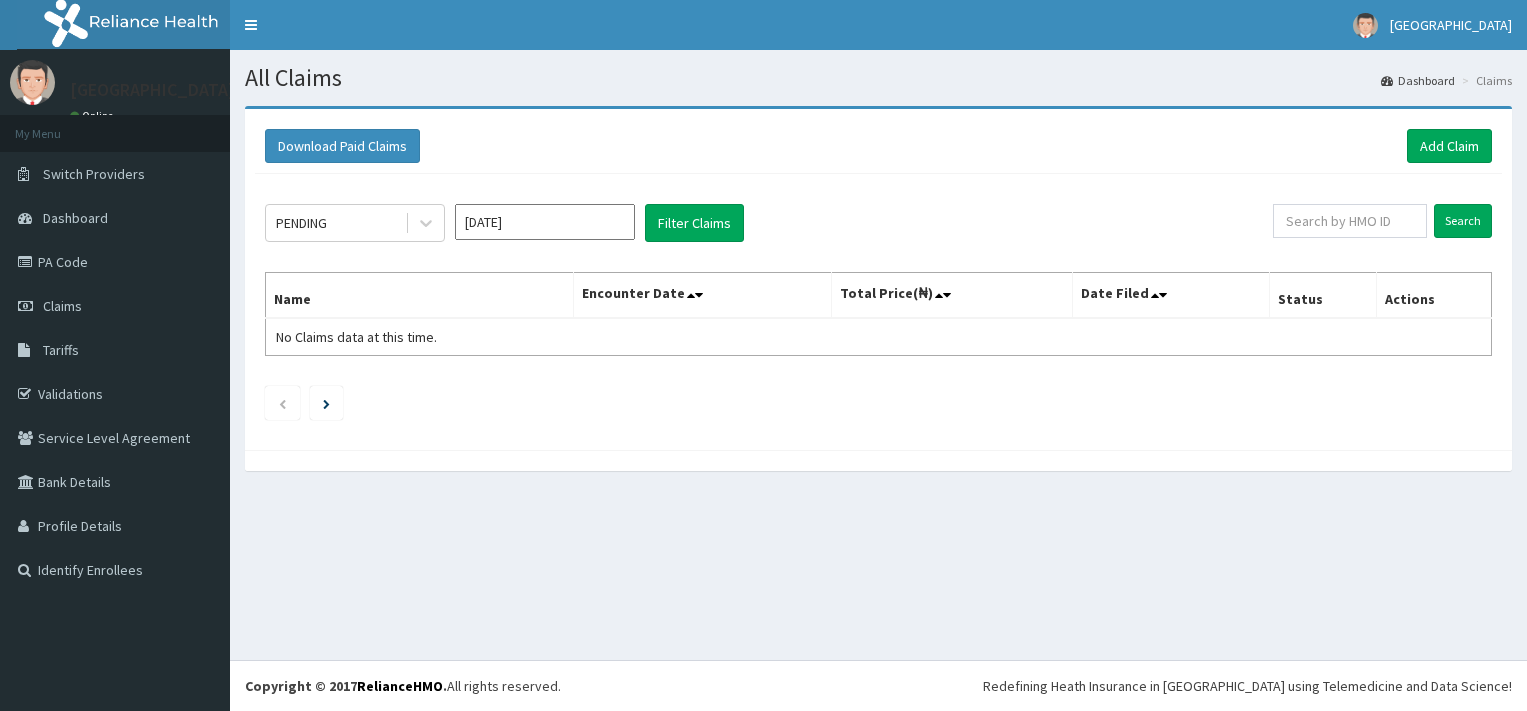 scroll, scrollTop: 0, scrollLeft: 0, axis: both 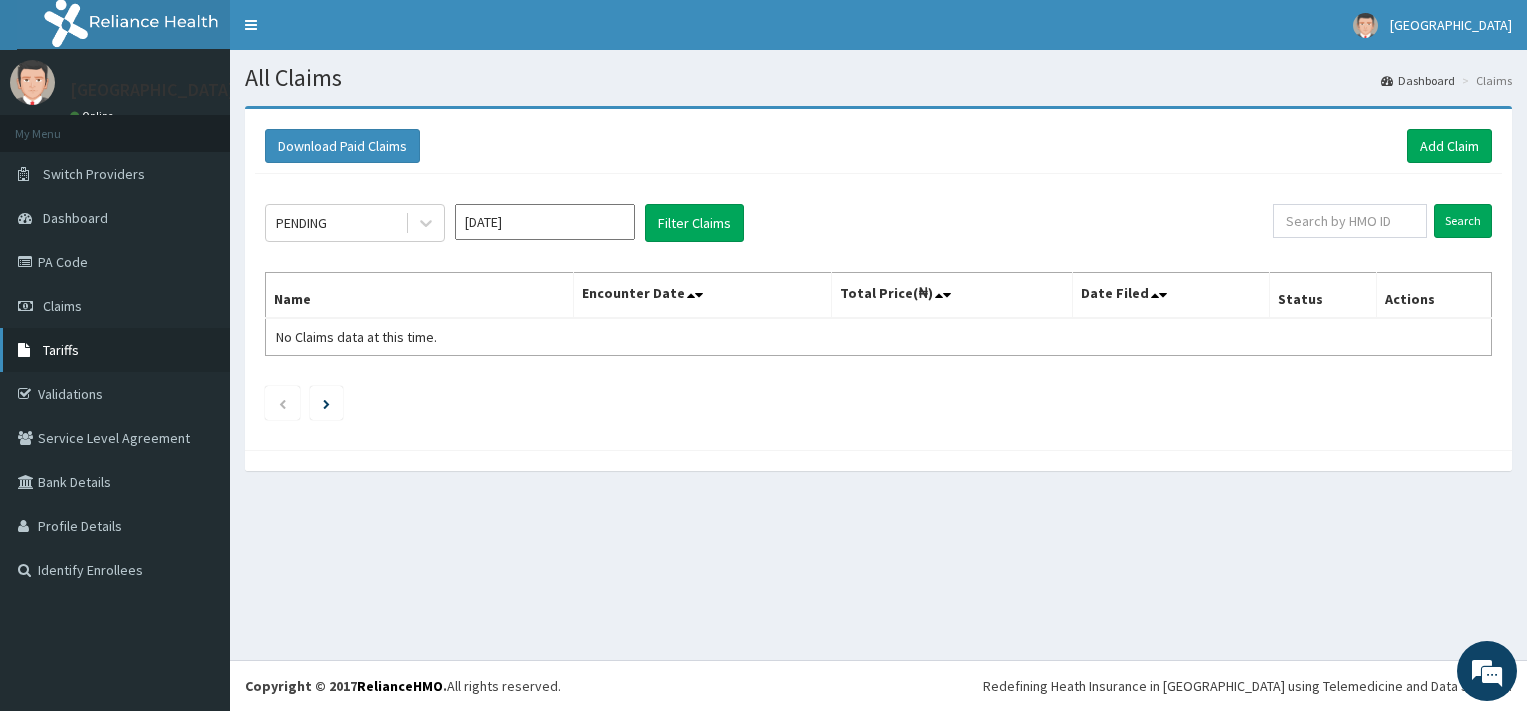 click on "Tariffs" at bounding box center (61, 350) 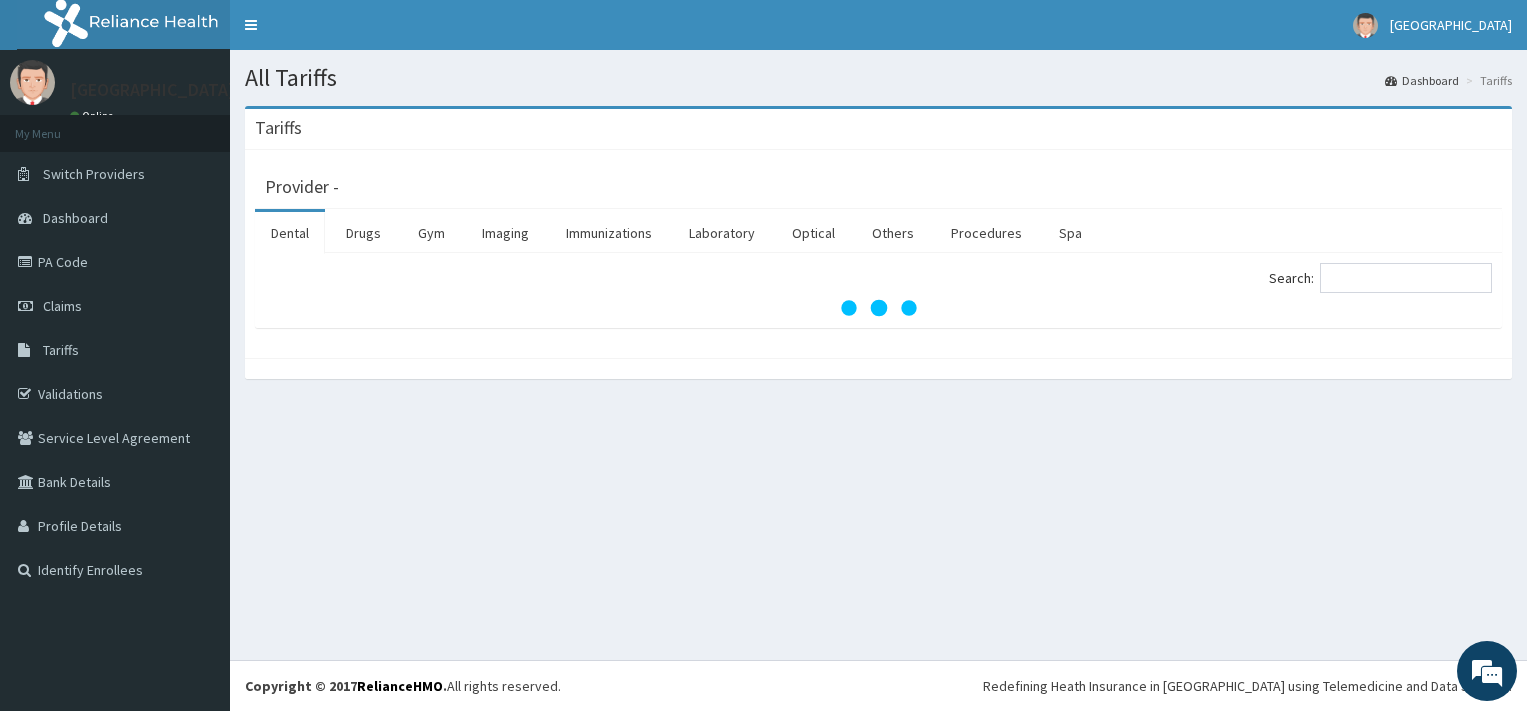 scroll, scrollTop: 0, scrollLeft: 0, axis: both 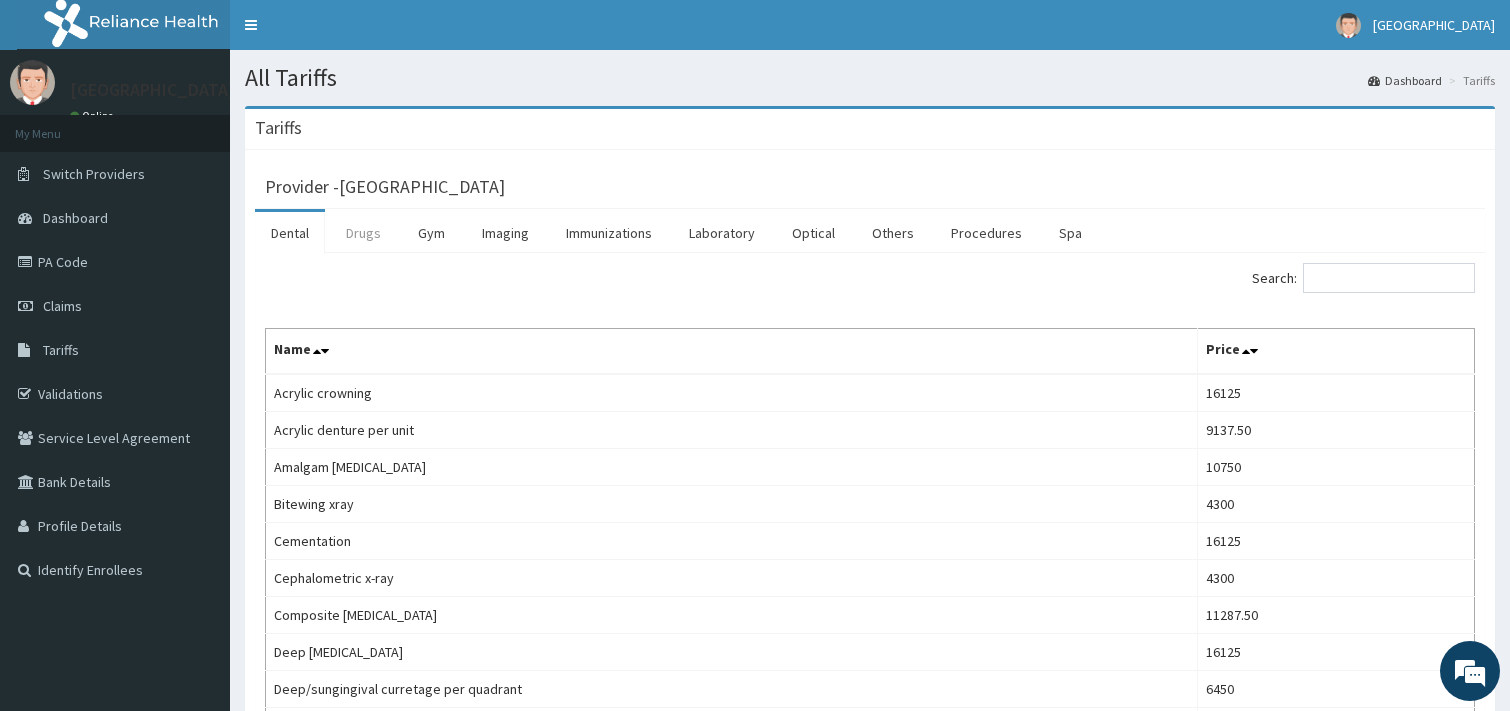 click on "Drugs" at bounding box center (363, 233) 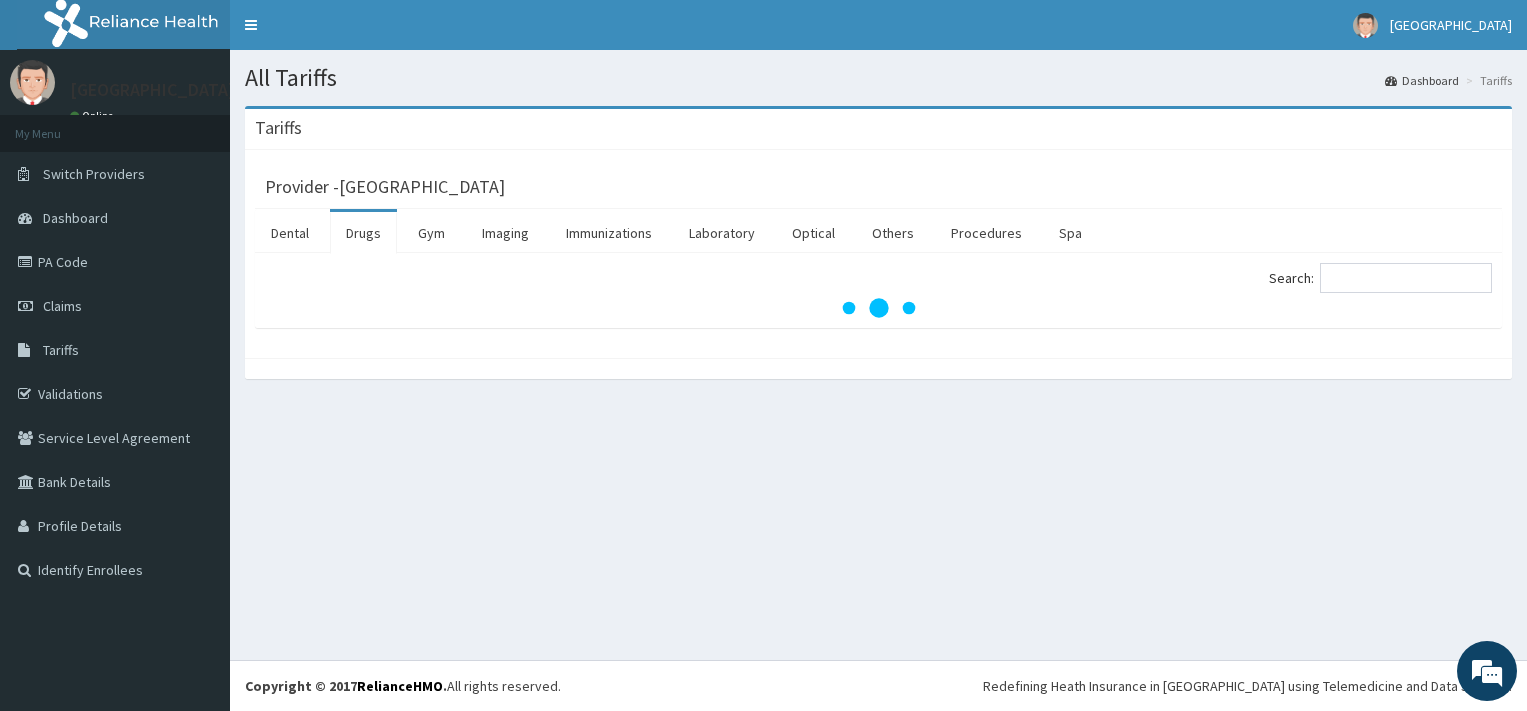 scroll, scrollTop: 0, scrollLeft: 0, axis: both 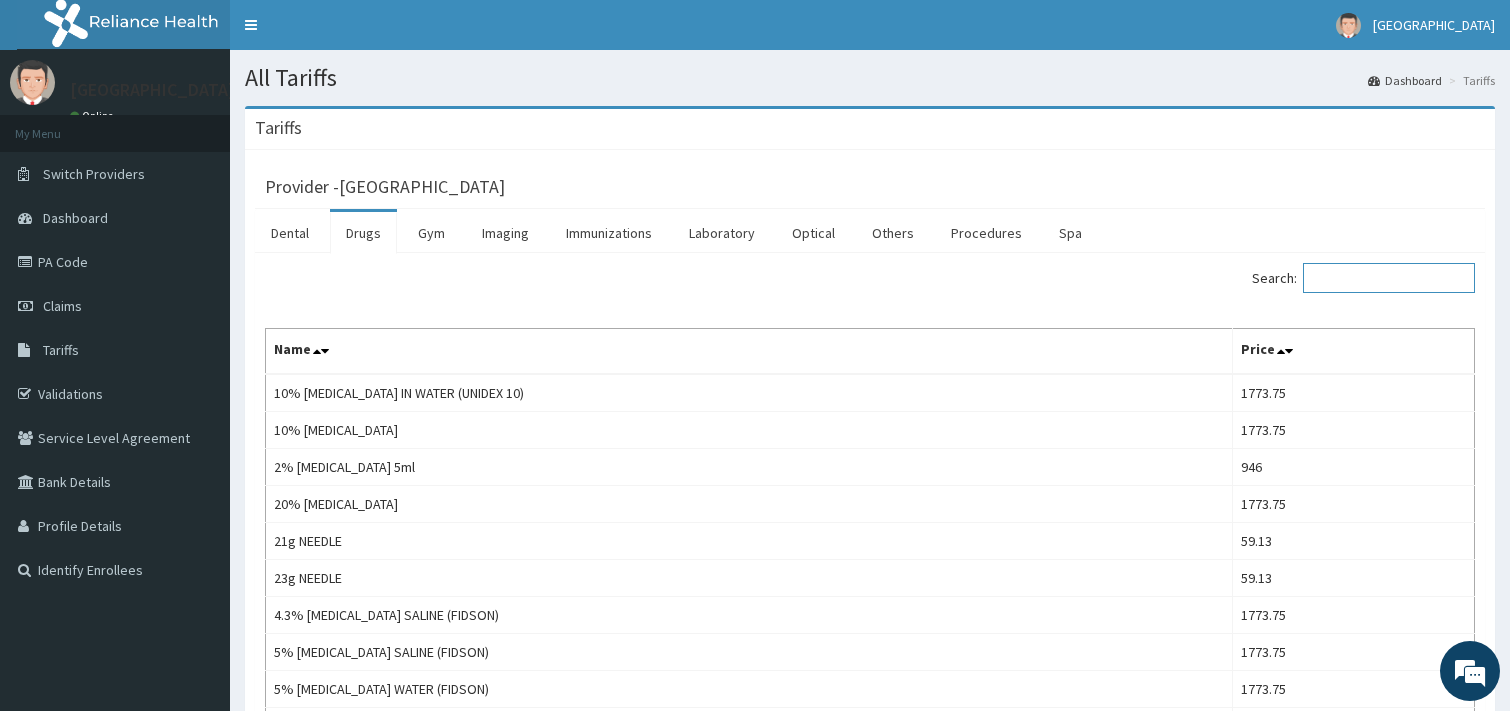 click on "Search:" at bounding box center (1389, 278) 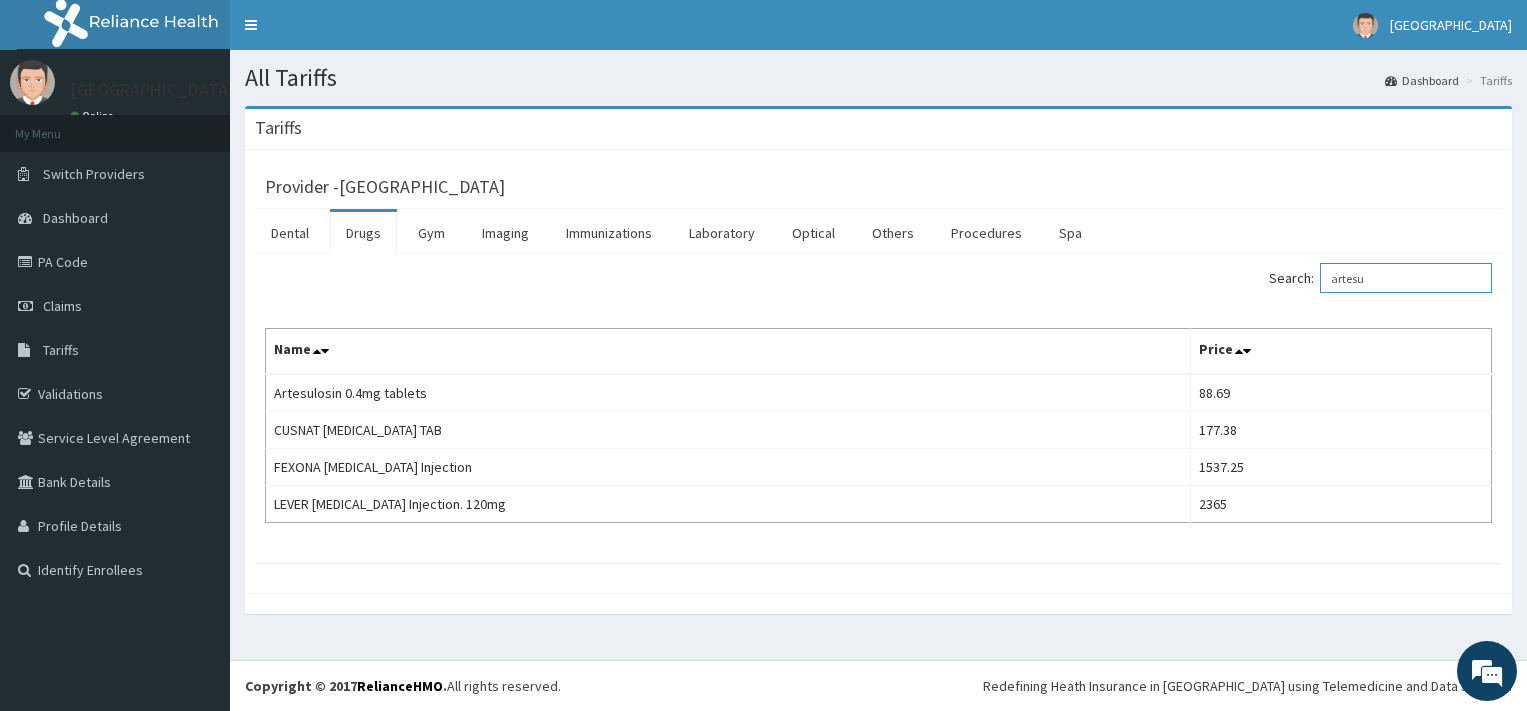 type on "artesu" 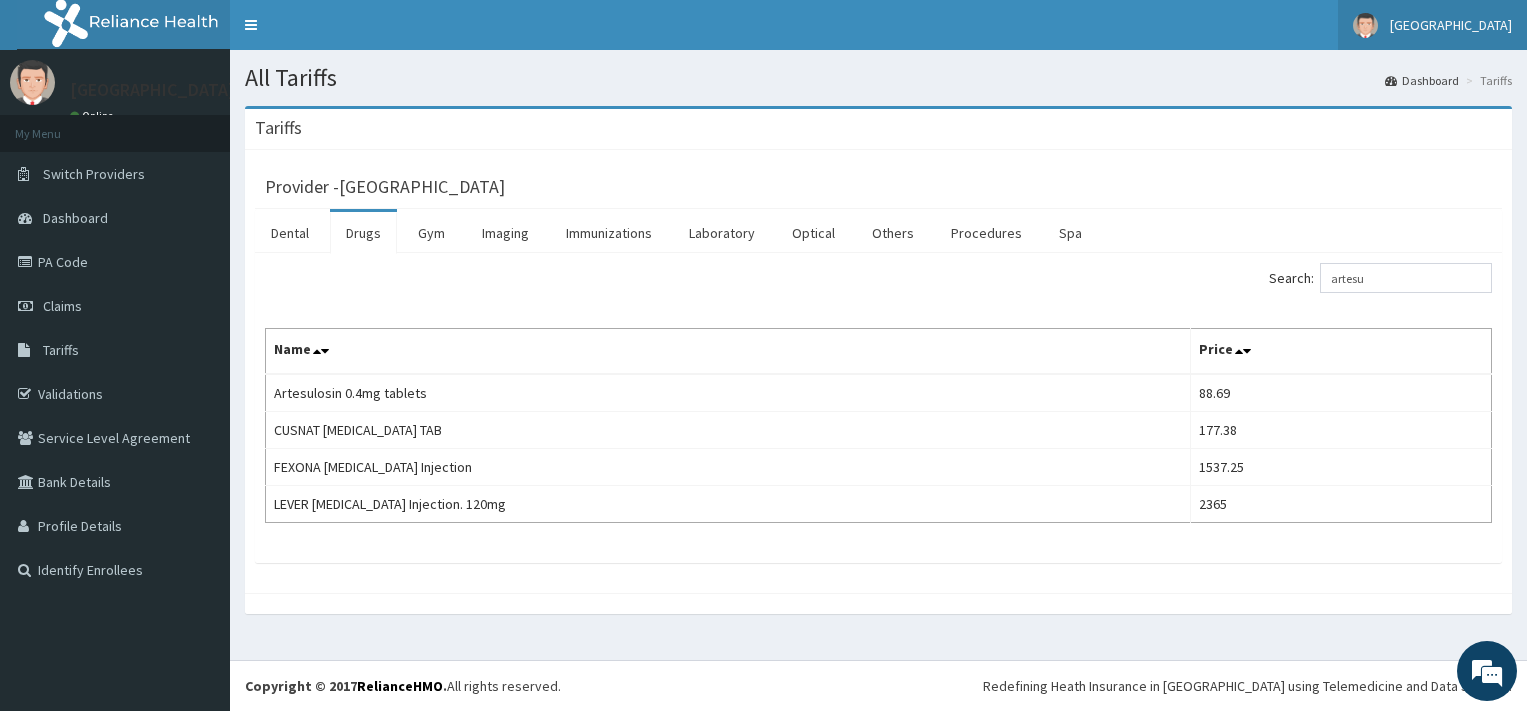 click on "[GEOGRAPHIC_DATA]" at bounding box center (1451, 25) 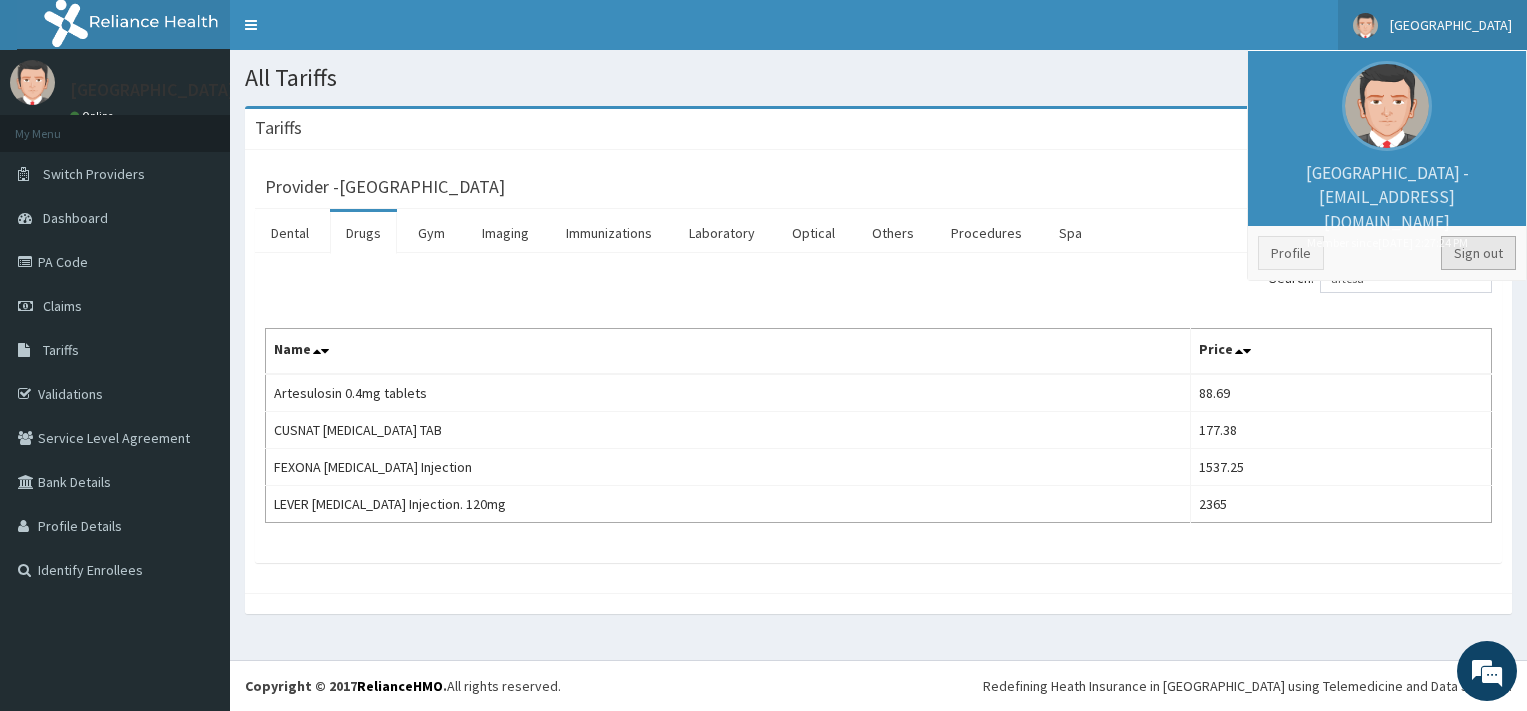 click on "Sign out" at bounding box center [1478, 253] 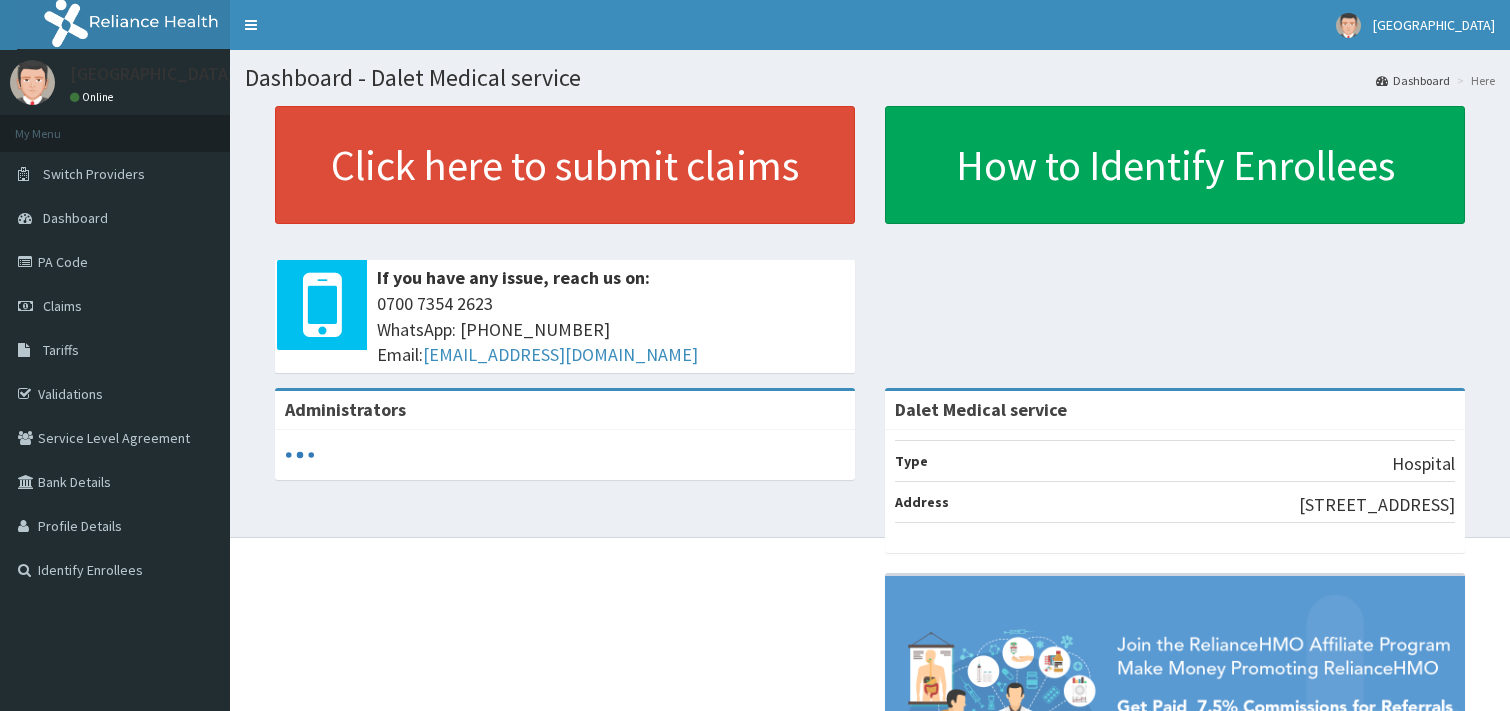 scroll, scrollTop: 0, scrollLeft: 0, axis: both 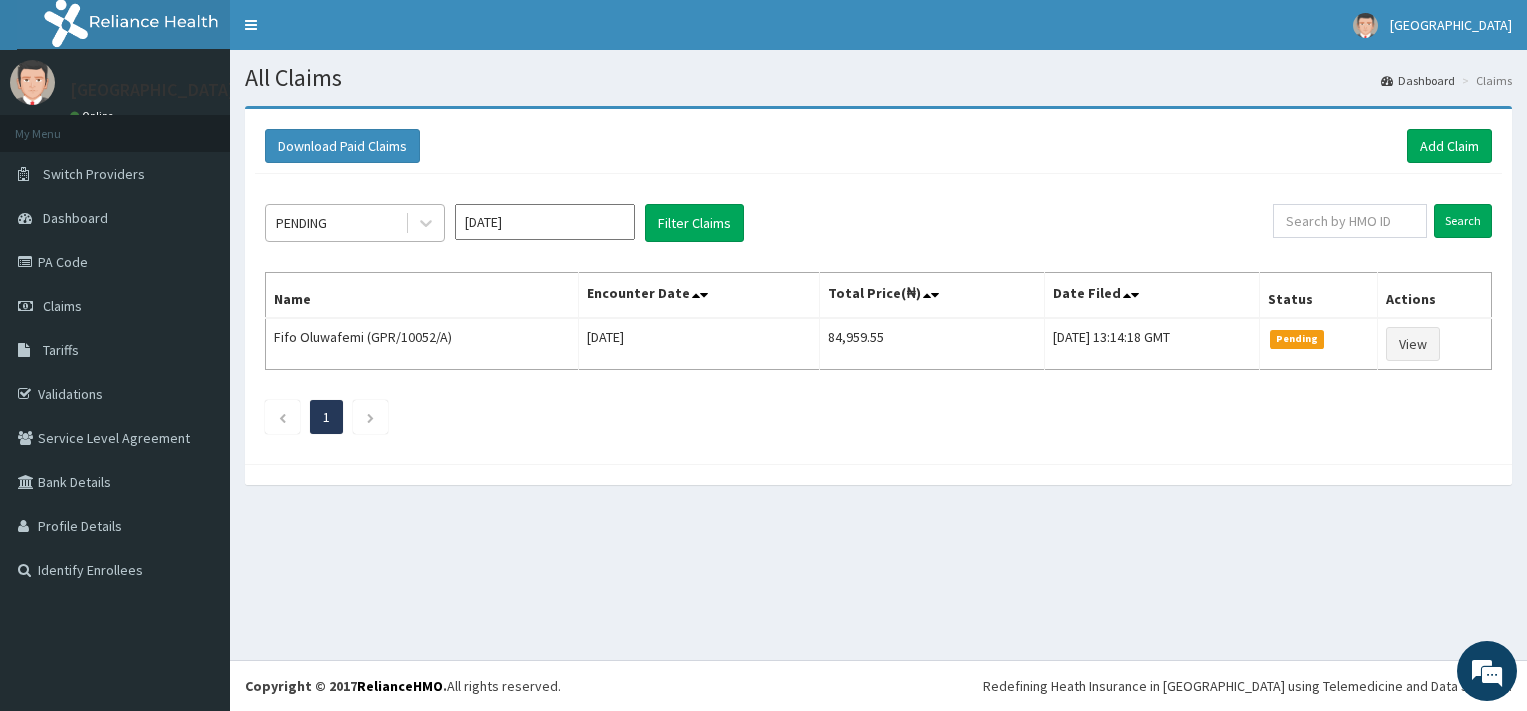 click on "PENDING" at bounding box center (335, 223) 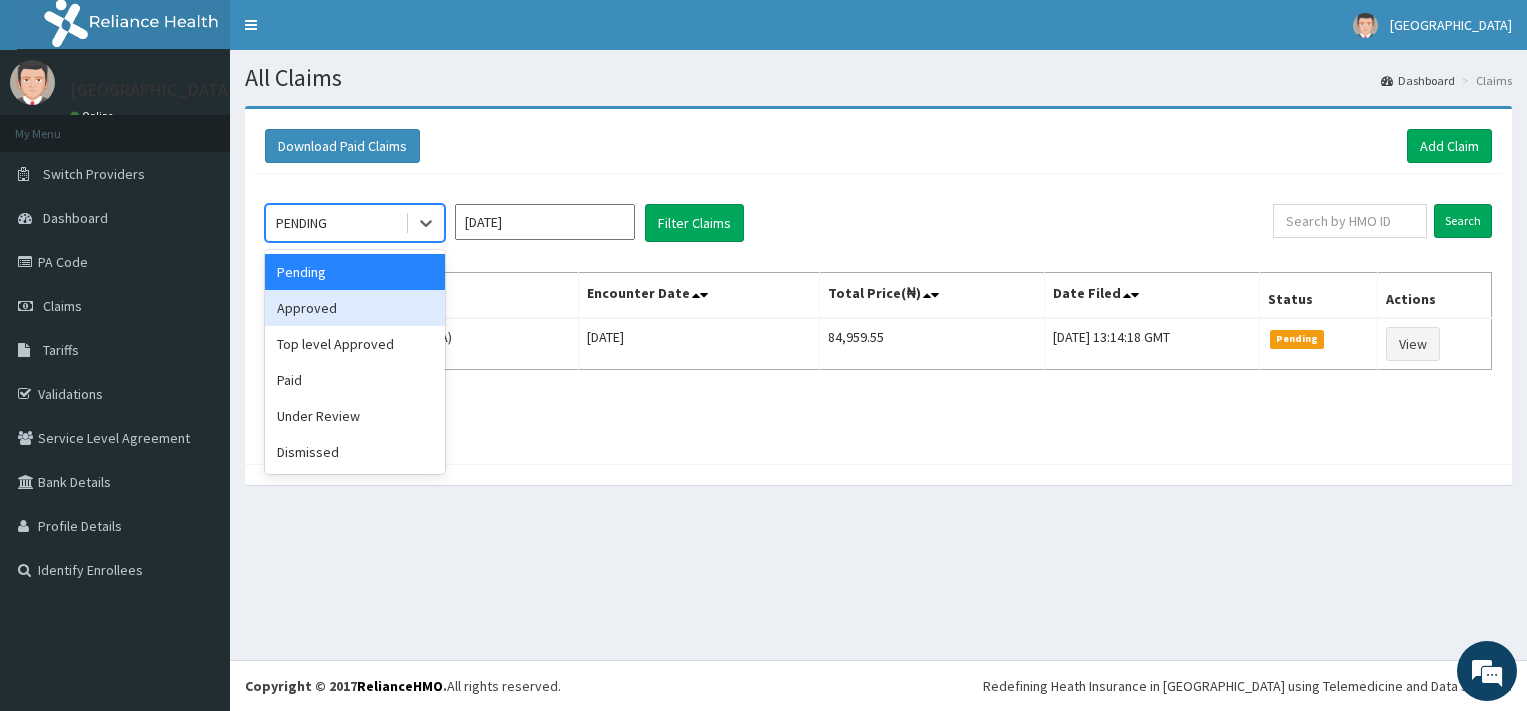 click on "Approved" at bounding box center [355, 308] 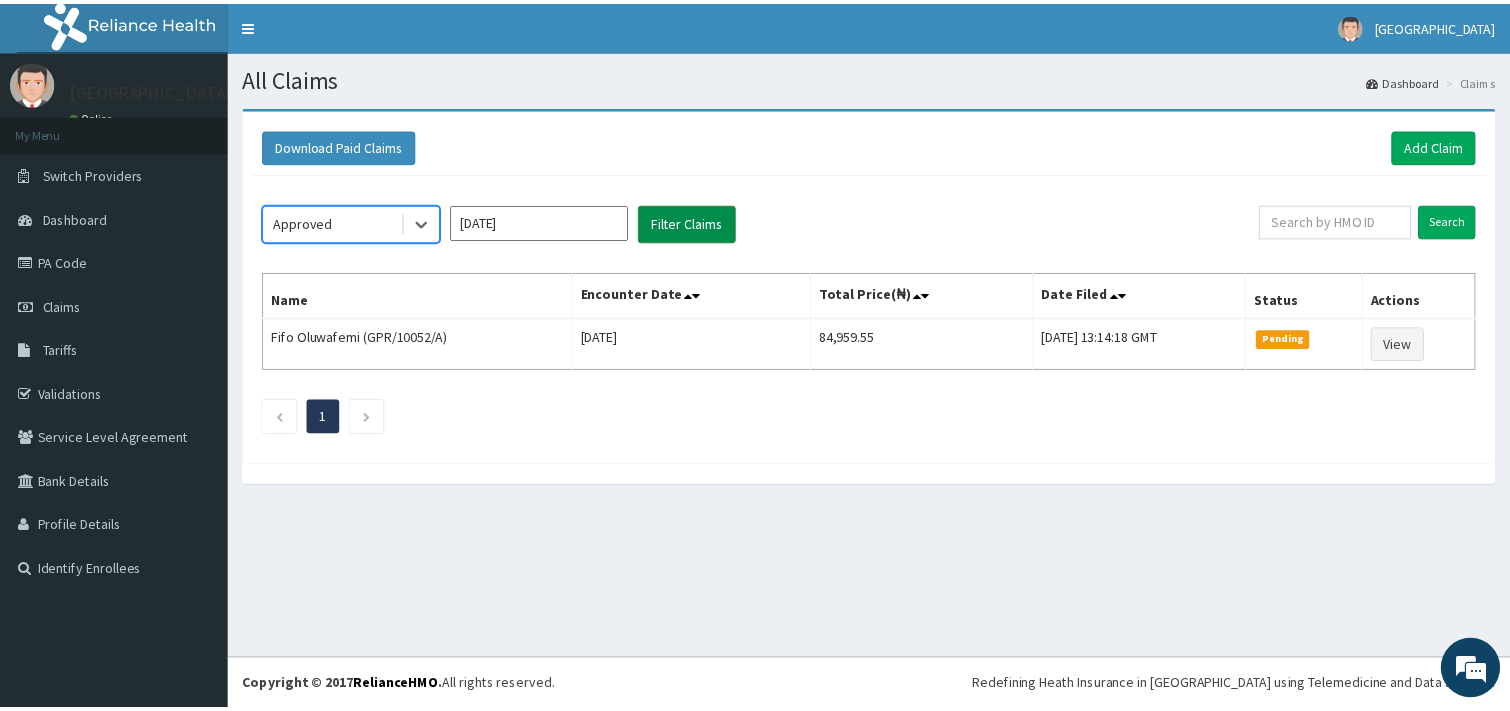 scroll, scrollTop: 0, scrollLeft: 0, axis: both 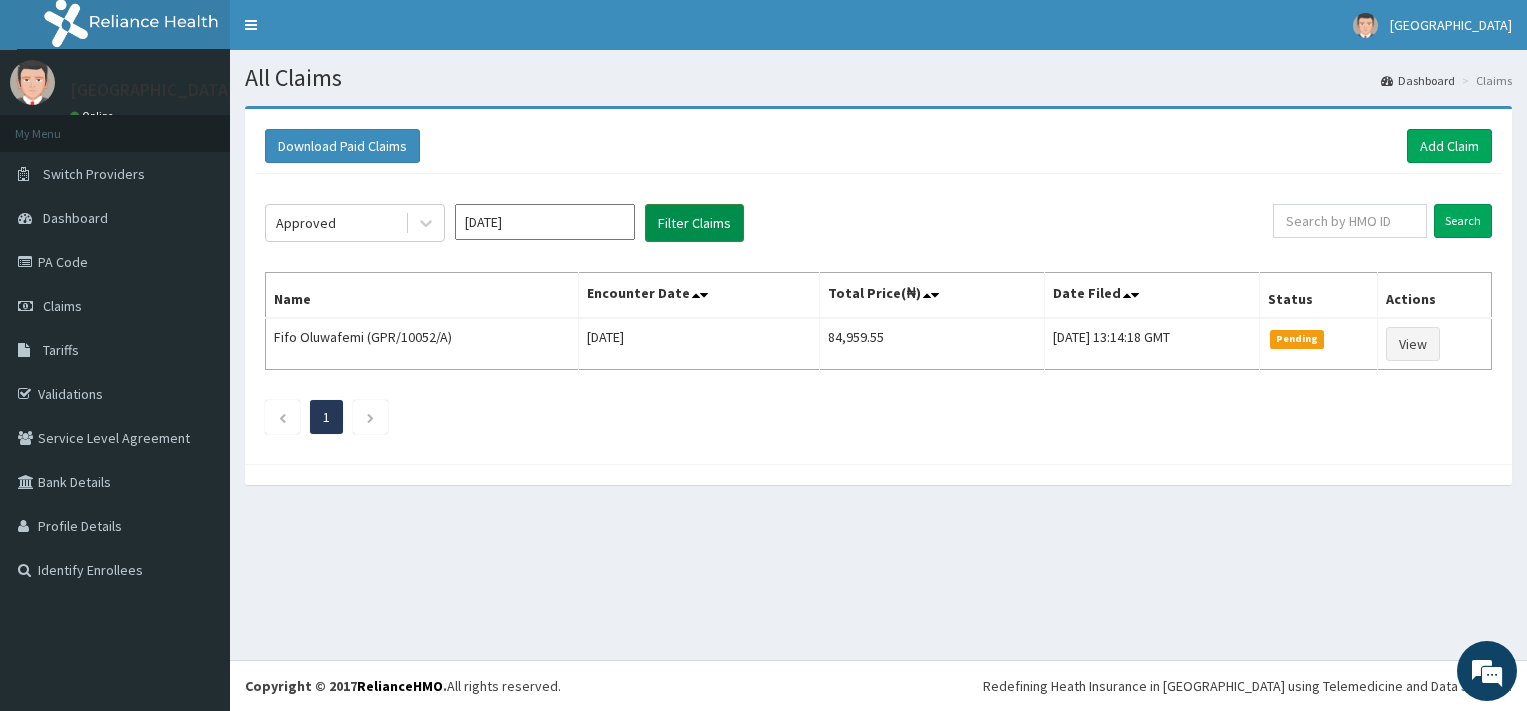click on "Filter Claims" at bounding box center (694, 223) 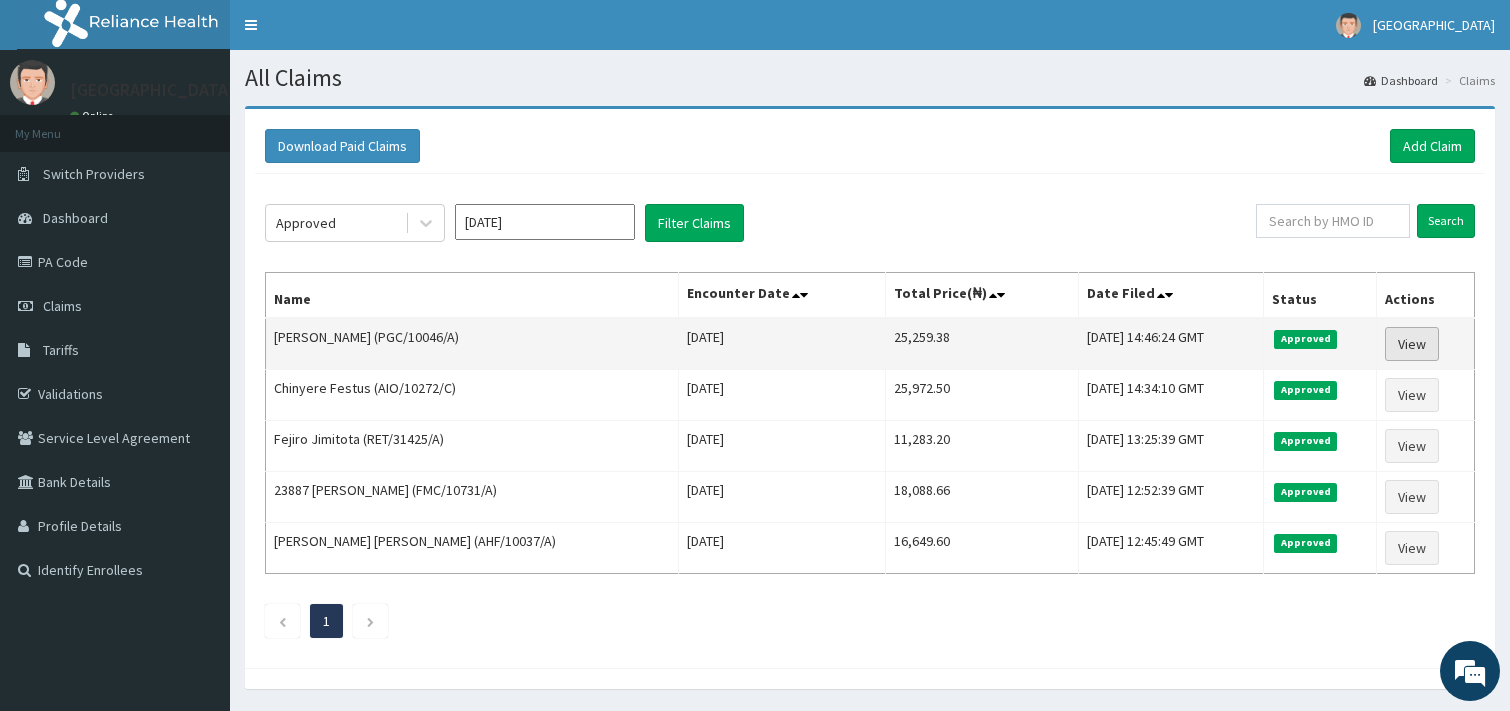 click on "View" at bounding box center [1412, 344] 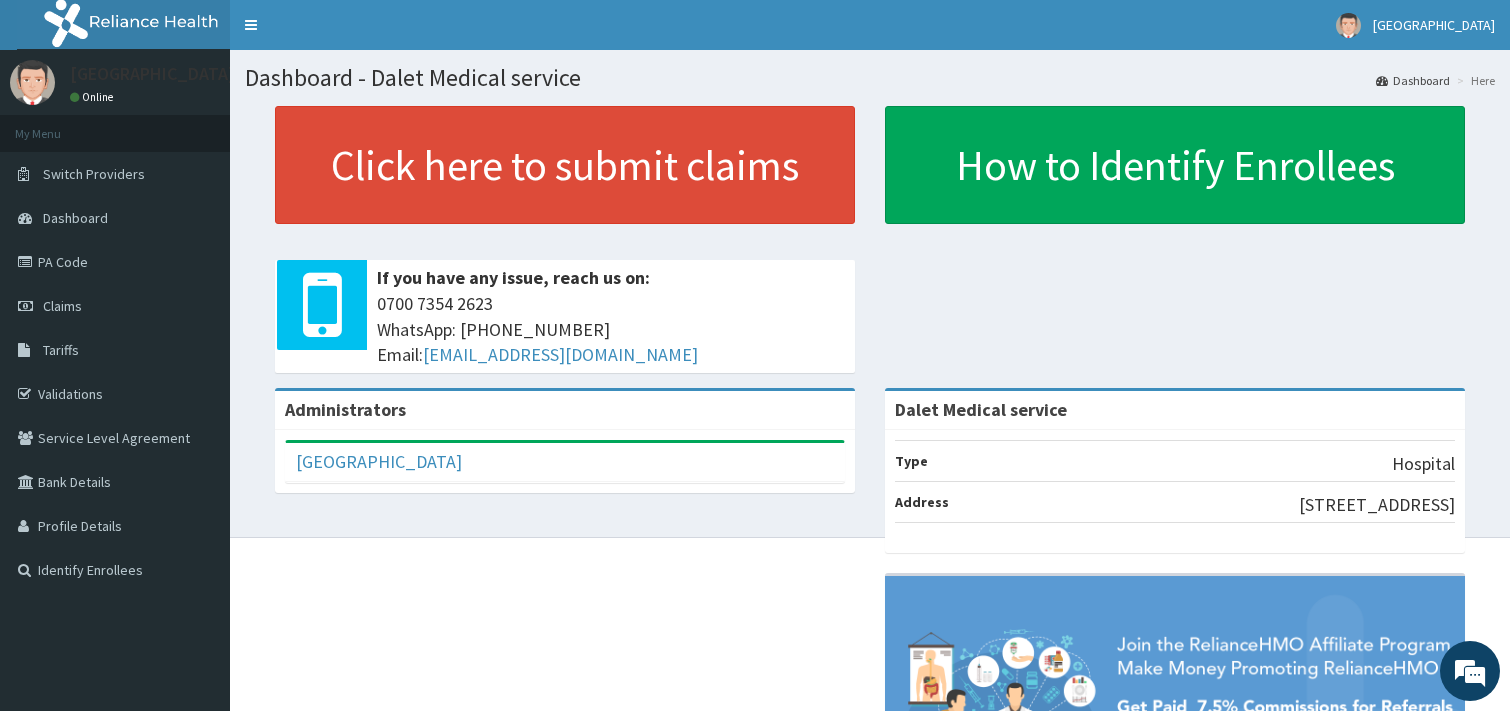 scroll, scrollTop: 0, scrollLeft: 0, axis: both 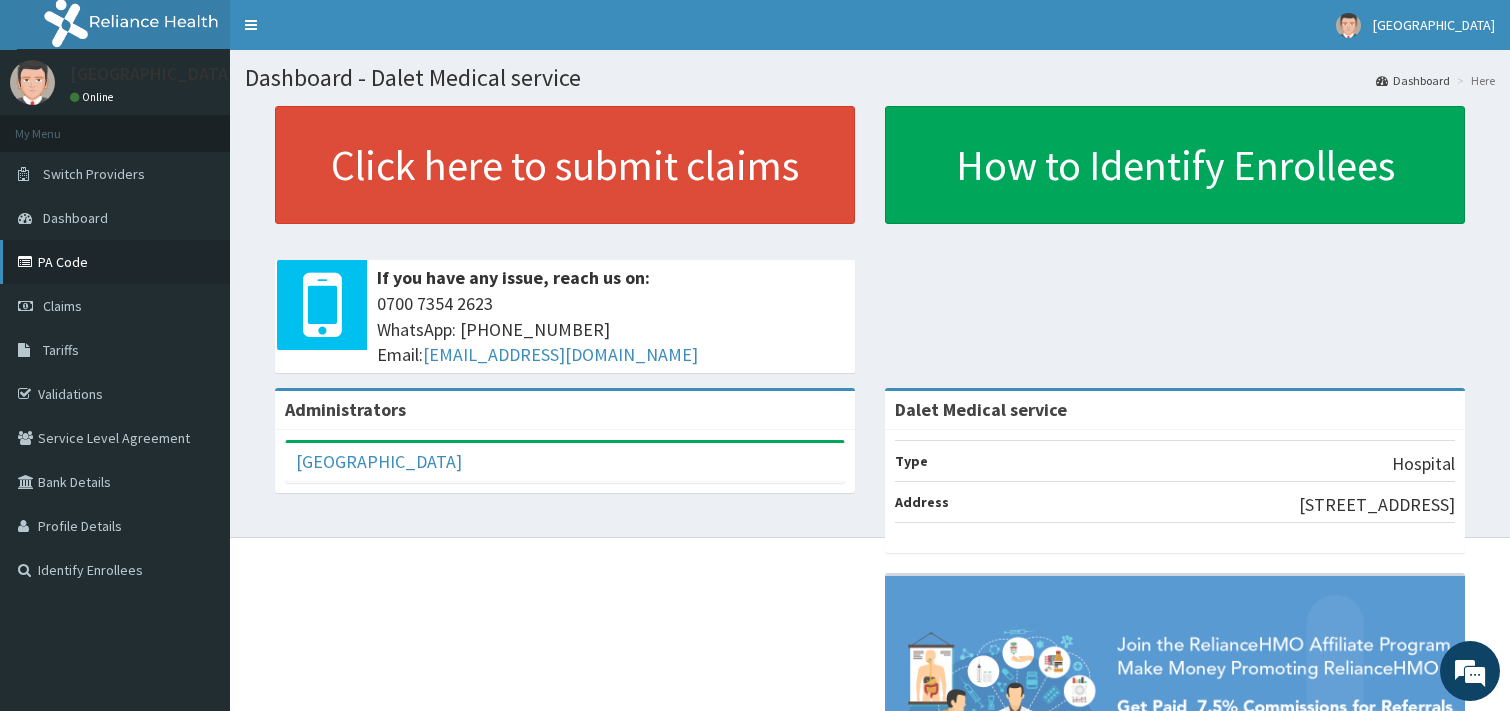click on "PA Code" at bounding box center [115, 262] 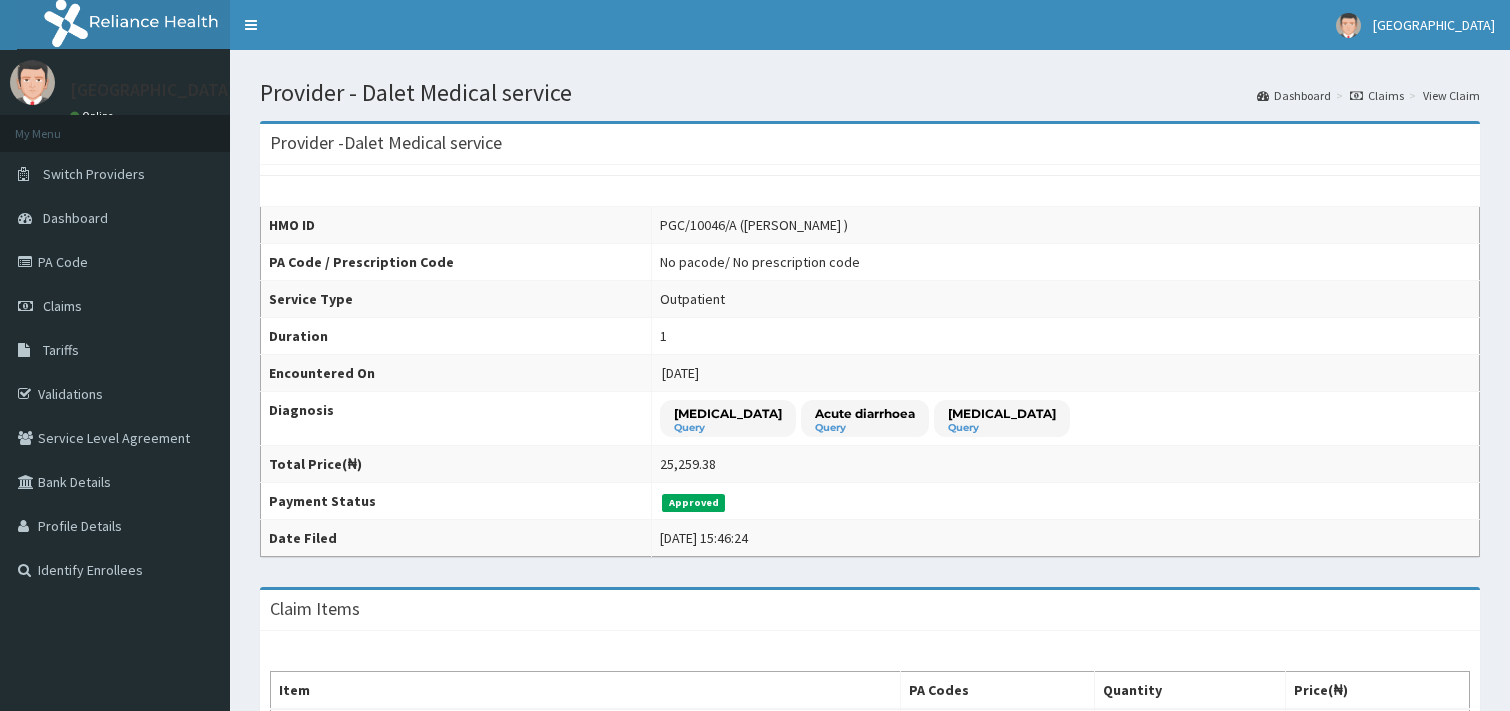 scroll, scrollTop: 0, scrollLeft: 0, axis: both 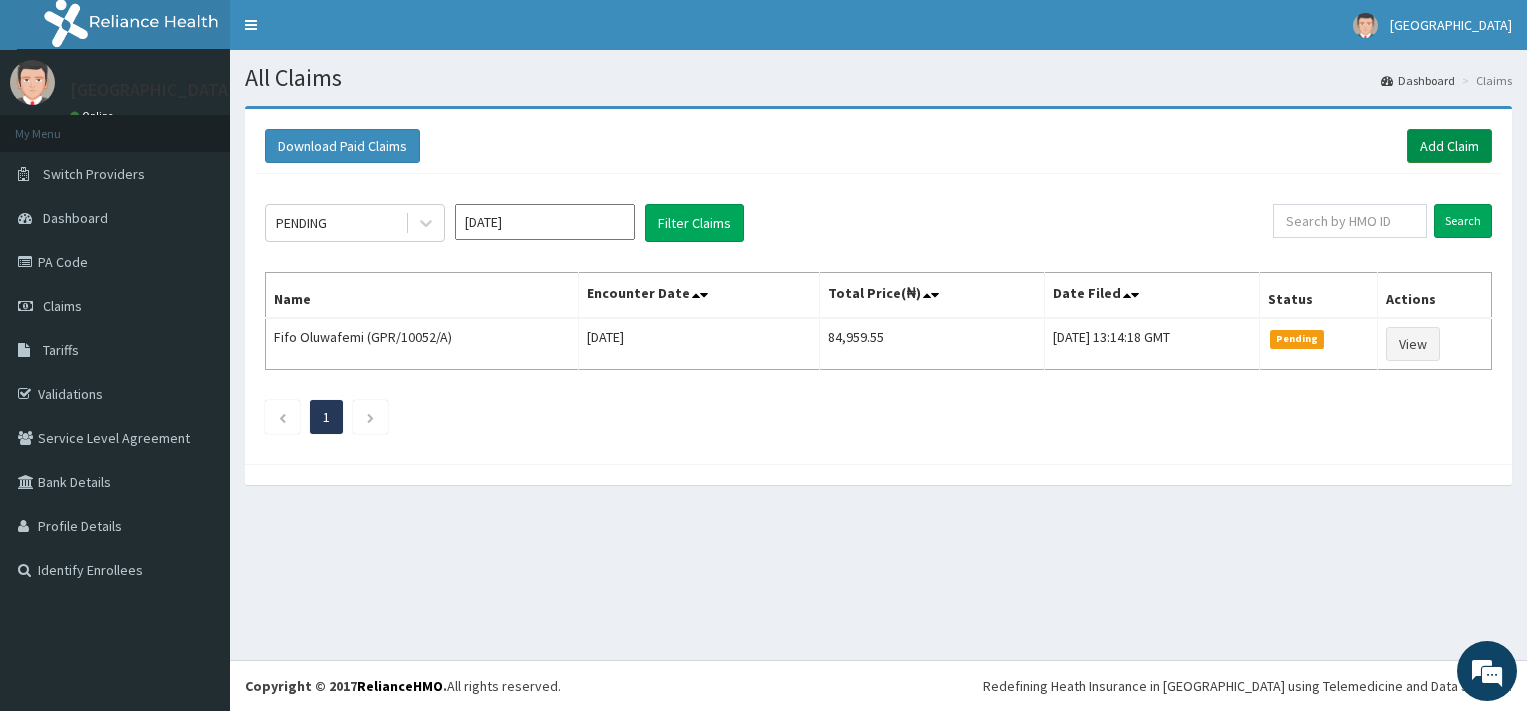 click on "Add Claim" at bounding box center [1449, 146] 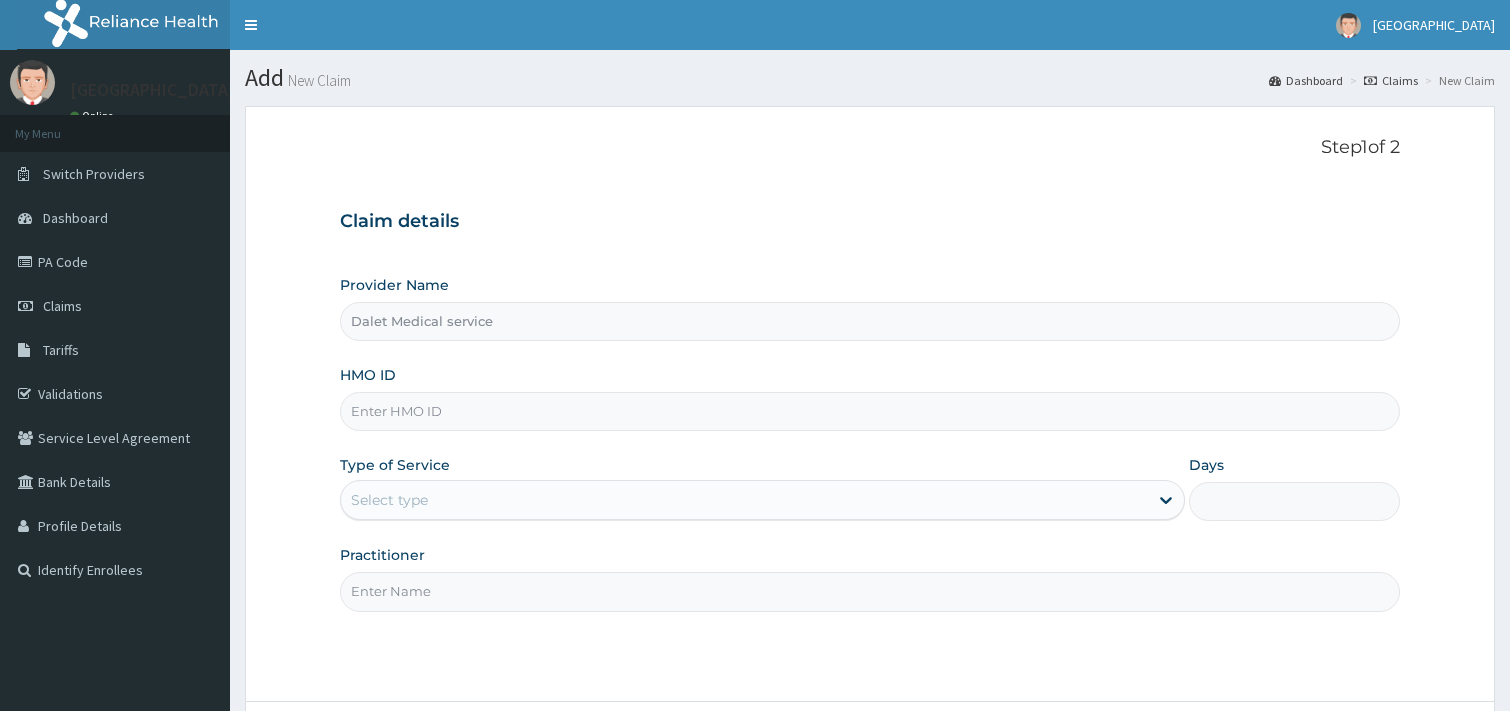 scroll, scrollTop: 0, scrollLeft: 0, axis: both 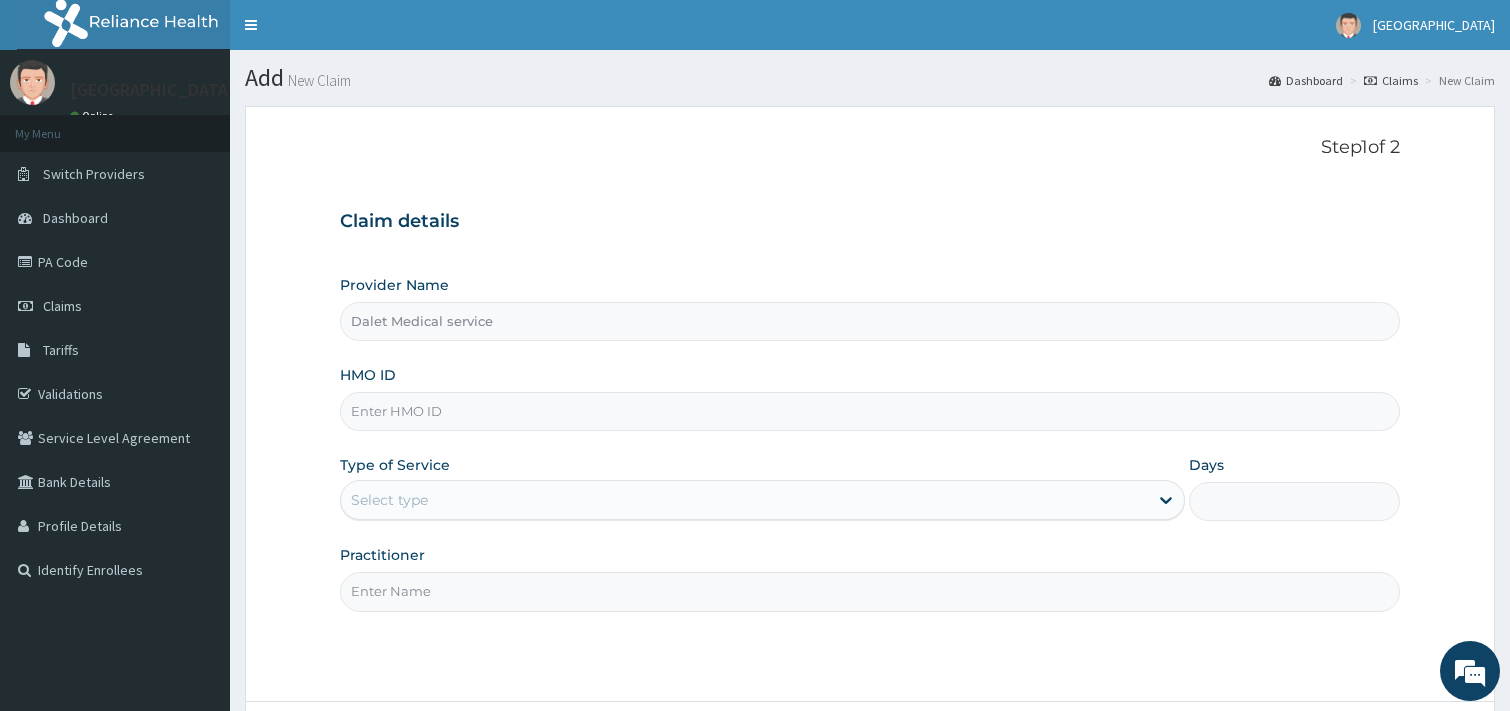 click on "Dalet Medical service" at bounding box center (870, 321) 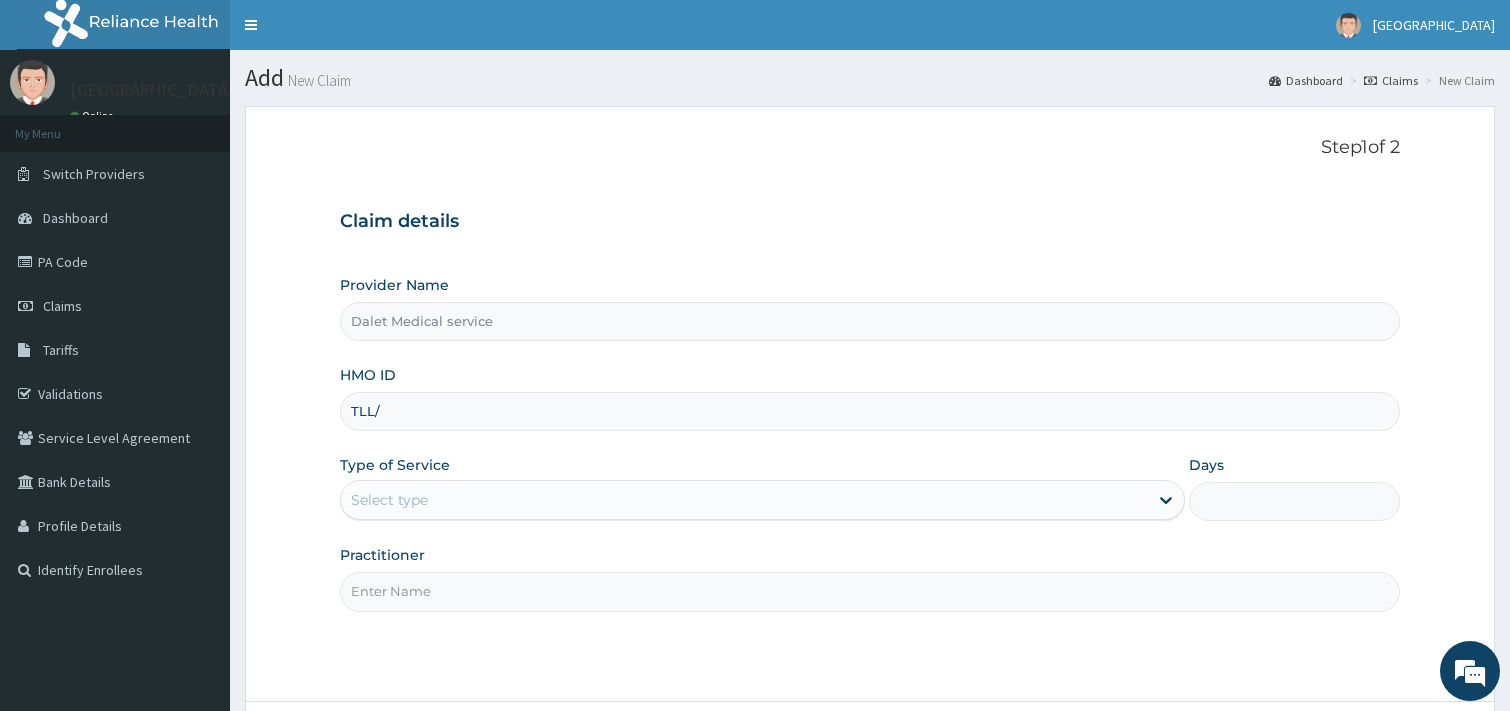 scroll, scrollTop: 0, scrollLeft: 0, axis: both 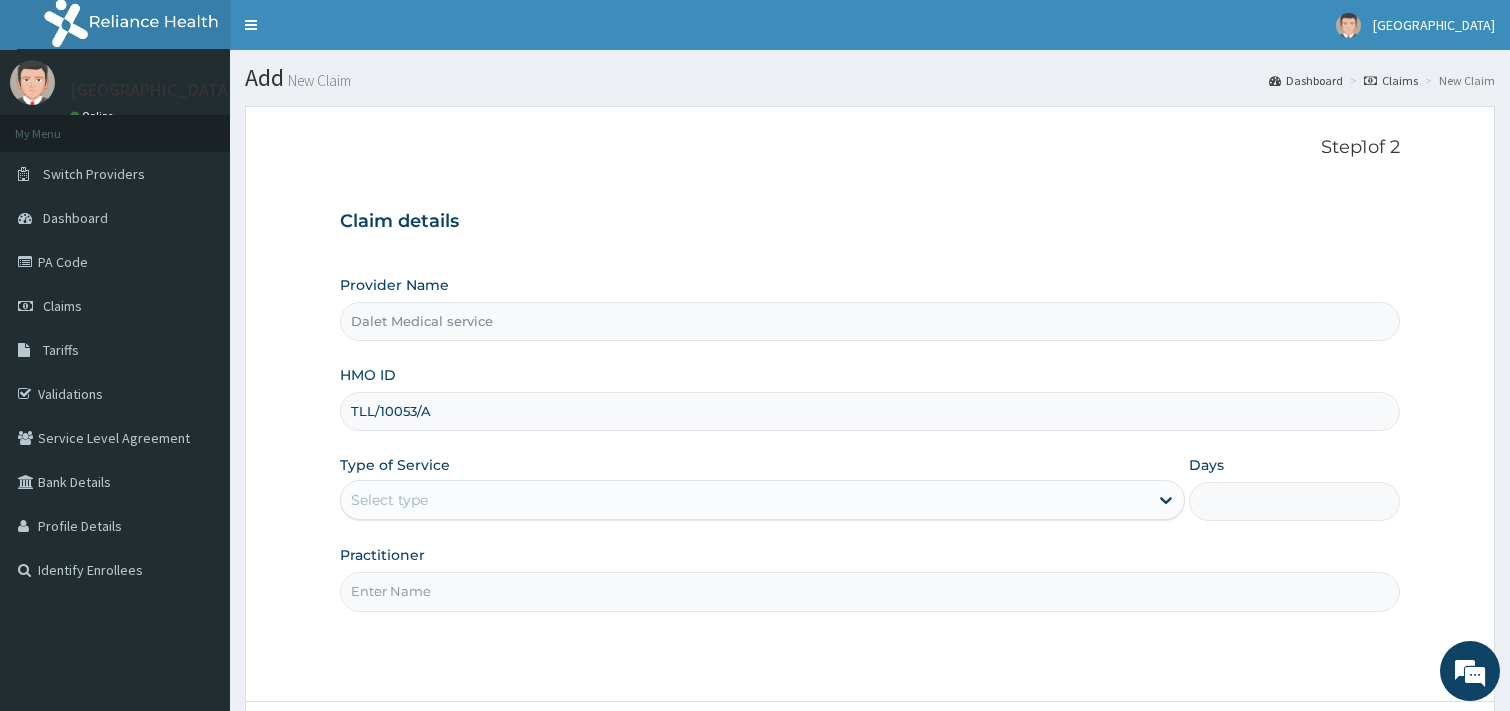 type on "TLL/10053/A" 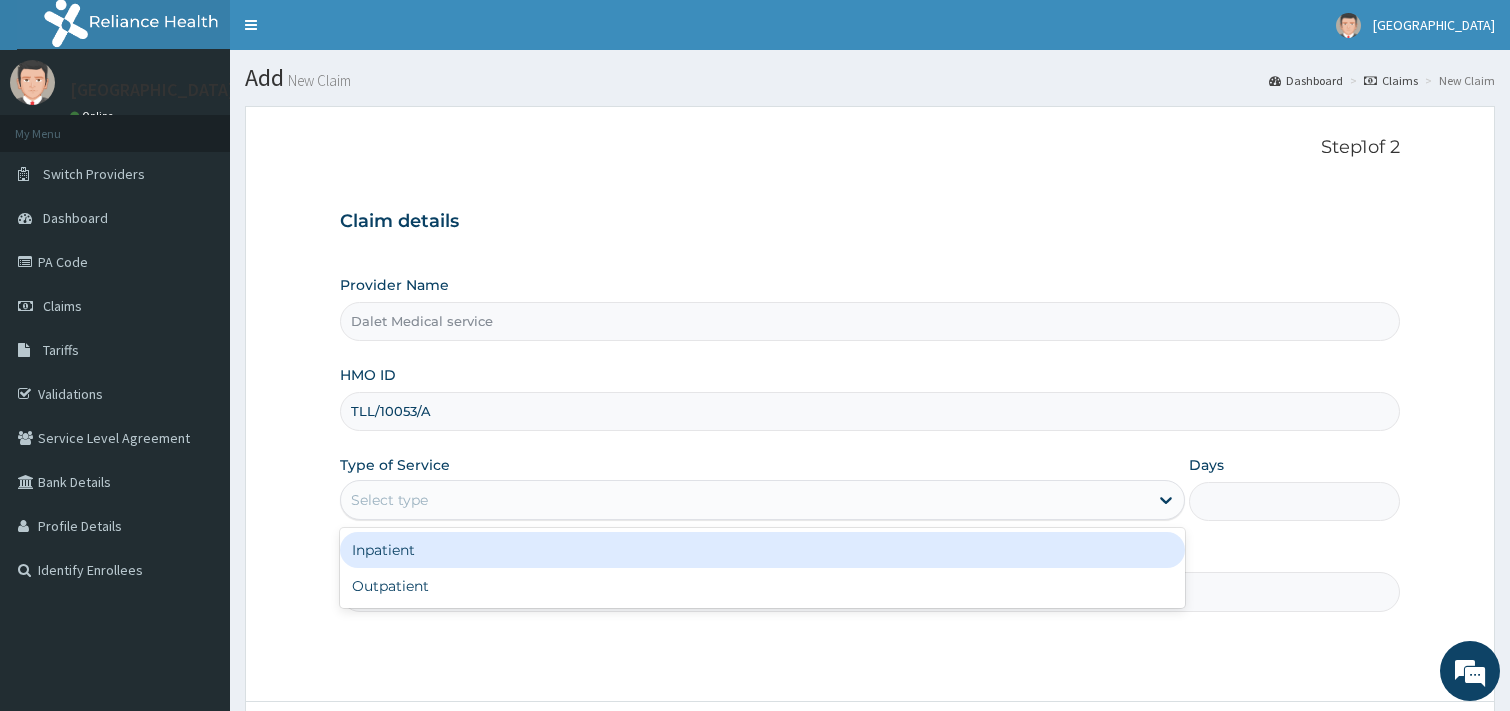 click on "Select type" at bounding box center (744, 500) 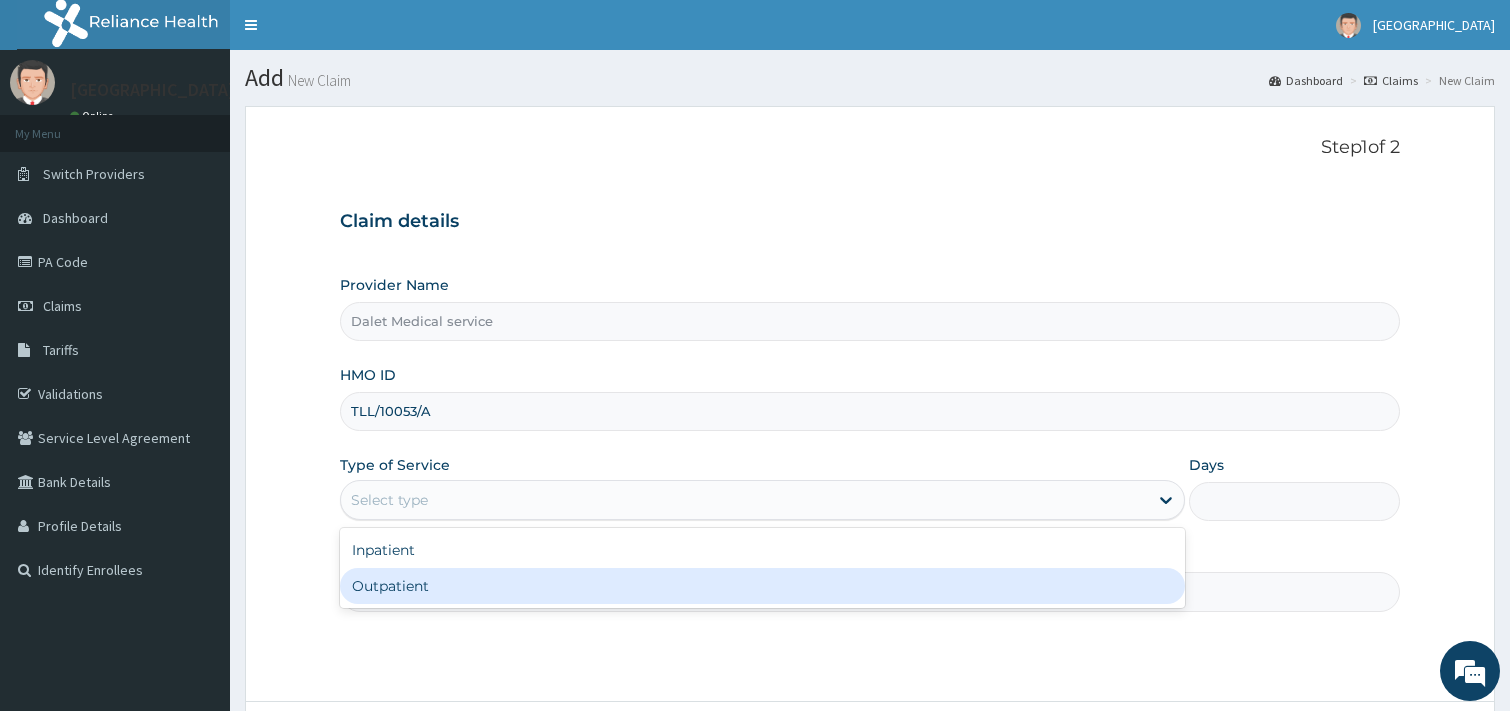 click on "Outpatient" at bounding box center [762, 586] 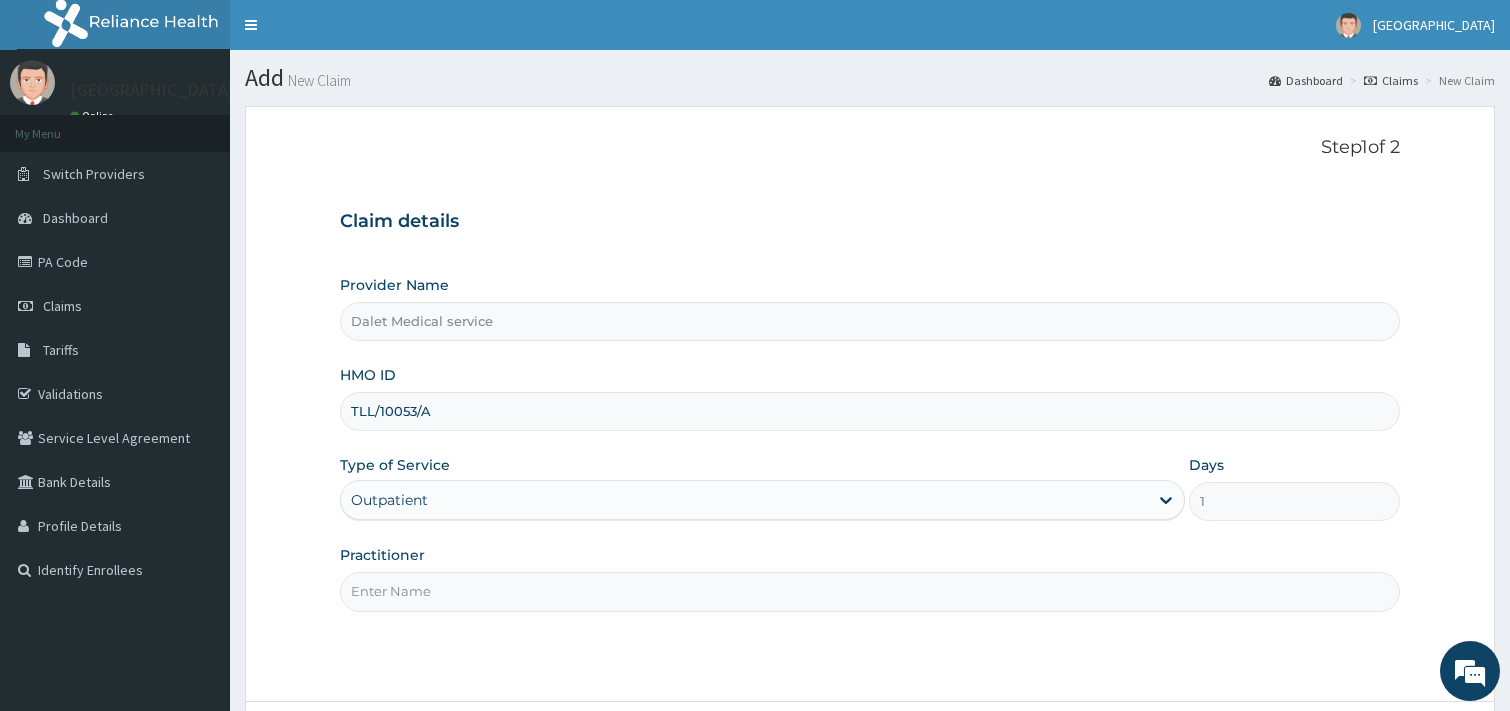 click on "Practitioner" at bounding box center [870, 591] 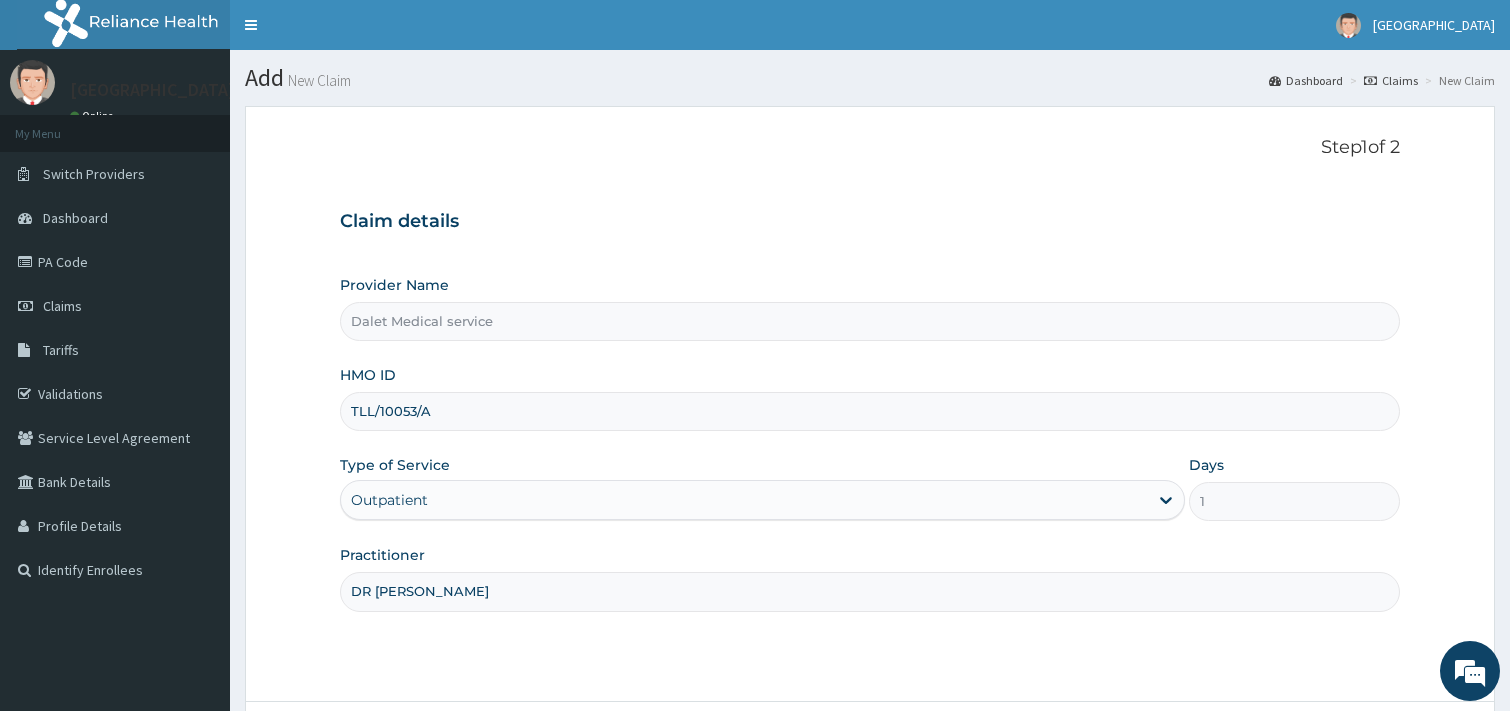 scroll, scrollTop: 170, scrollLeft: 0, axis: vertical 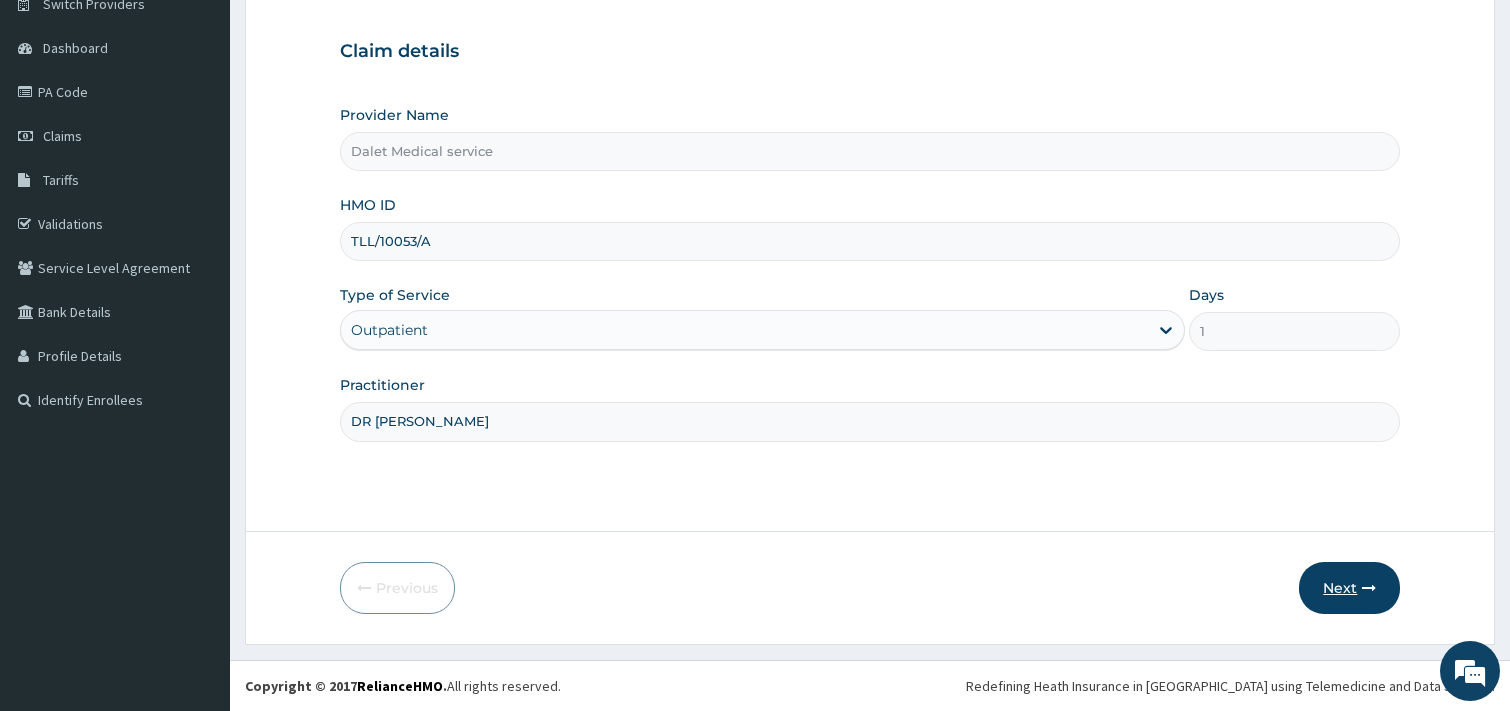 type on "DR [PERSON_NAME]" 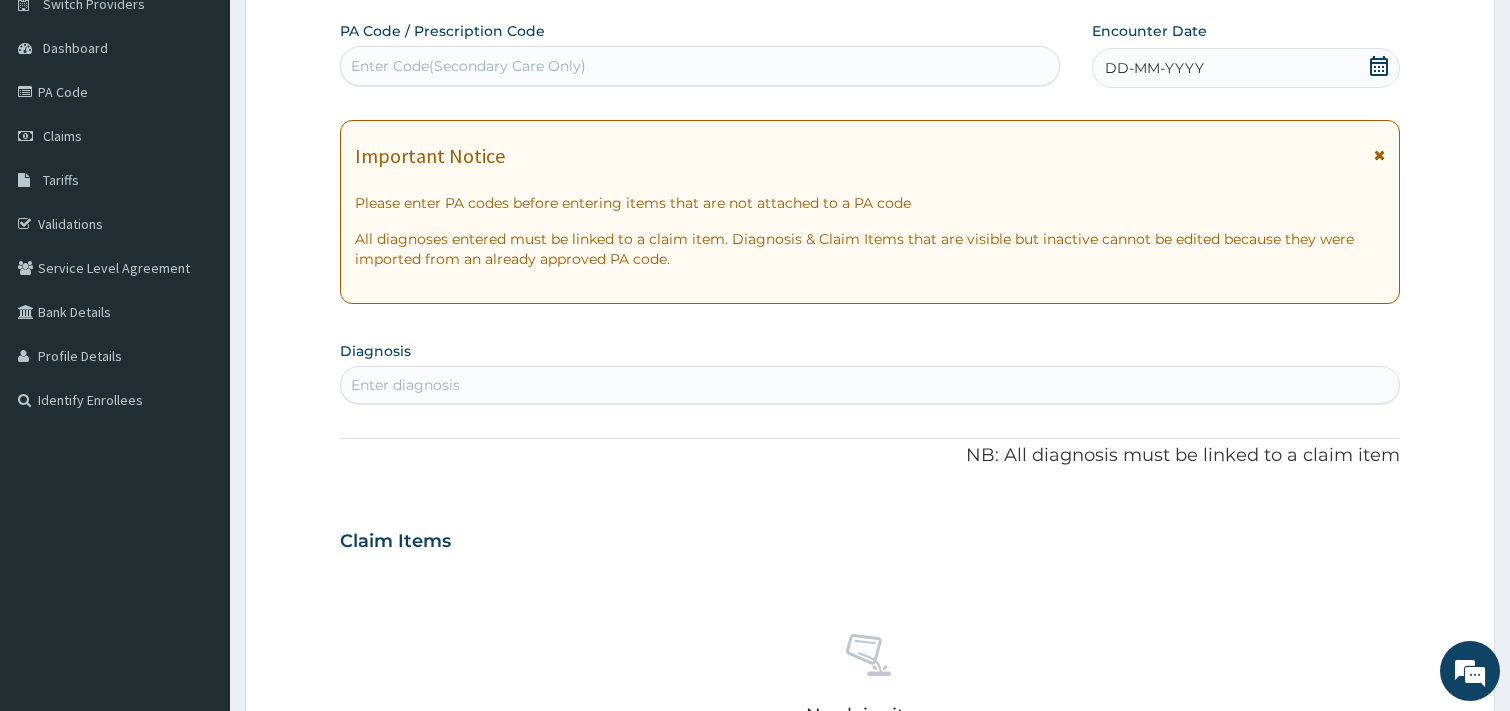 click on "Enter Code(Secondary Care Only)" at bounding box center (700, 66) 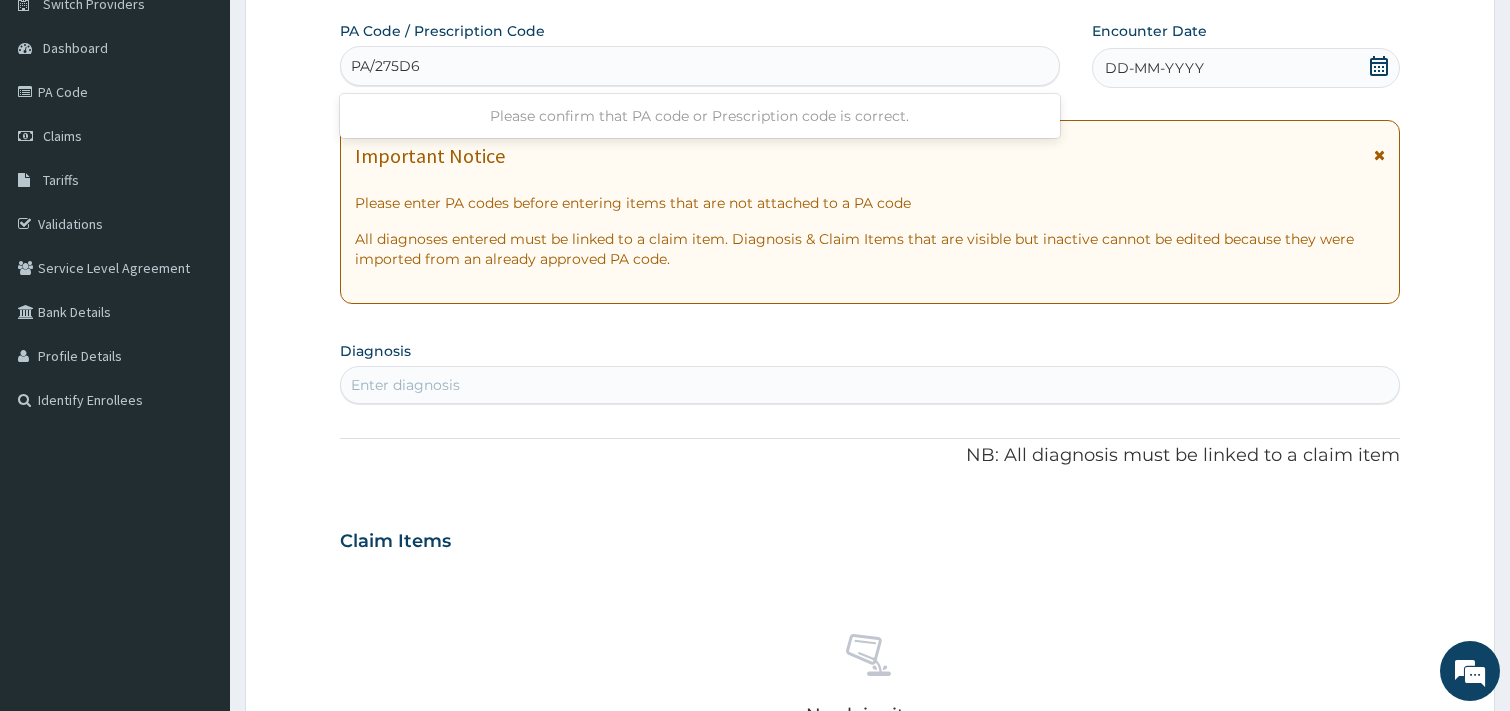 type on "PA/275D69" 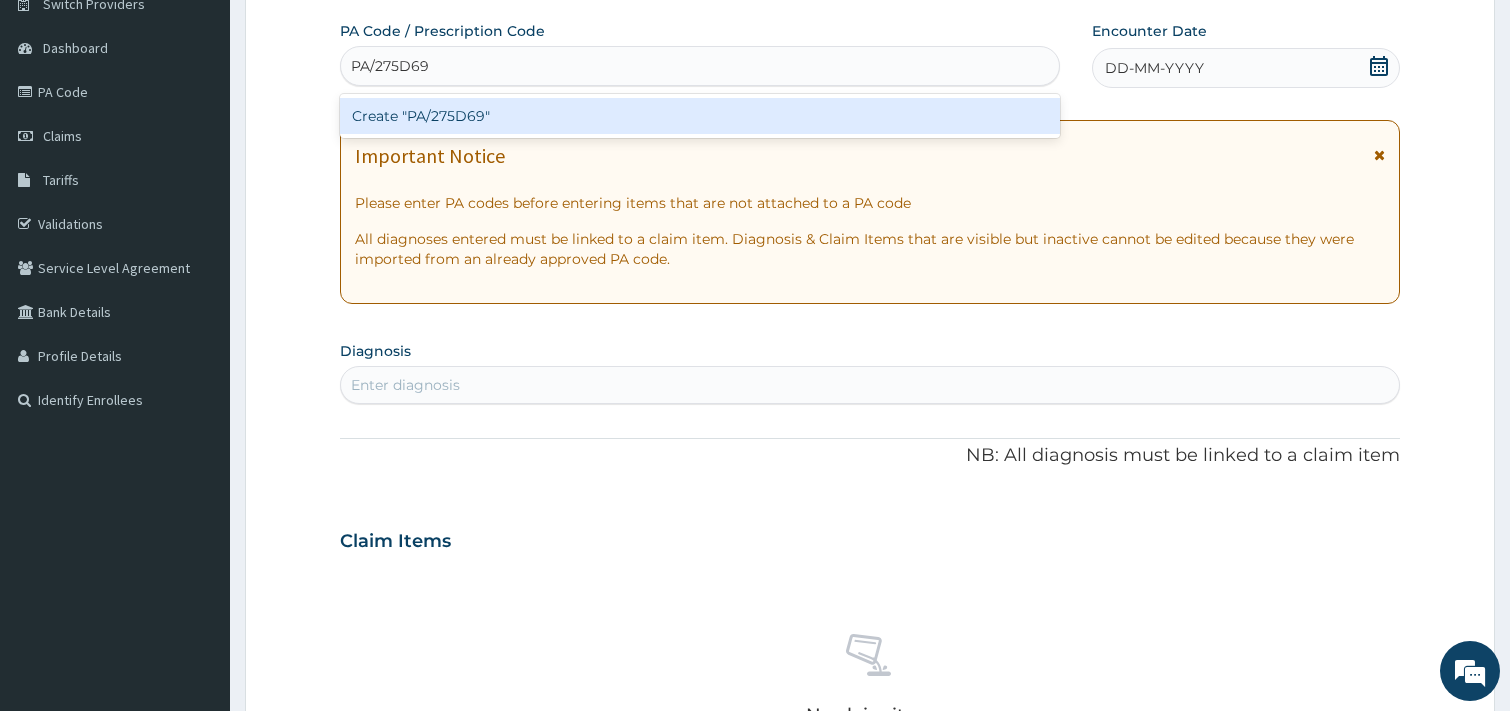 click on "Create "PA/275D69"" at bounding box center [700, 116] 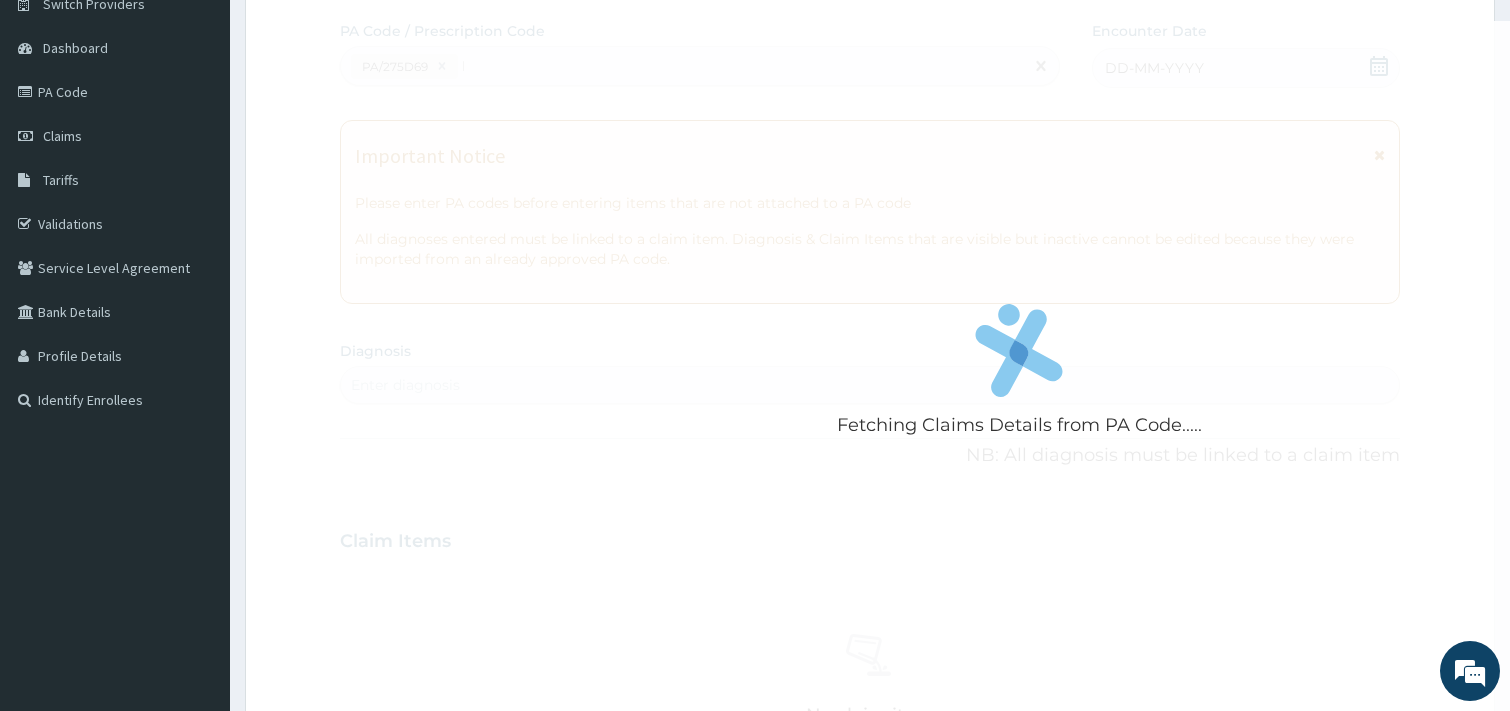 type 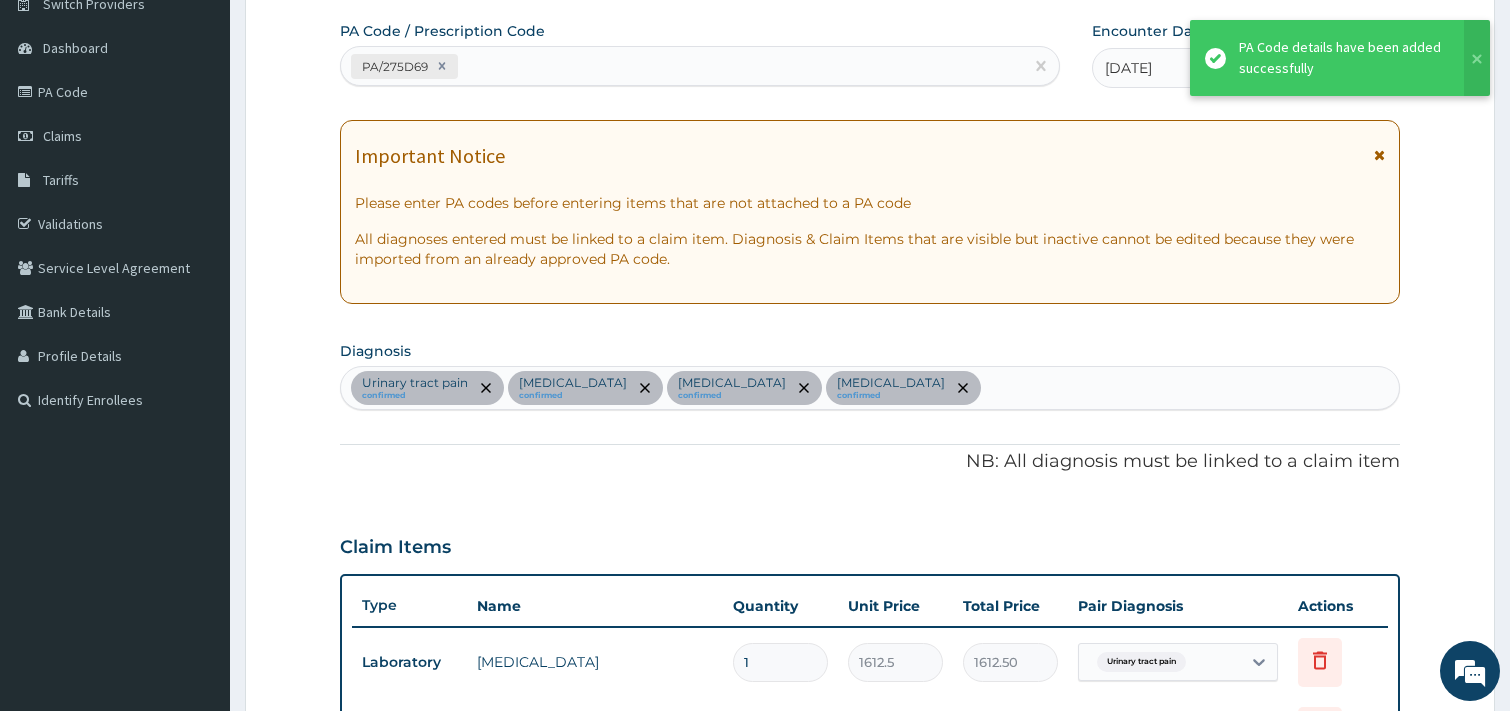 scroll, scrollTop: 822, scrollLeft: 0, axis: vertical 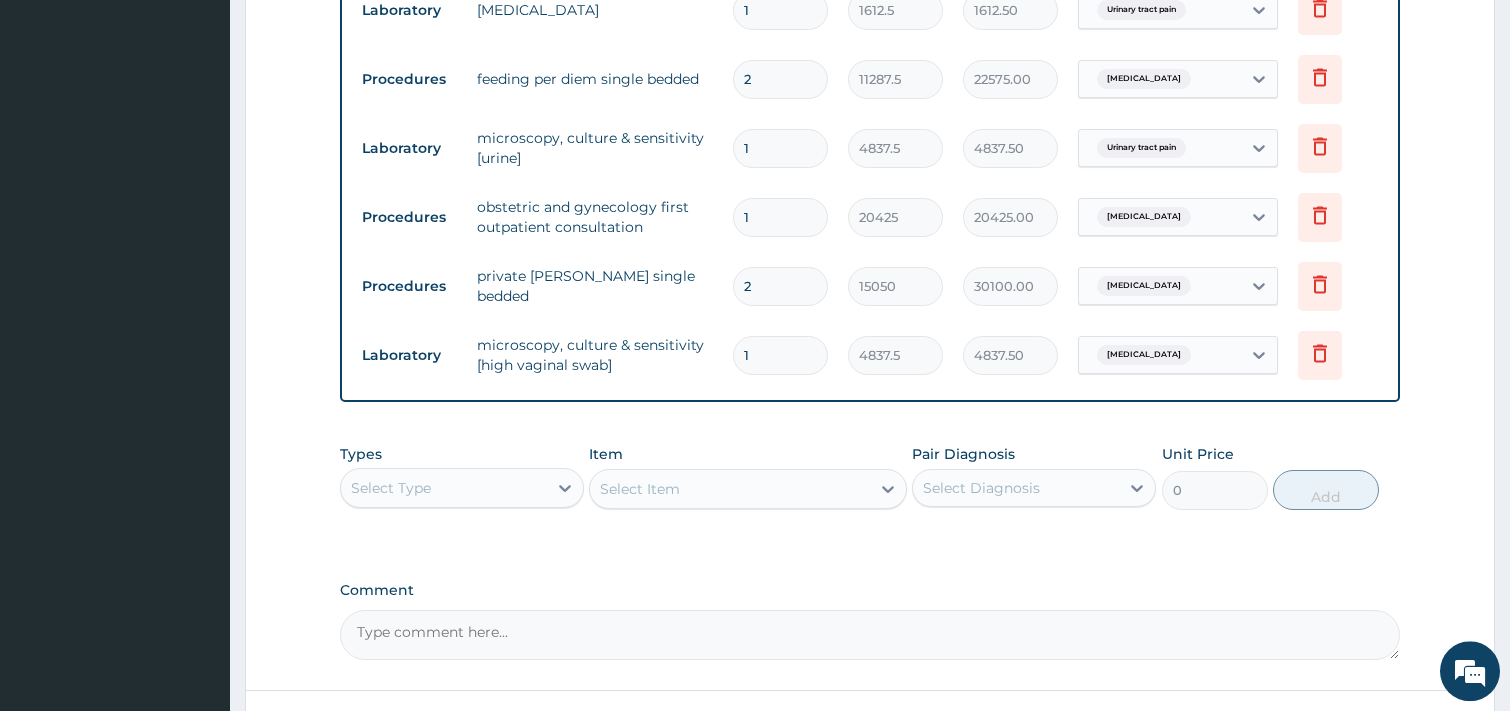 click on "Select Item" at bounding box center (748, 489) 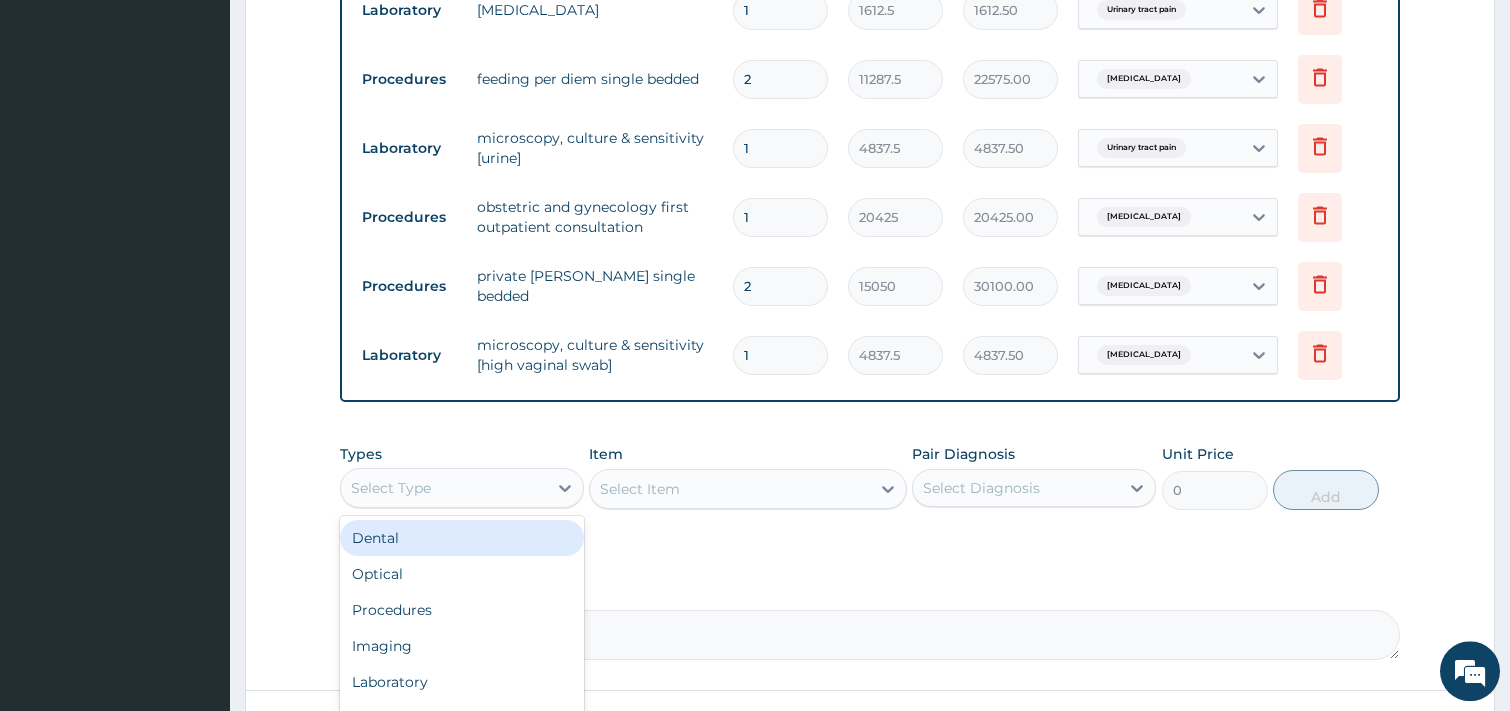 click on "Select Type" at bounding box center (444, 488) 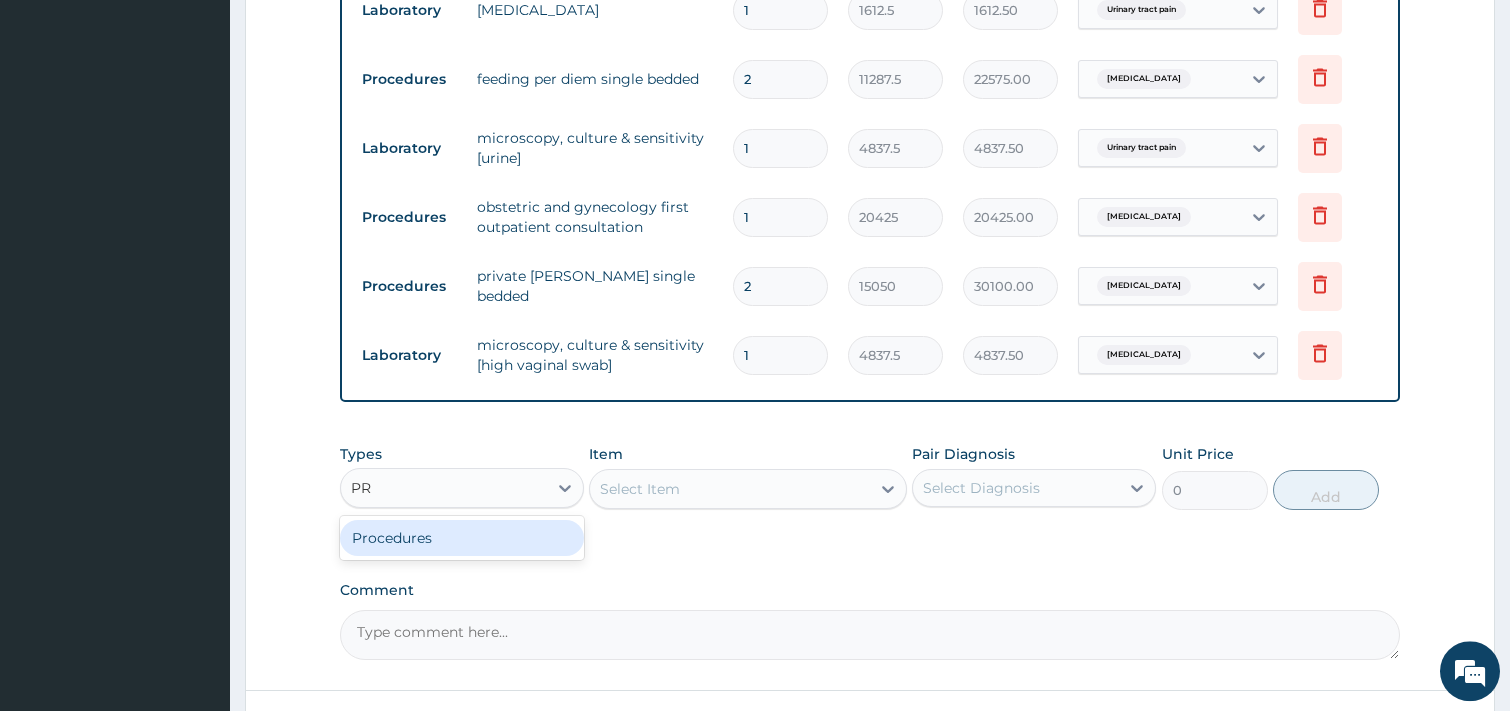 type on "PRO" 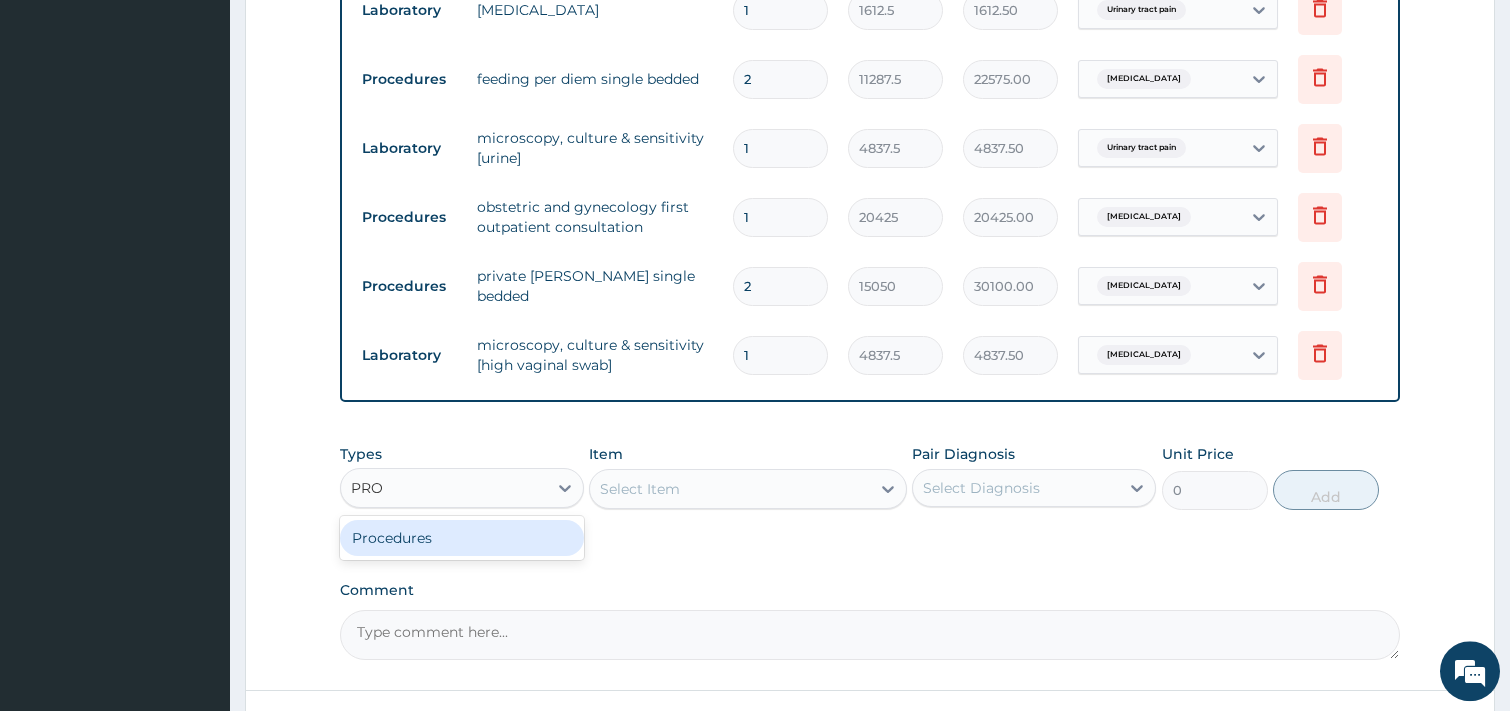 click on "Procedures" at bounding box center [462, 538] 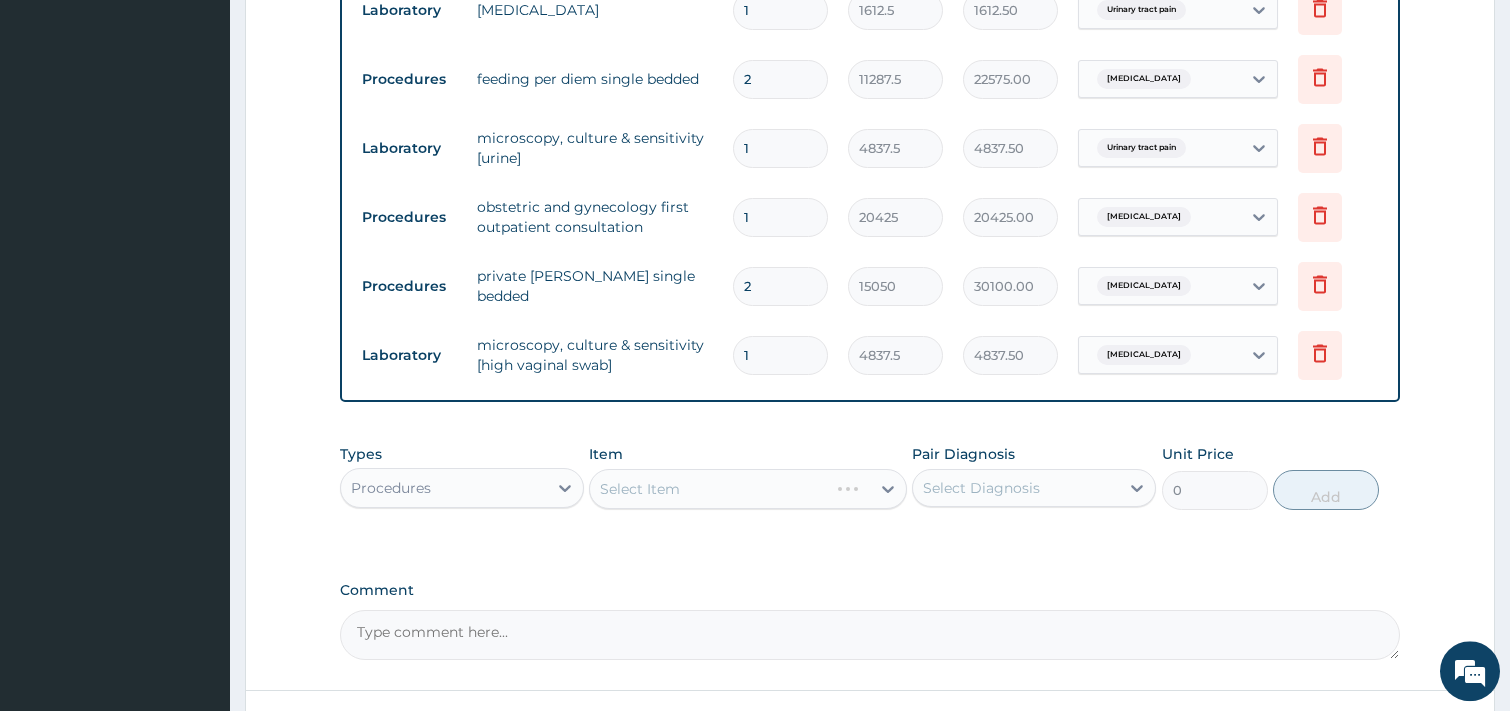 type 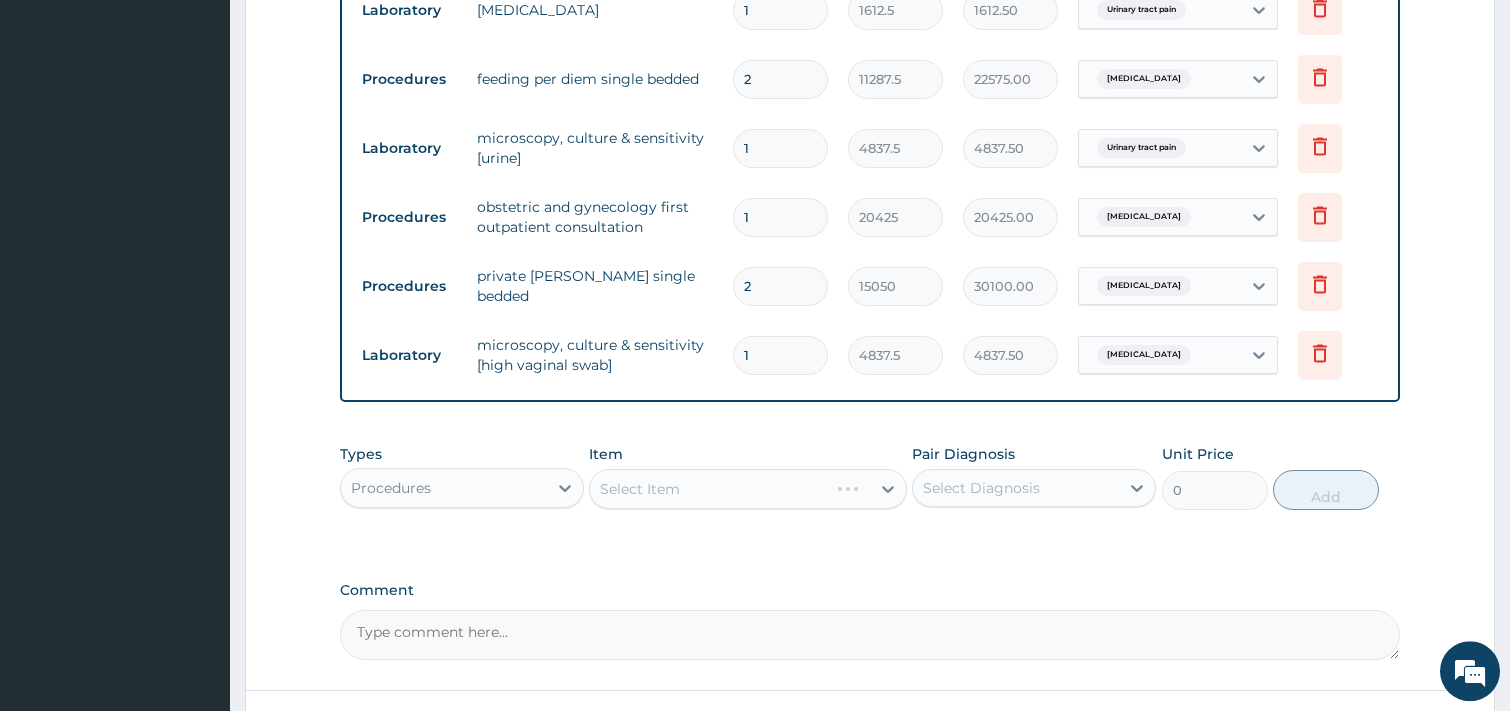 click on "Select Item" at bounding box center (748, 489) 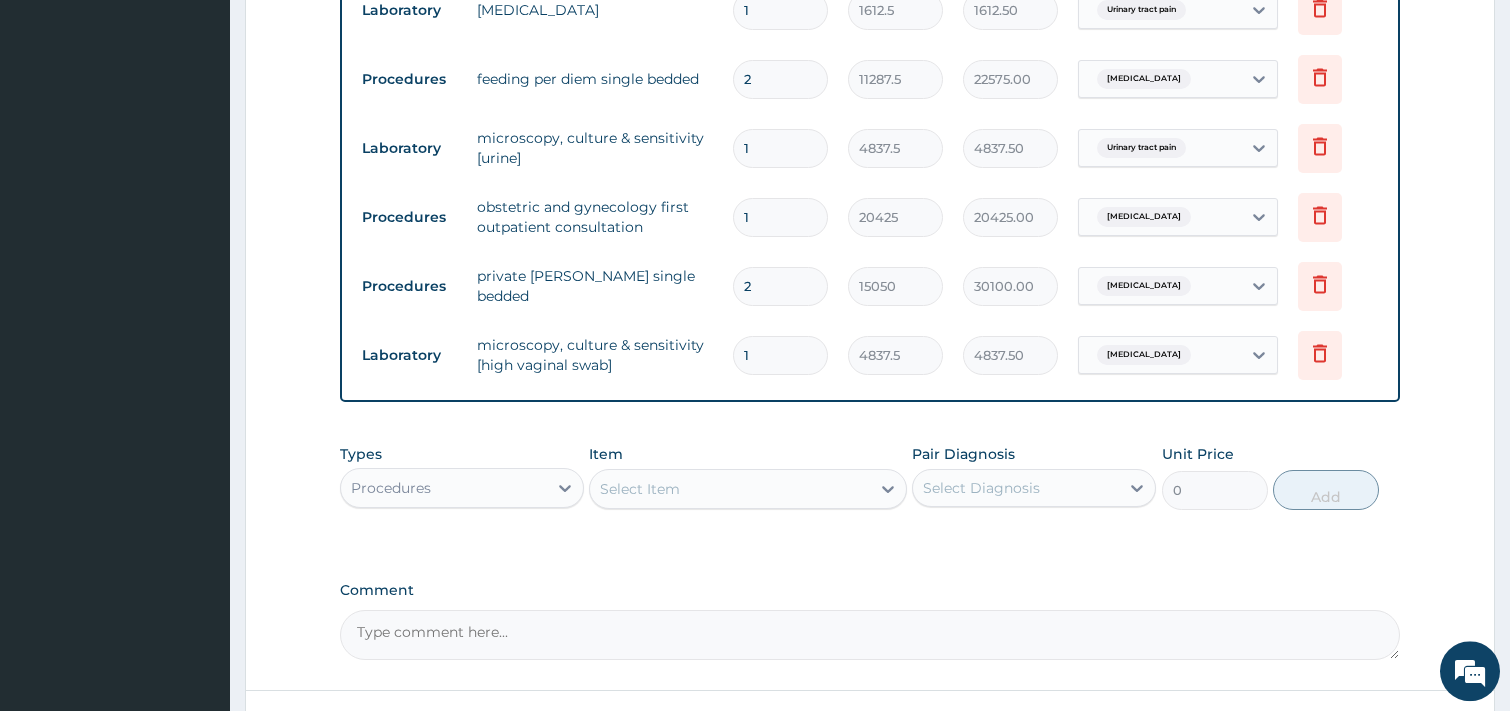 click on "Select Item" at bounding box center [730, 489] 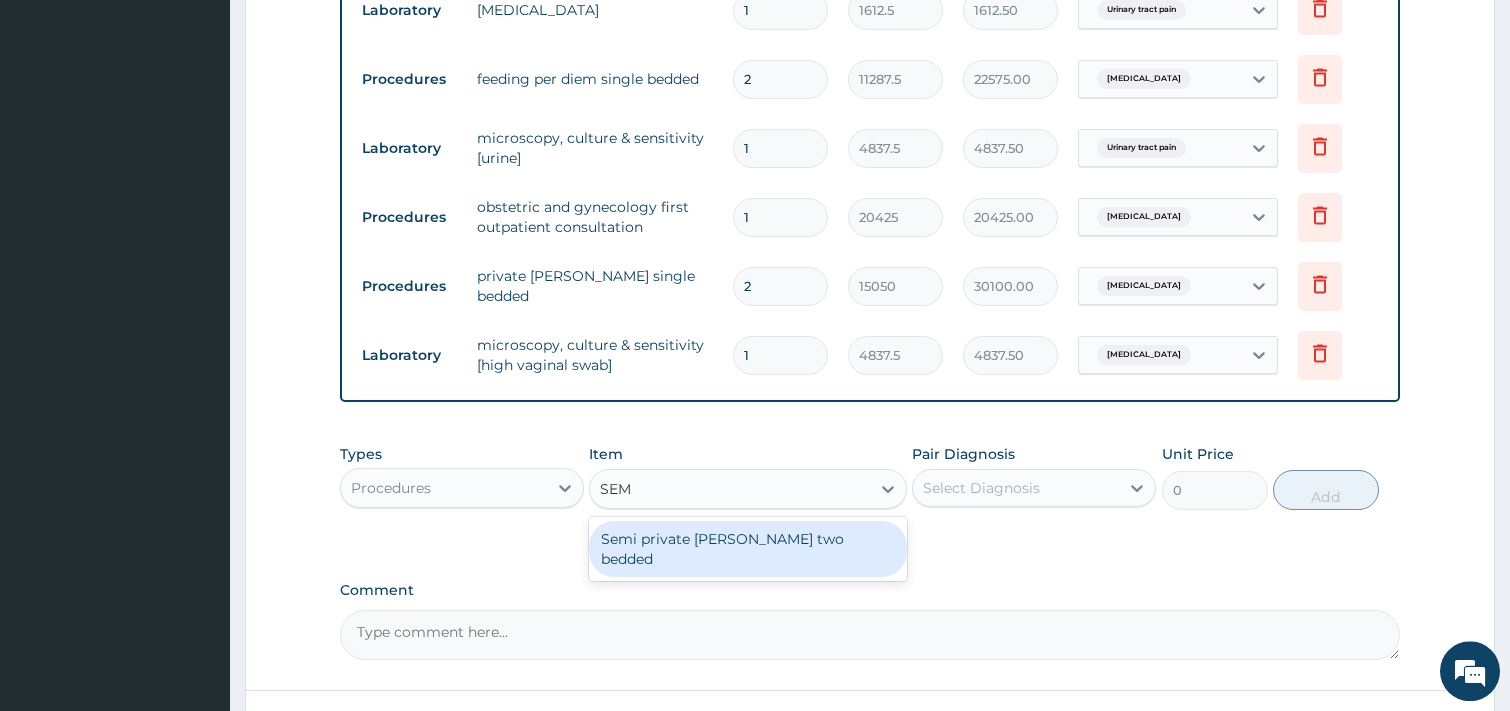 type on "SEMI" 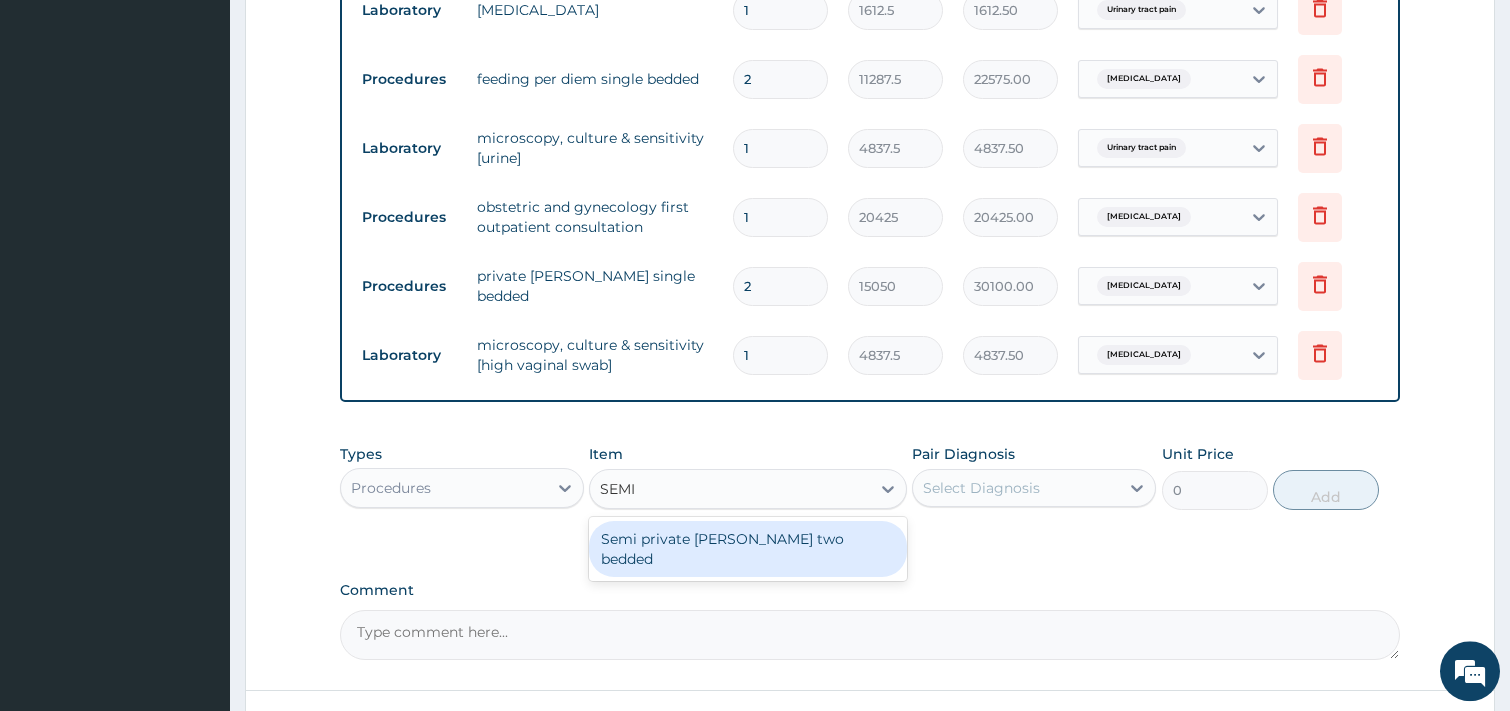 click on "Semi private [PERSON_NAME] two bedded" at bounding box center [748, 549] 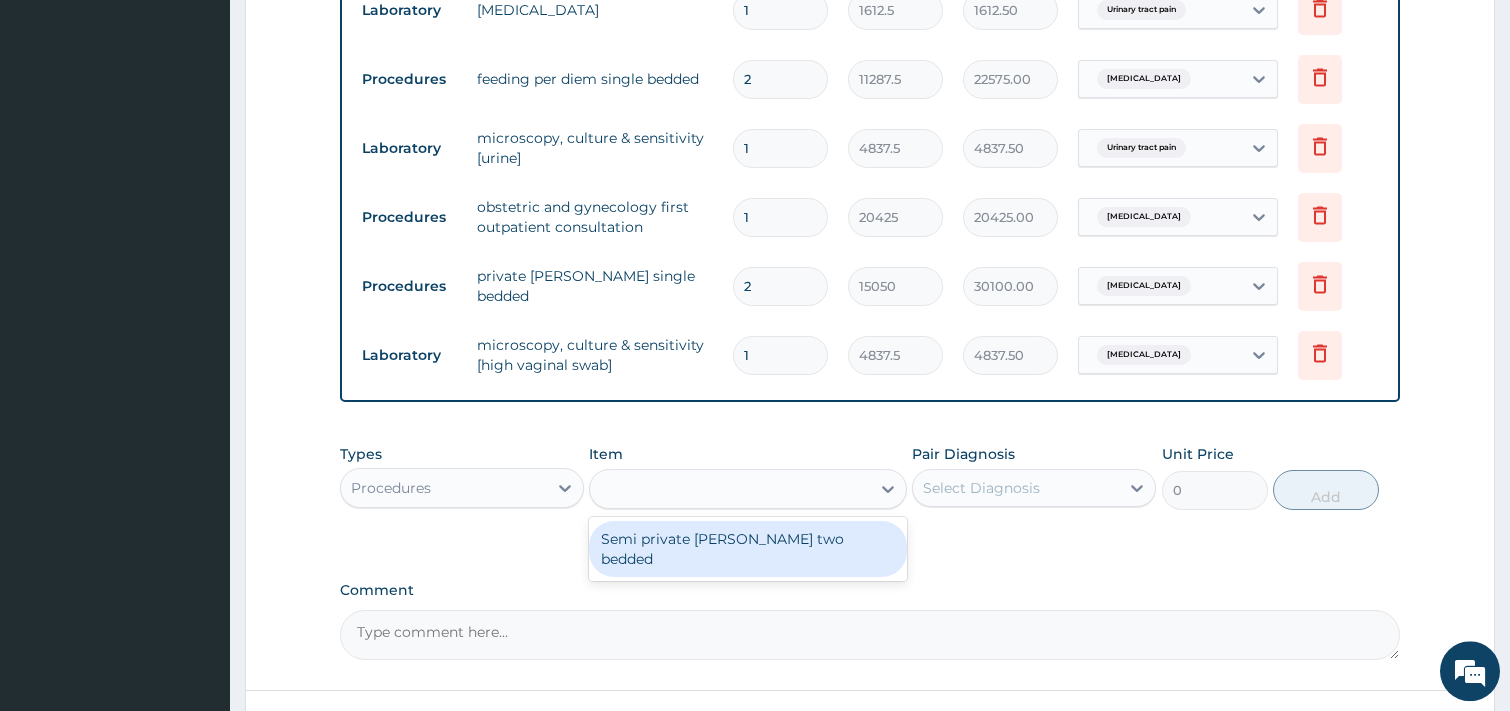 type on "9675" 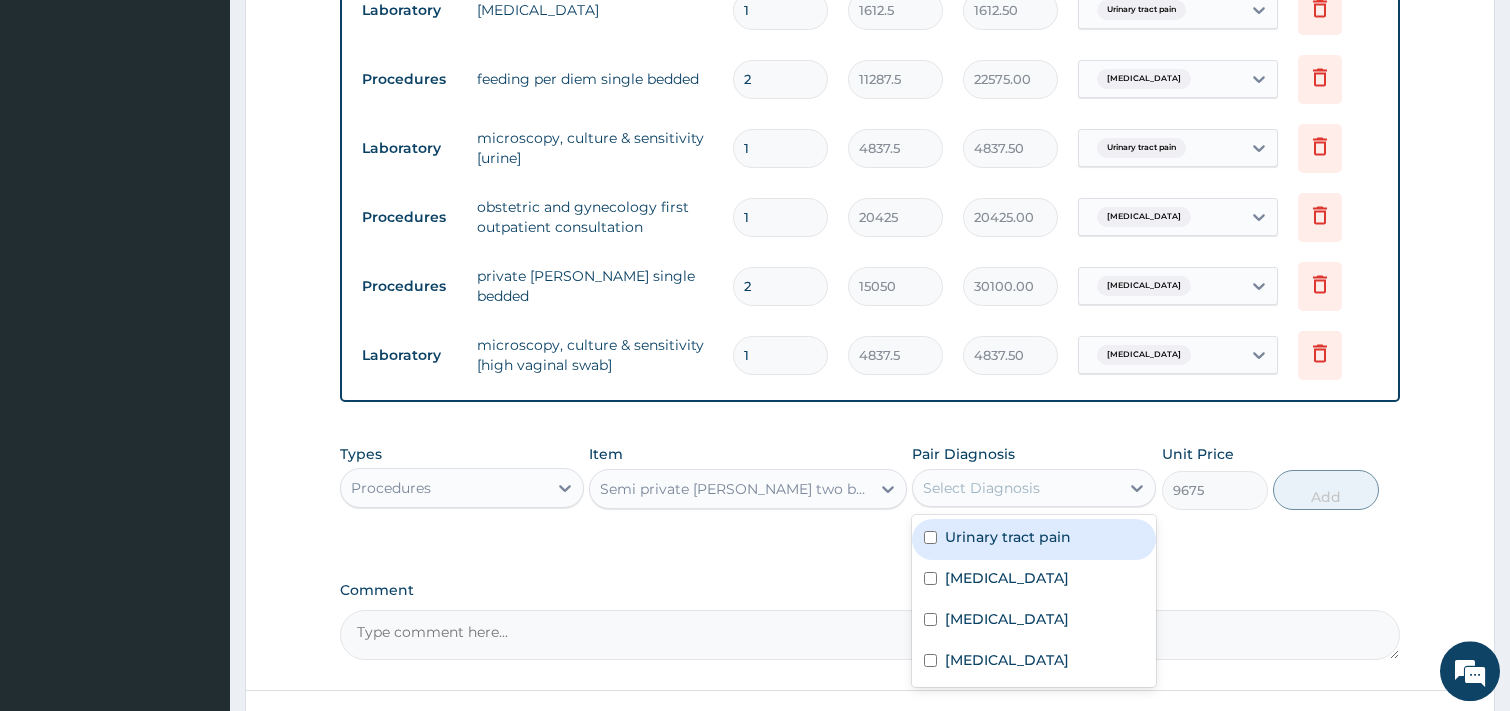 click on "Select Diagnosis" at bounding box center (981, 488) 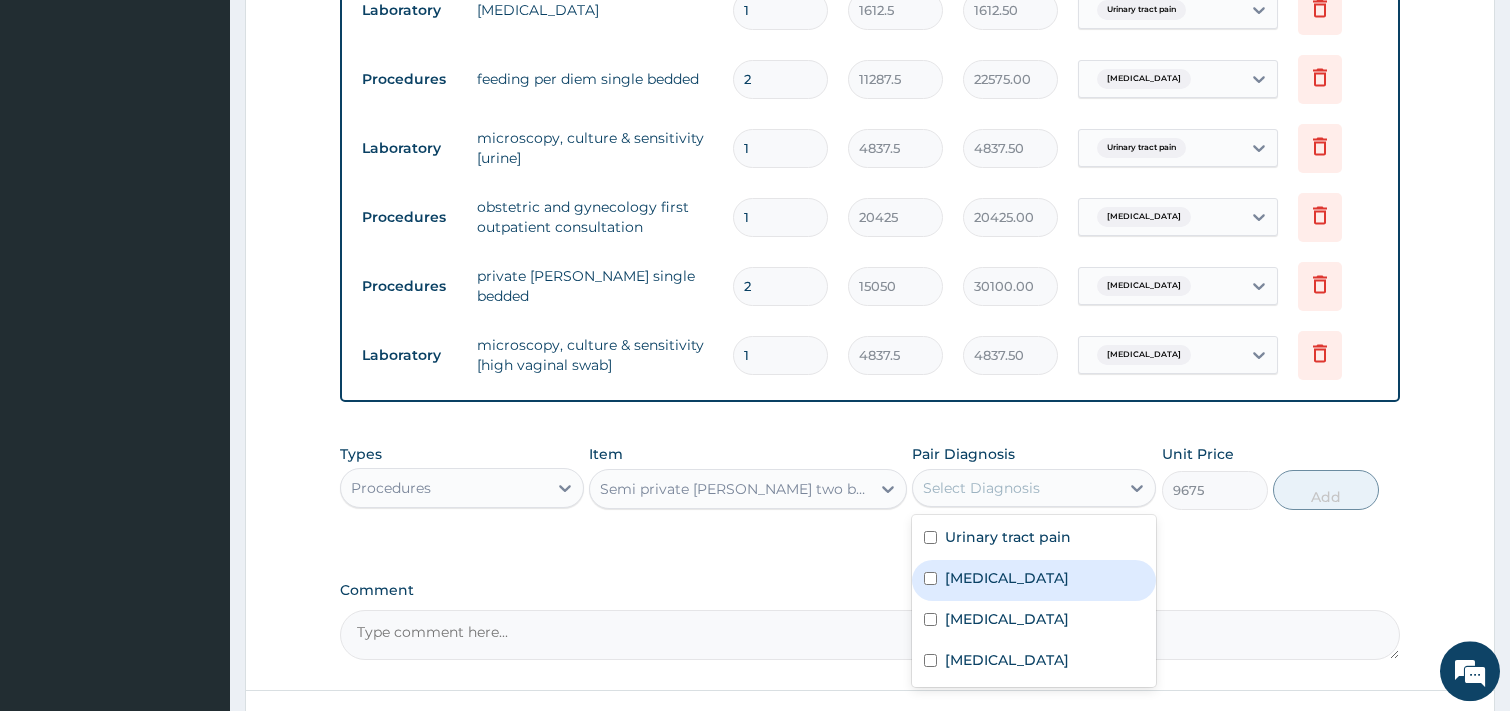click on "[MEDICAL_DATA]" at bounding box center (1034, 580) 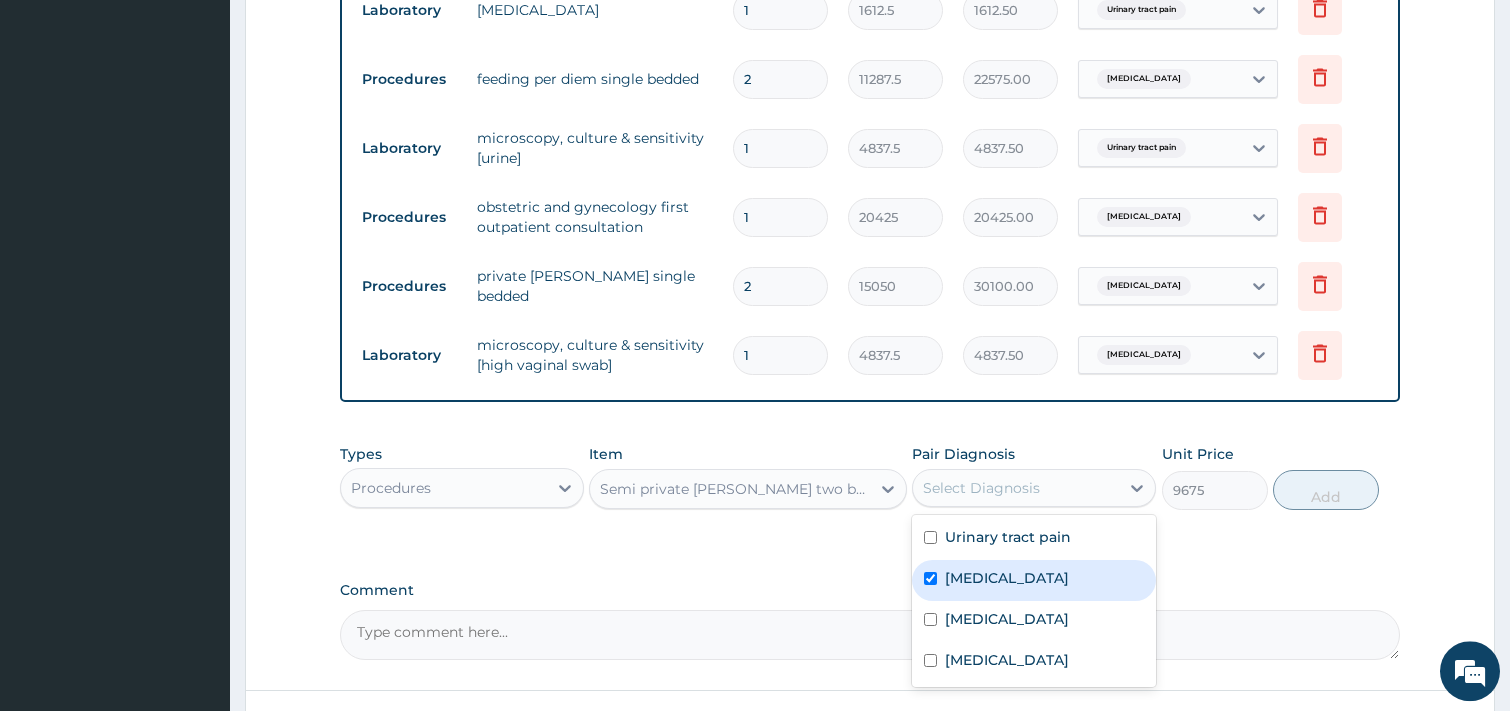 checkbox on "true" 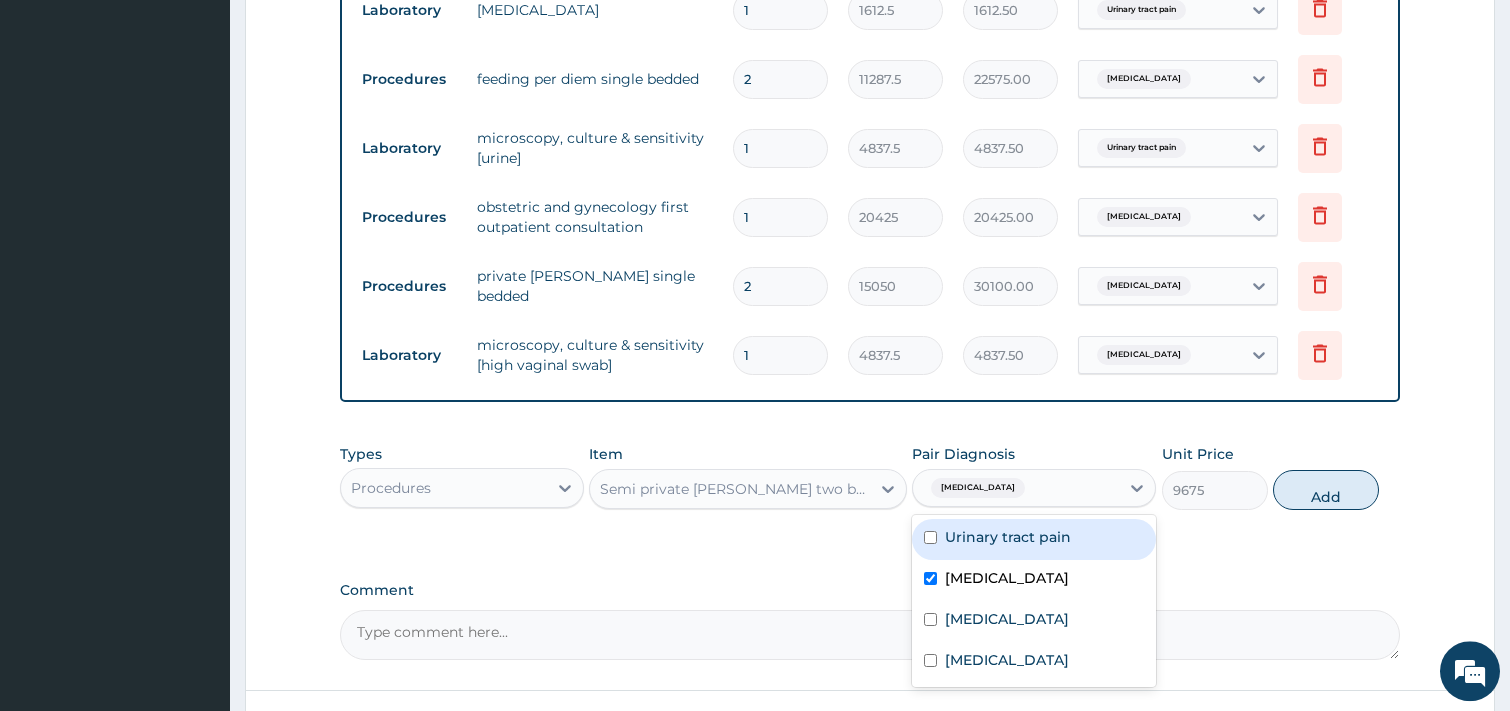 click on "Urinary tract pain" at bounding box center (1008, 537) 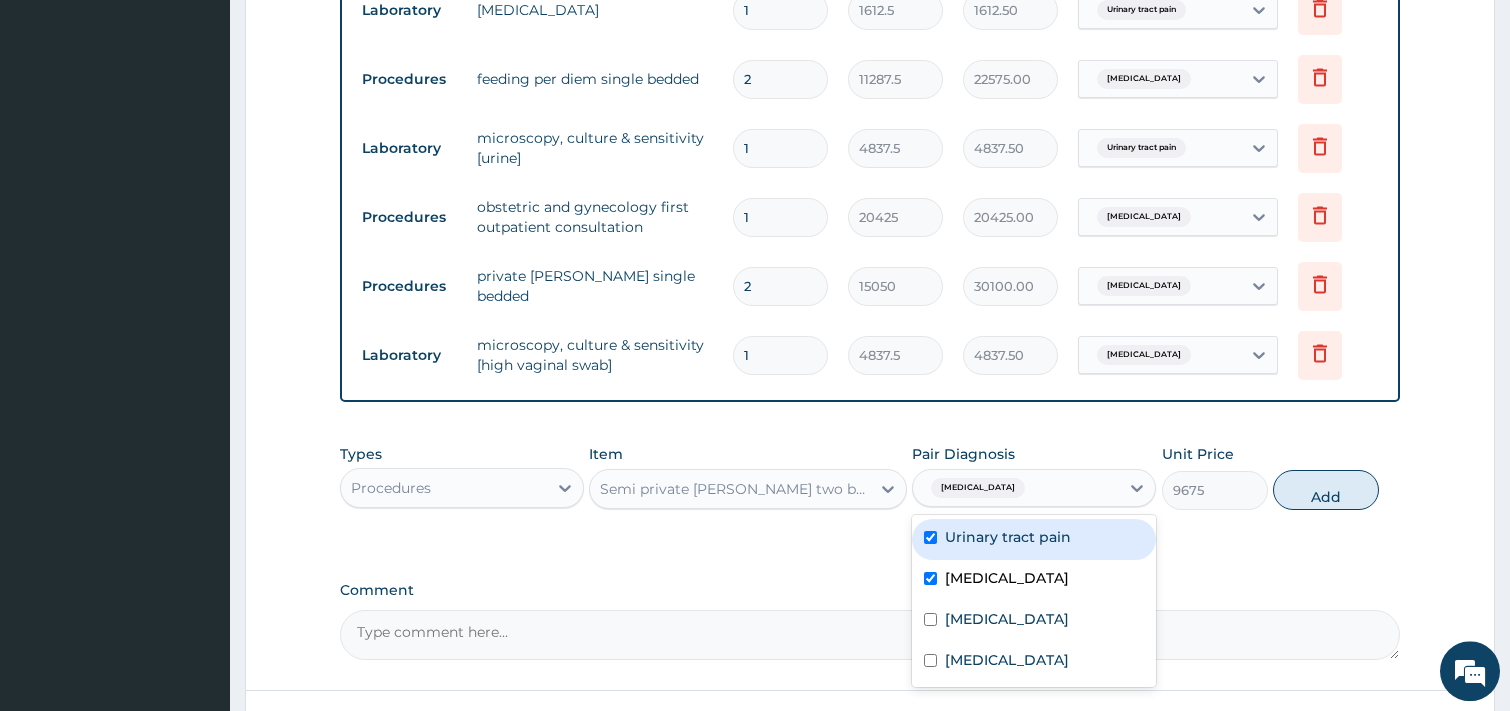 checkbox on "true" 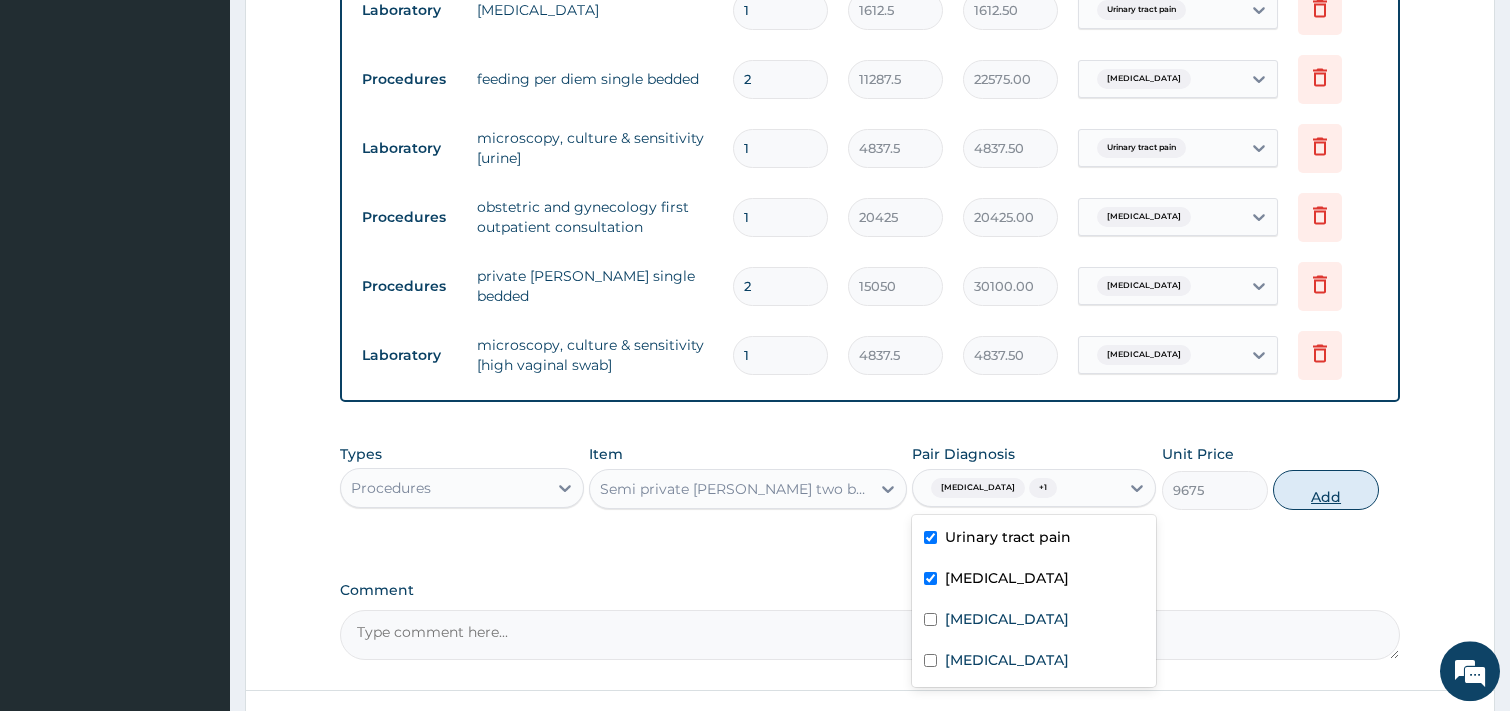 click on "Add" at bounding box center [1326, 490] 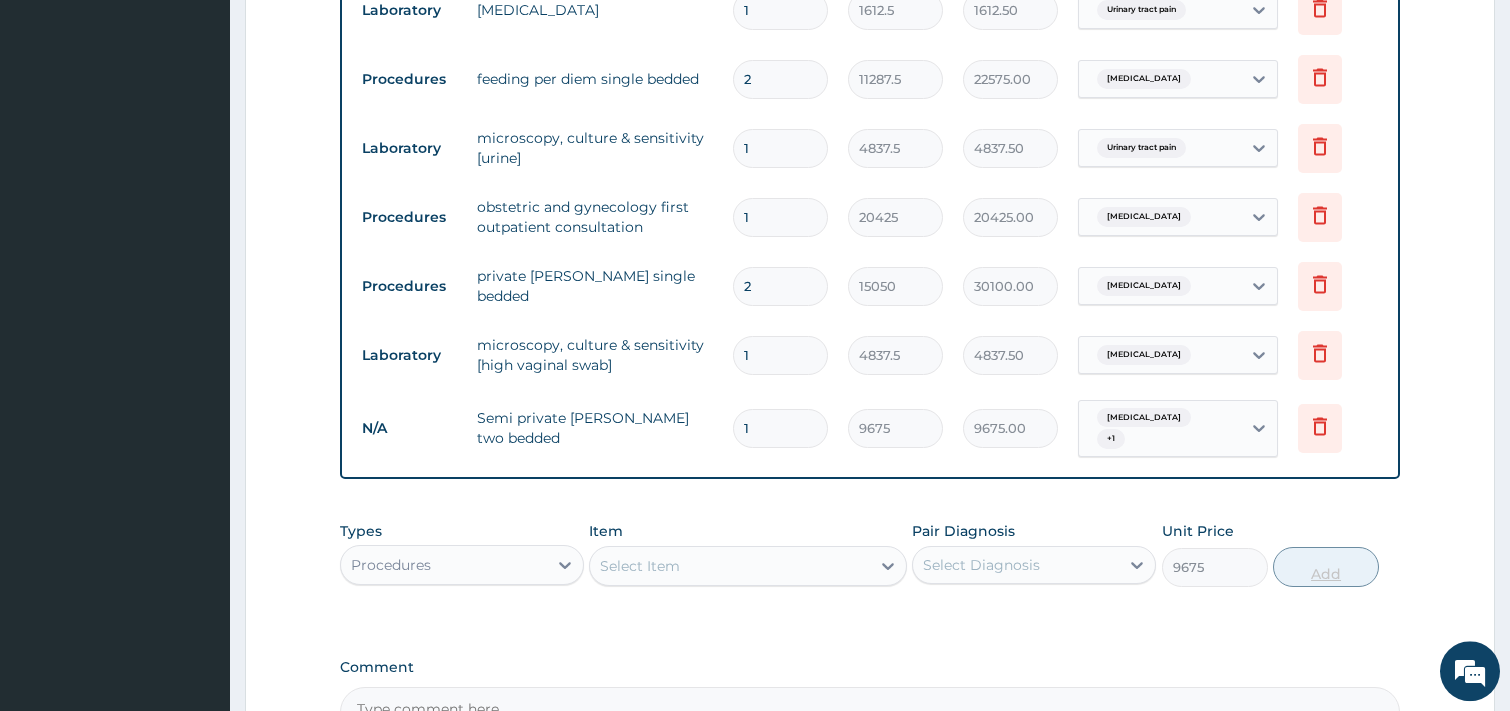 type on "0" 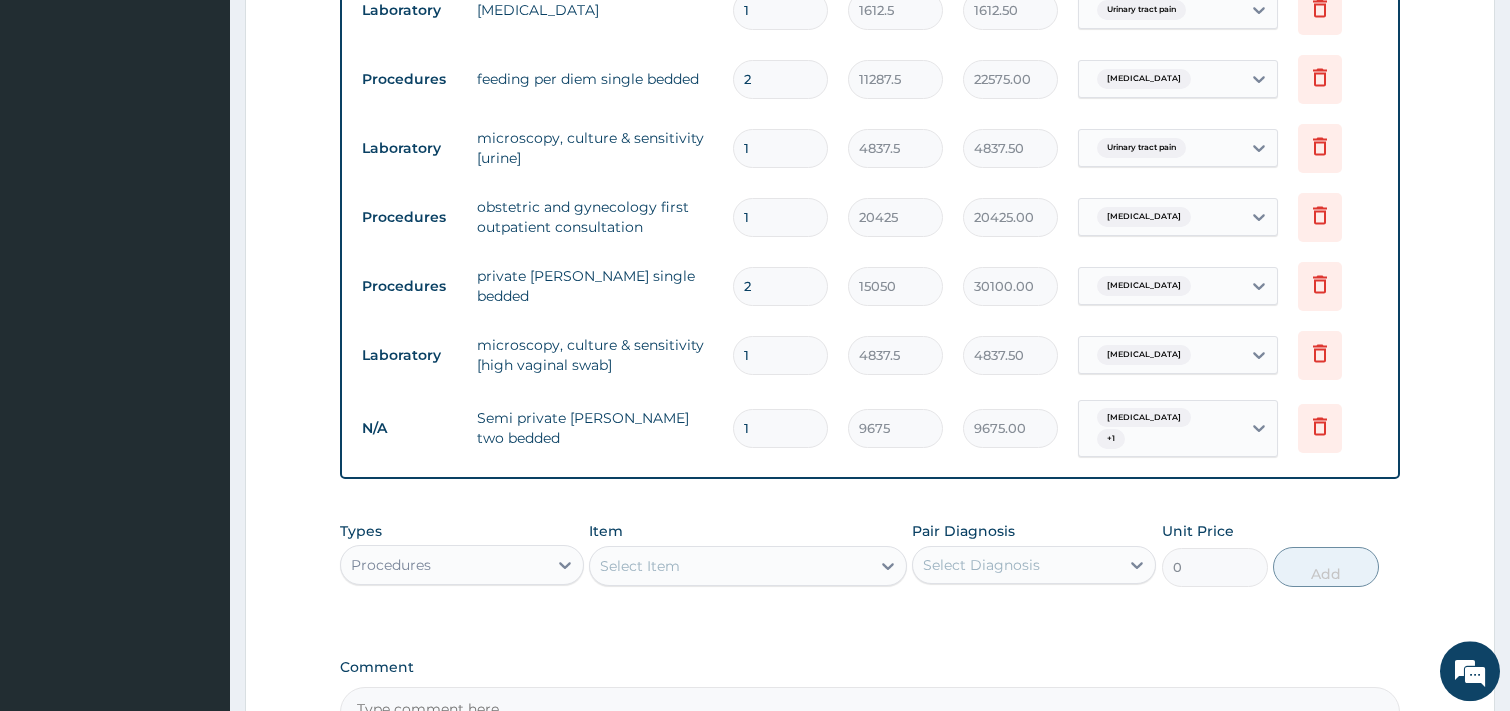 type 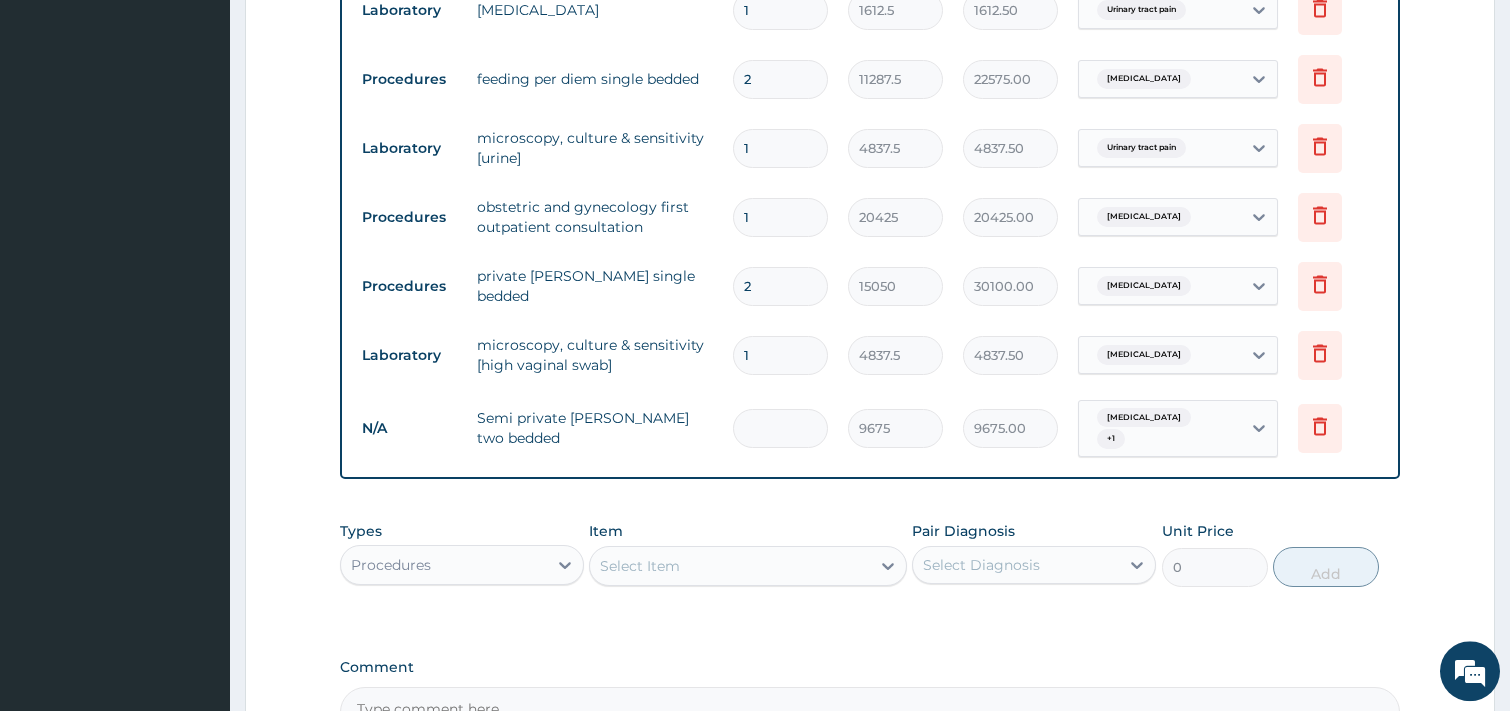 type on "0.00" 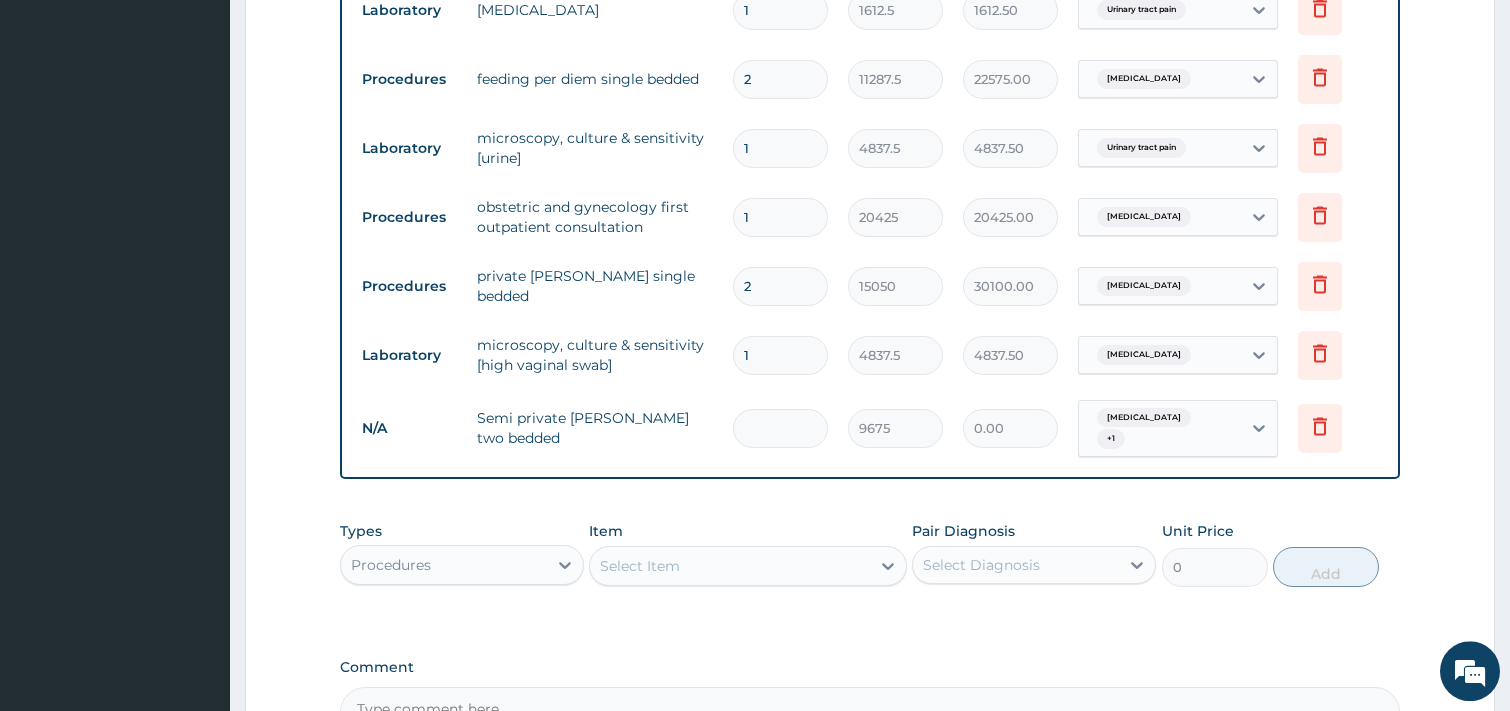 type on "2" 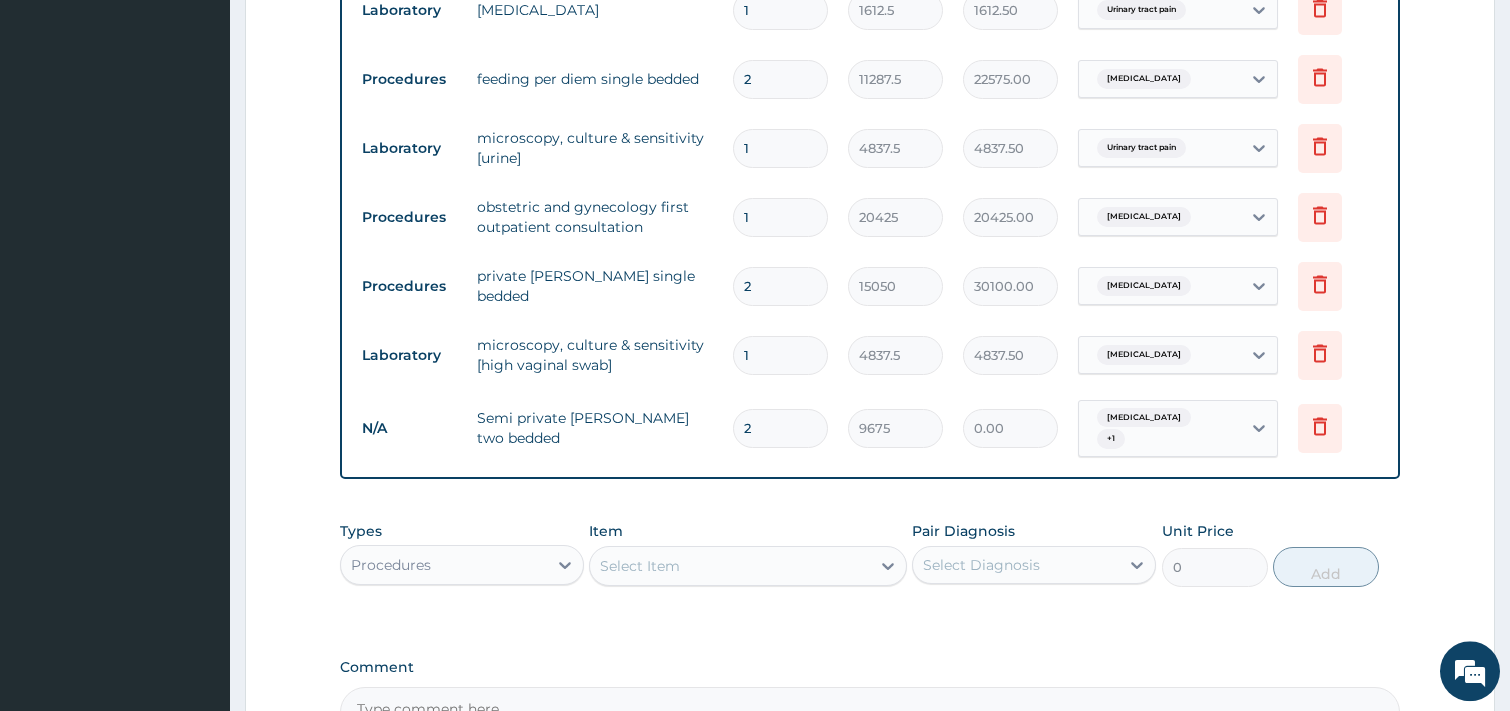 type on "19350.00" 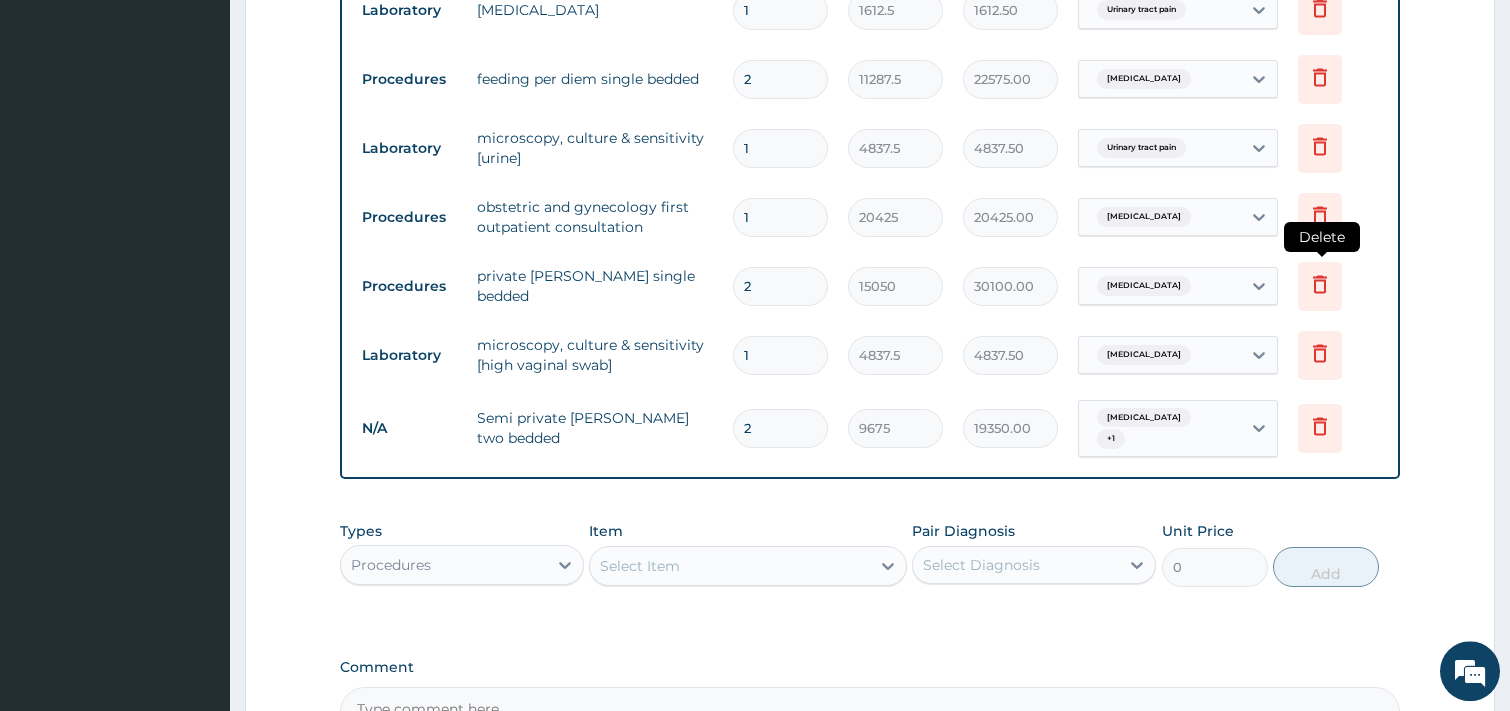 type on "2" 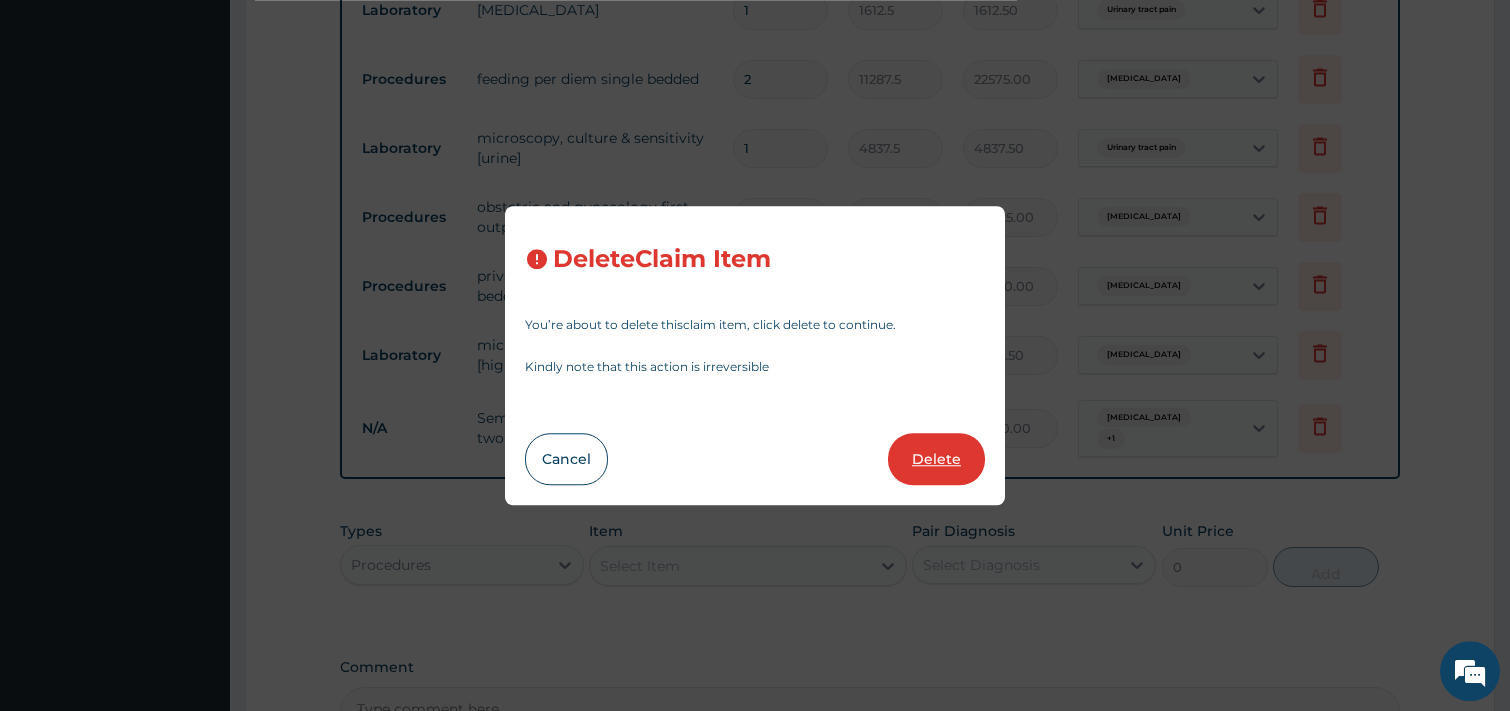 click on "Delete" at bounding box center [936, 459] 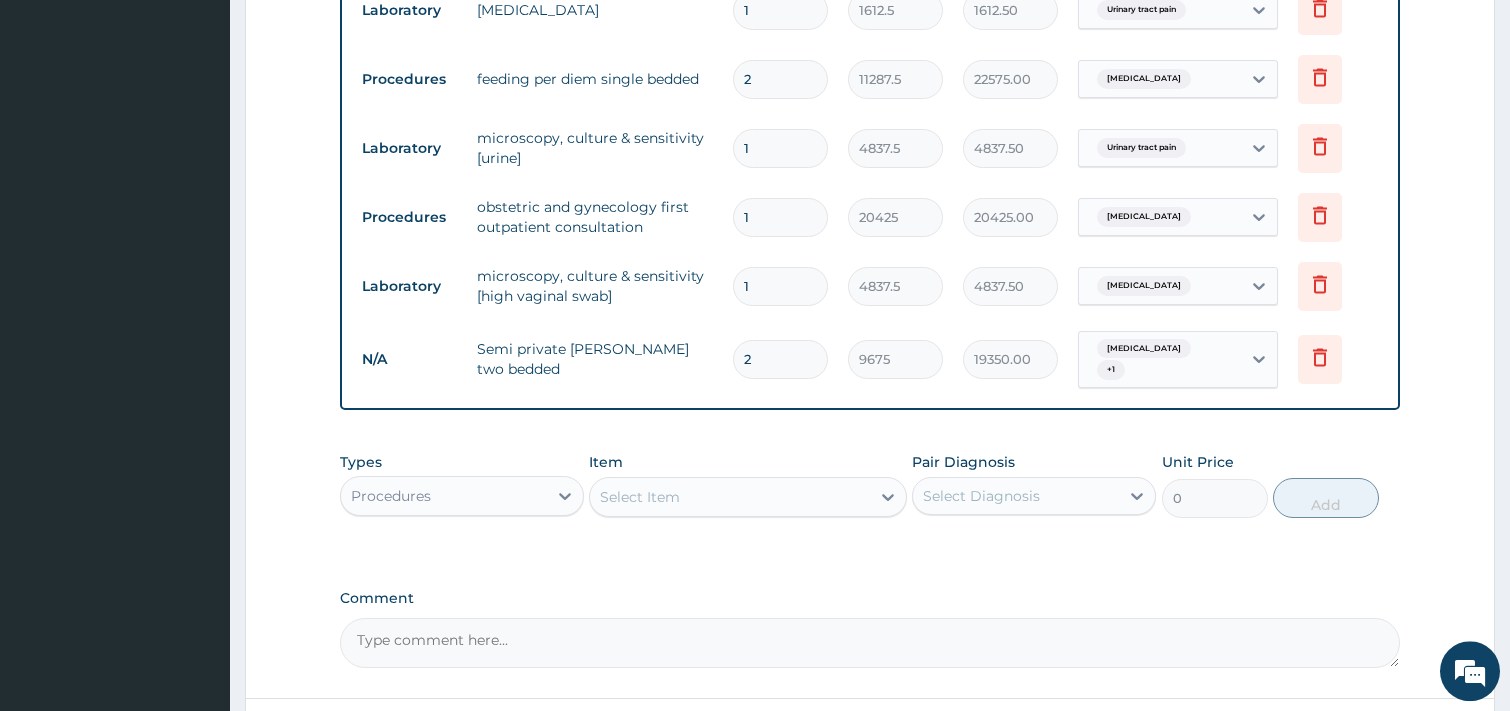 click on "Select Item" at bounding box center (730, 497) 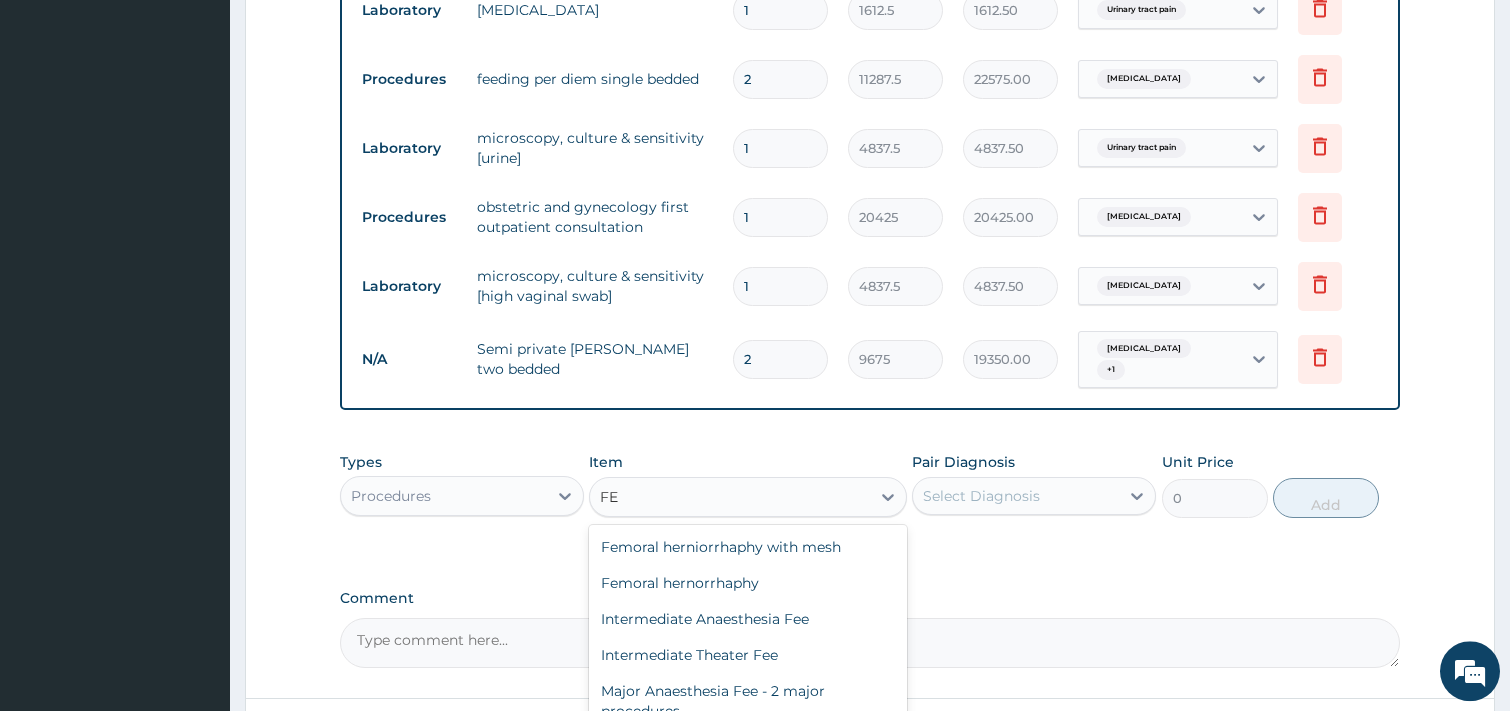 type on "F" 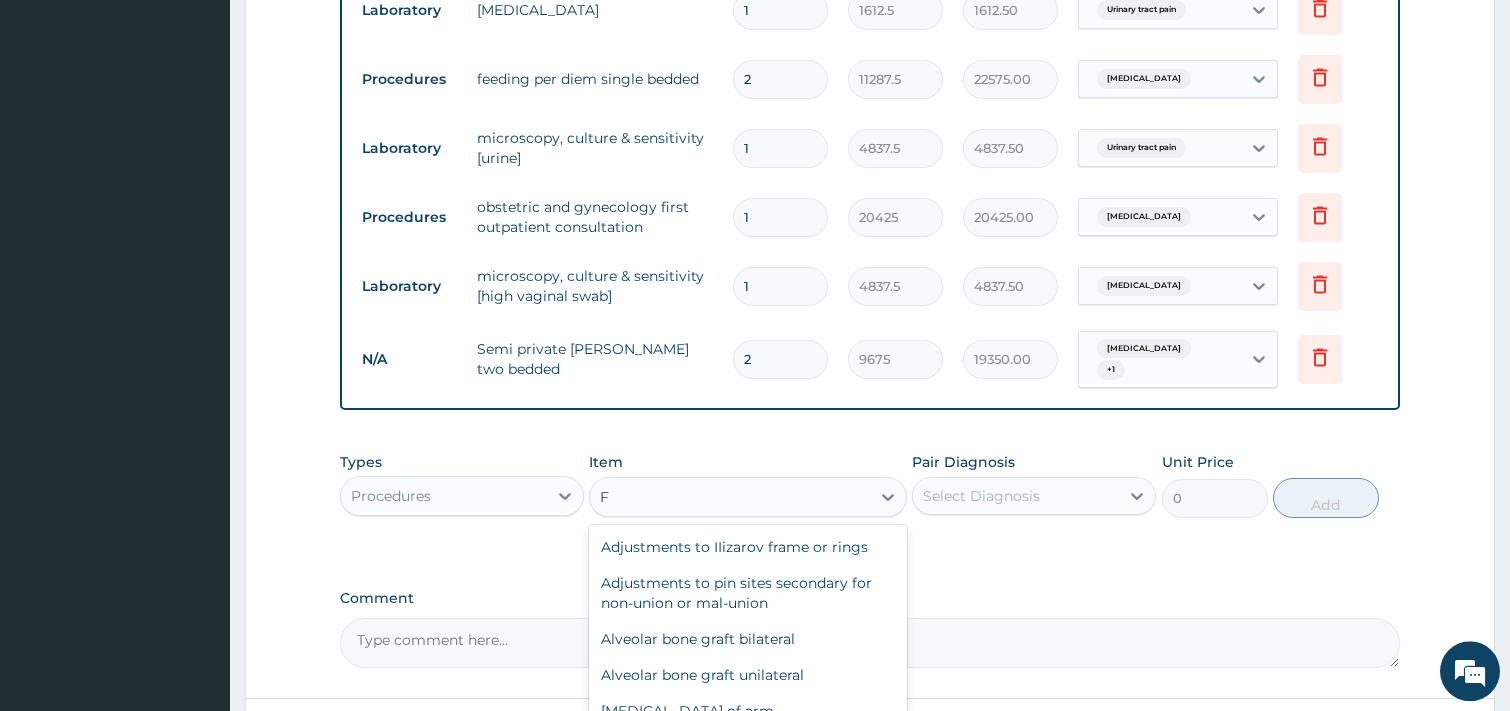 type 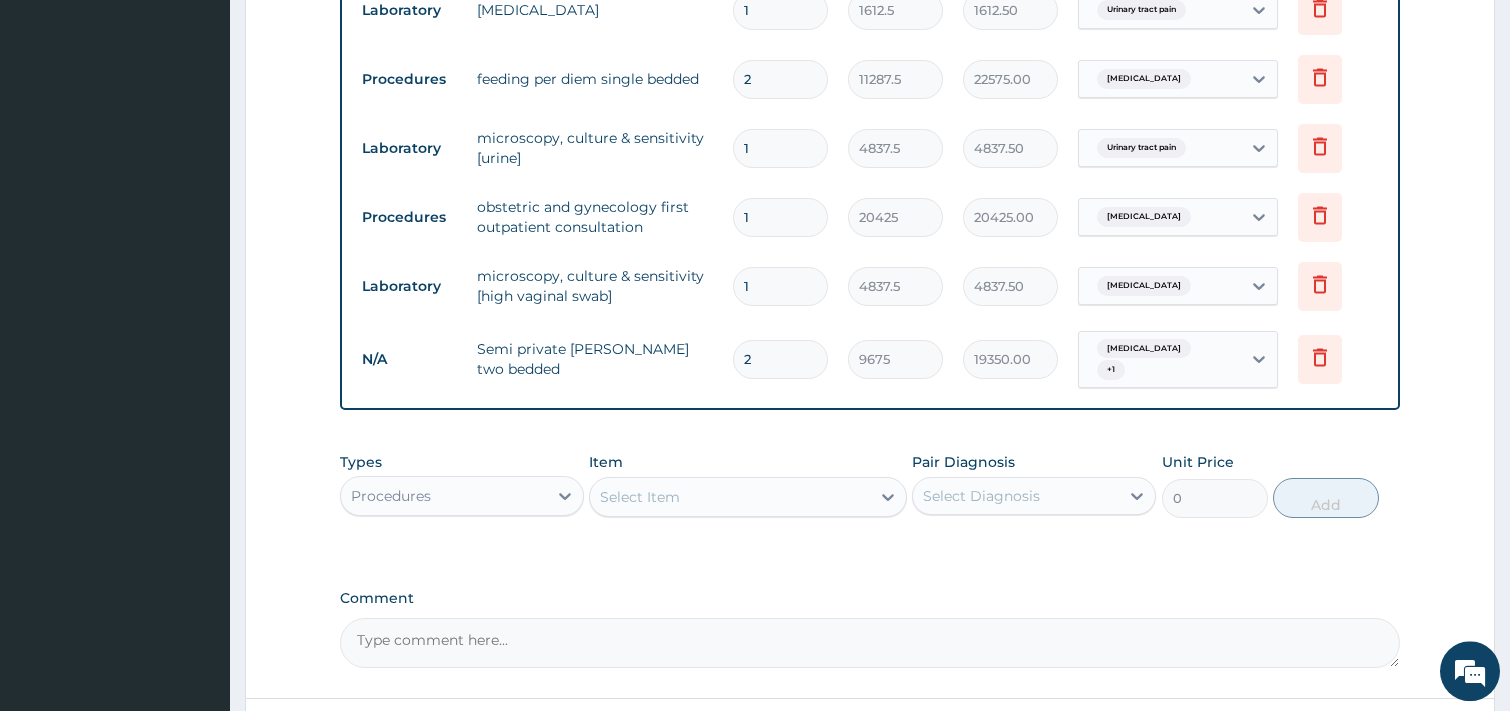 click on "PA Code / Prescription Code PA/275D69 Encounter Date [DATE] Important Notice Please enter PA codes before entering items that are not attached to a PA code   All diagnoses entered must be linked to a claim item. Diagnosis & Claim Items that are visible but inactive cannot be edited because they were imported from an already approved PA code. Diagnosis Urinary tract pain confirmed [MEDICAL_DATA] confirmed [MEDICAL_DATA] confirmed [MEDICAL_DATA] confirmed NB: All diagnosis must be linked to a claim item Claim Items Type Name Quantity Unit Price Total Price Pair Diagnosis Actions Laboratory [MEDICAL_DATA] 1 1612.5 1612.50 Urinary tract pain Delete Procedures feeding per diem single bedded 2 11287.5 22575.00 [MEDICAL_DATA] Delete Laboratory microscopy, culture & sensitivity [urine] 1 4837.5 4837.50 Urinary tract pain Delete Procedures obstetric and gynecology first outpatient consultation 1 20425 20425.00 [MEDICAL_DATA] Delete Laboratory microscopy, culture & sensitivity [high vaginal swab] 1 4837.5 4837.50 [MEDICAL_DATA] Delete N/A 2 9675  + 1" at bounding box center (870, 18) 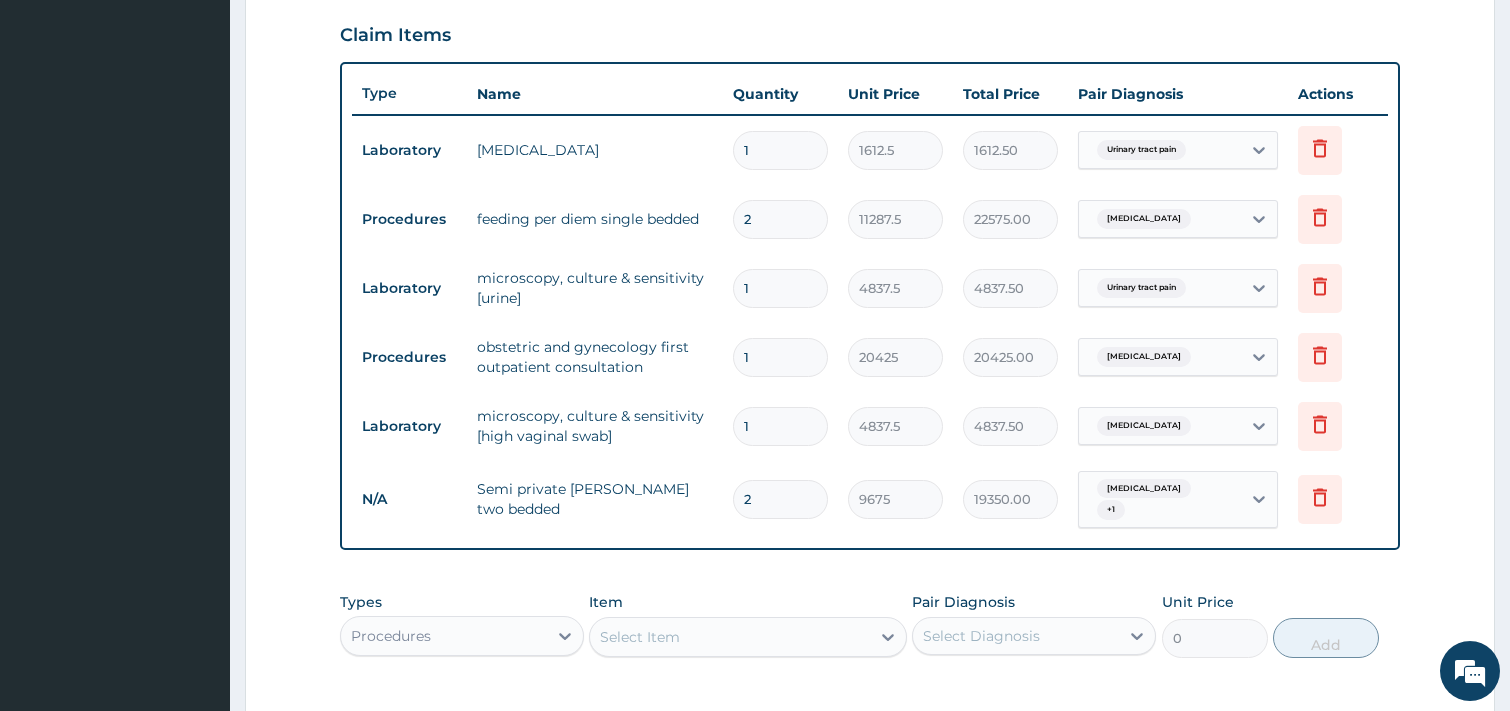 scroll, scrollTop: 669, scrollLeft: 0, axis: vertical 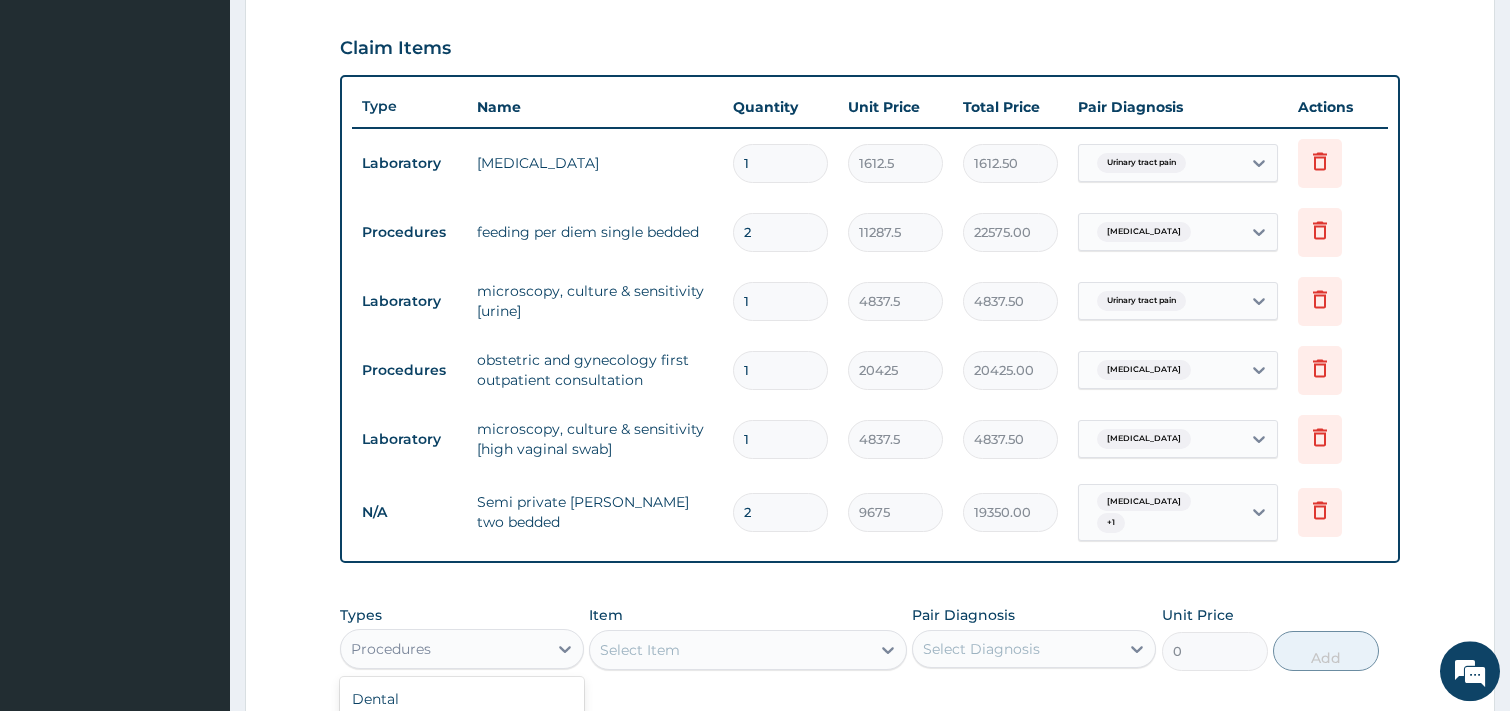 click on "Procedures" at bounding box center [444, 649] 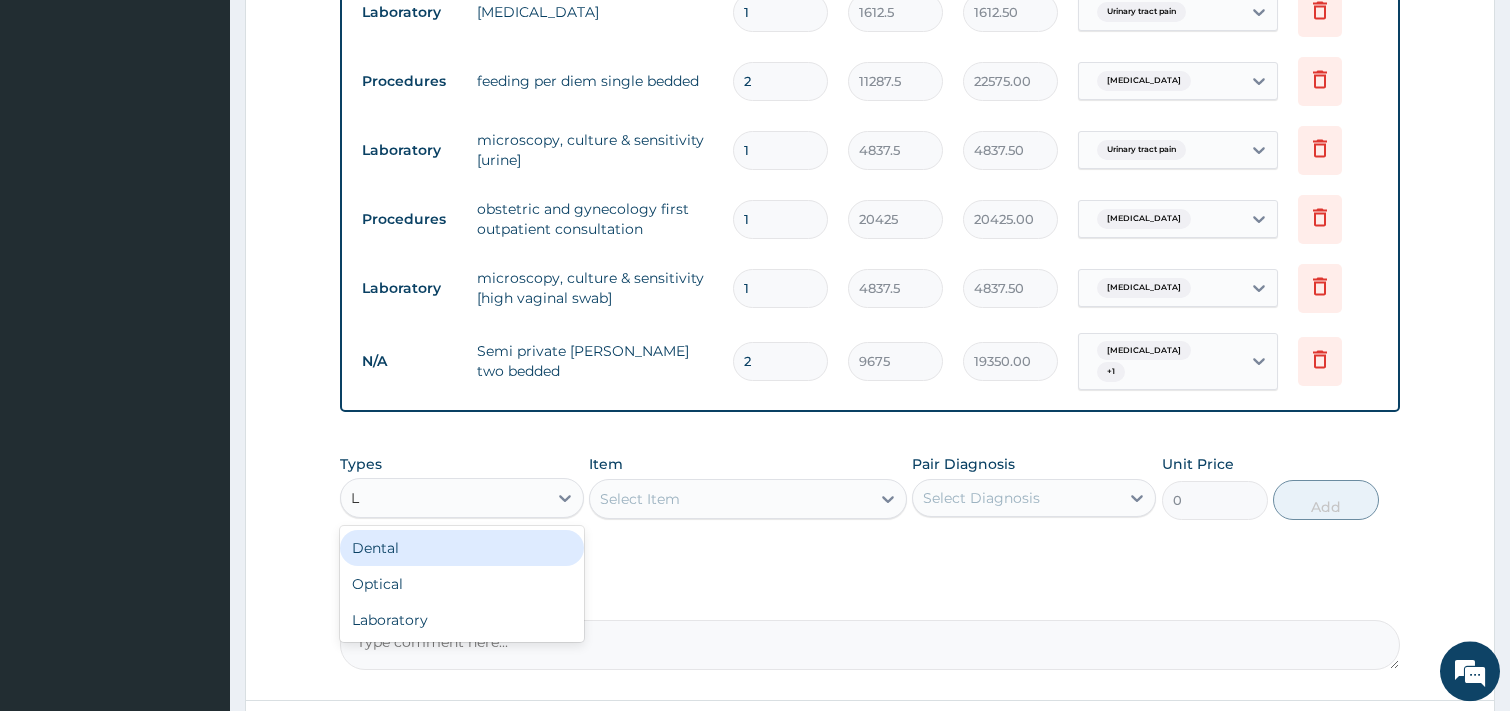 scroll, scrollTop: 822, scrollLeft: 0, axis: vertical 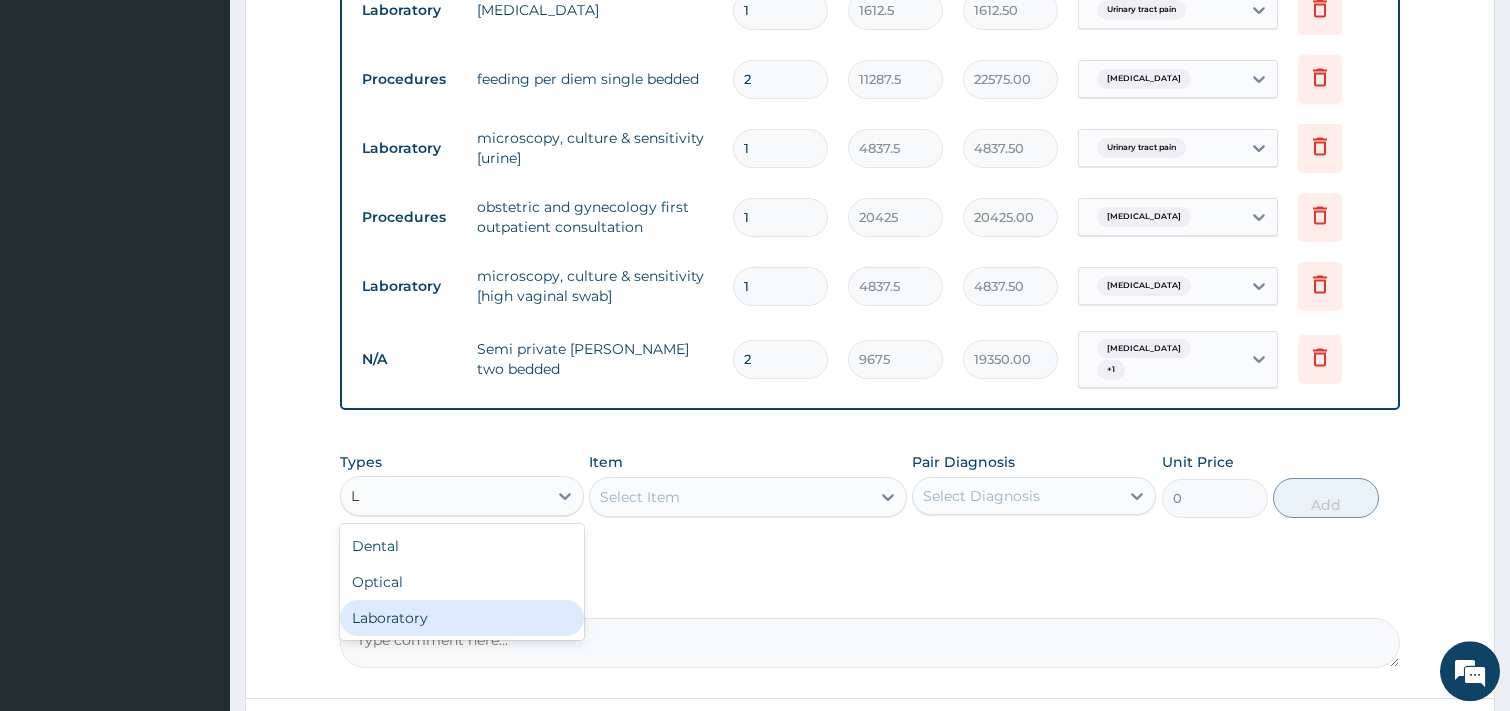 click on "Laboratory" at bounding box center (462, 618) 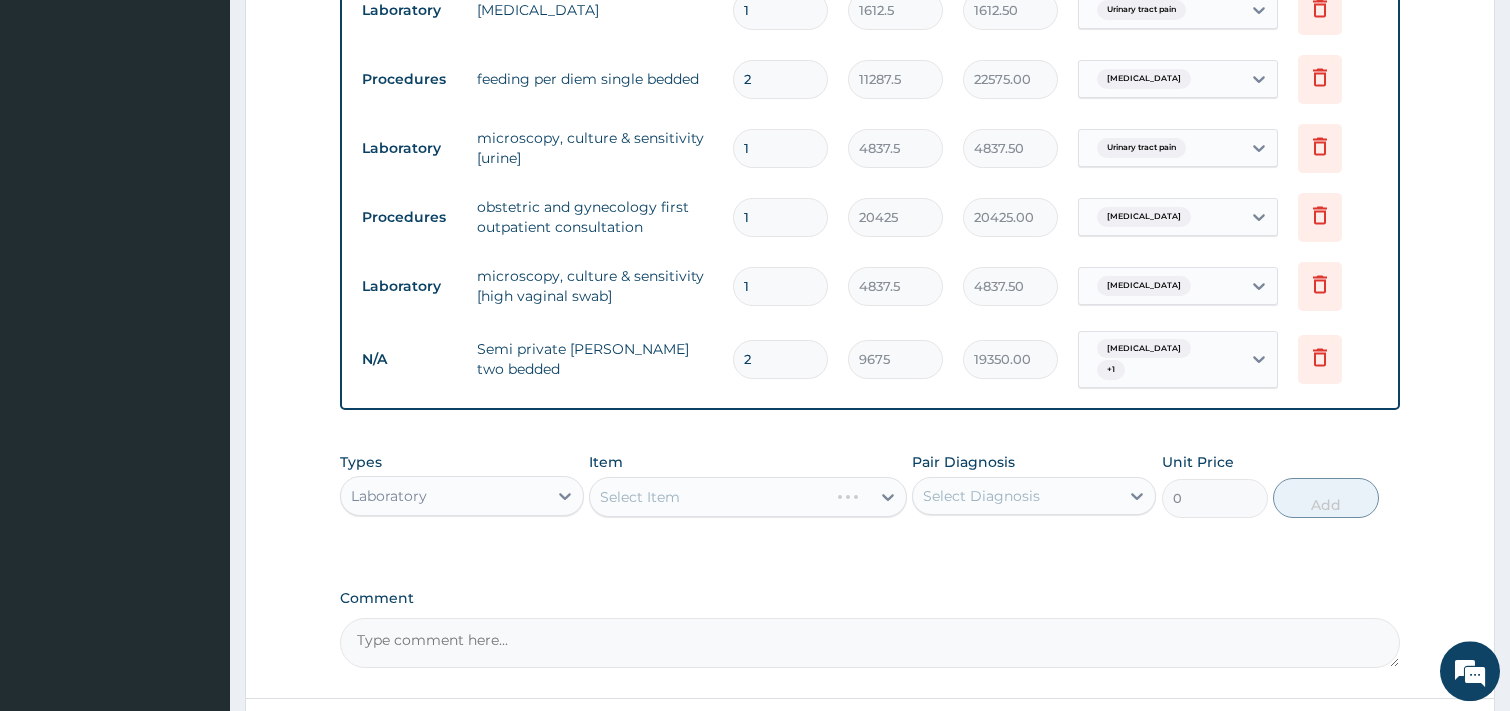 click on "Select Item" at bounding box center (748, 497) 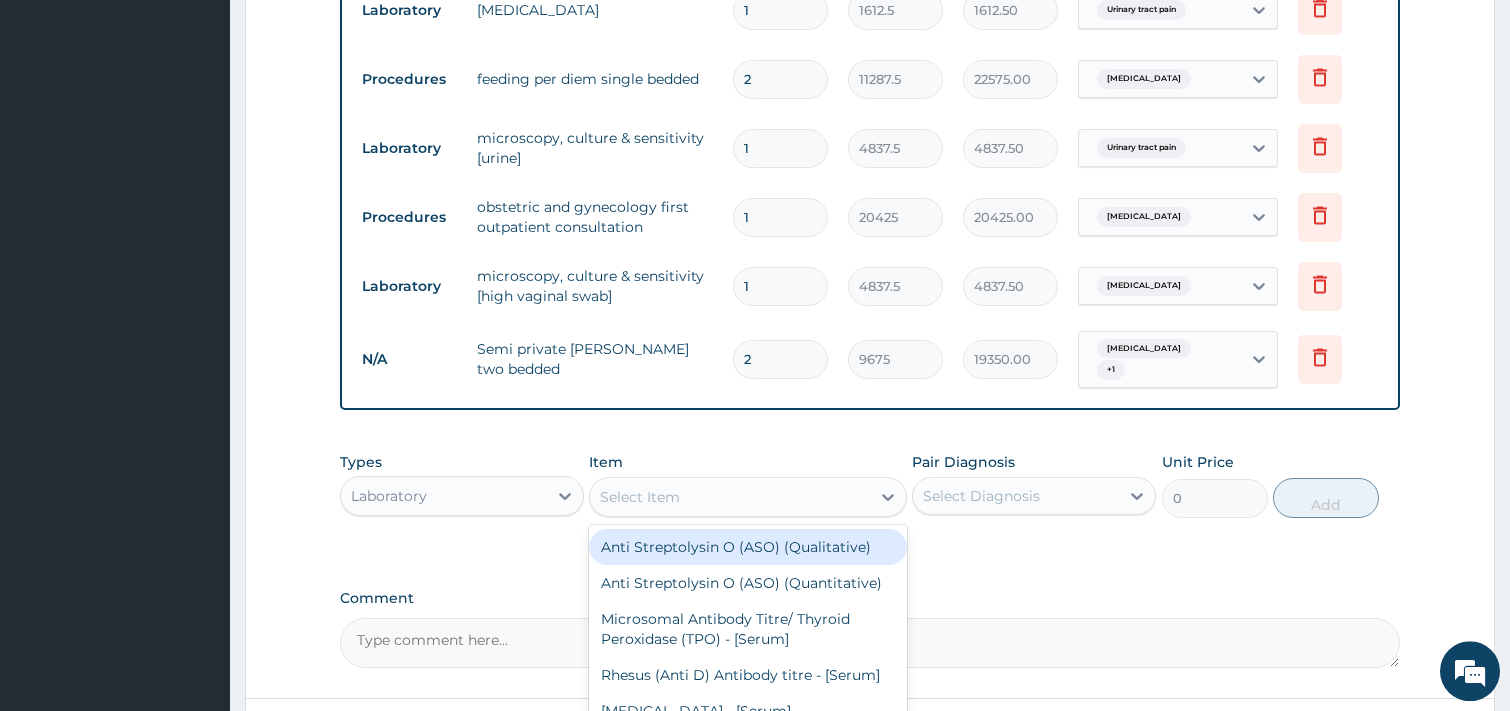 click on "Select Item" at bounding box center [730, 497] 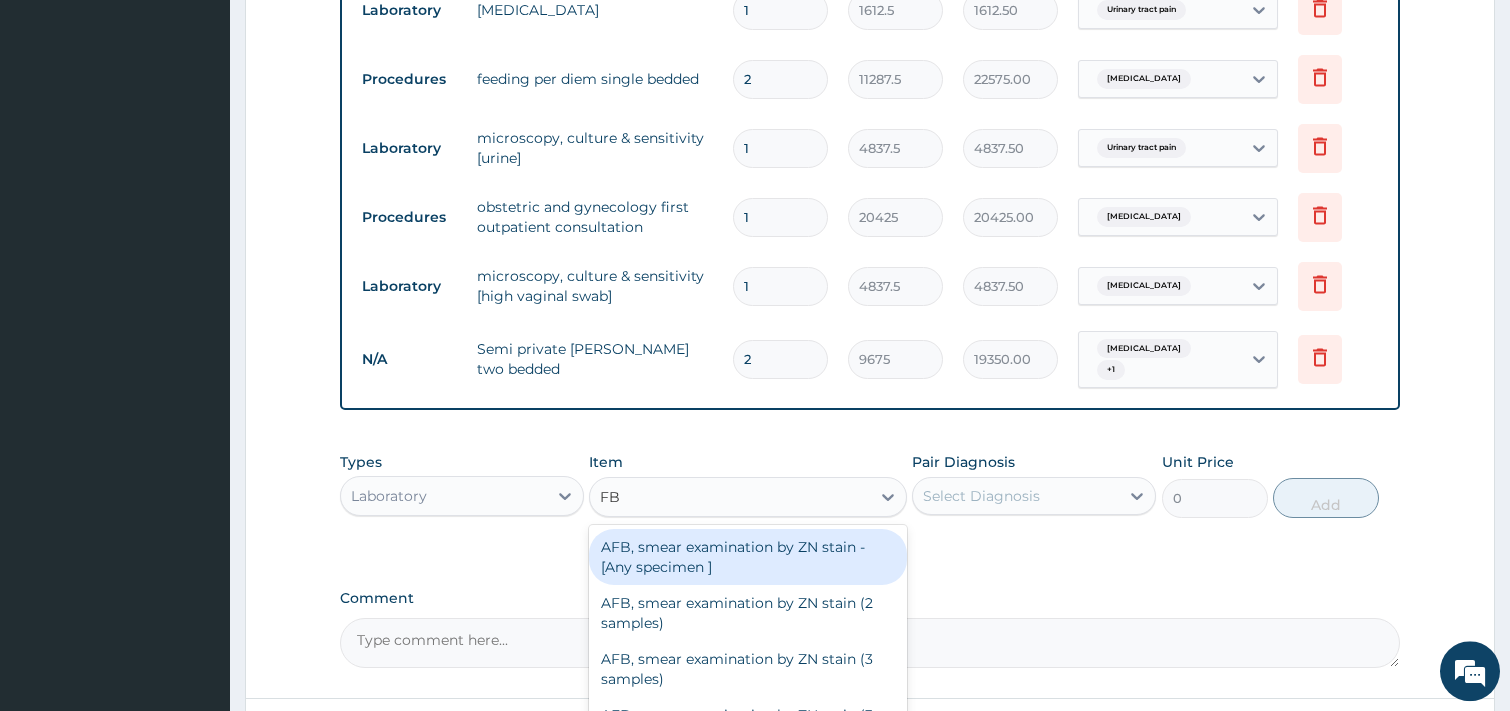 type on "FBC" 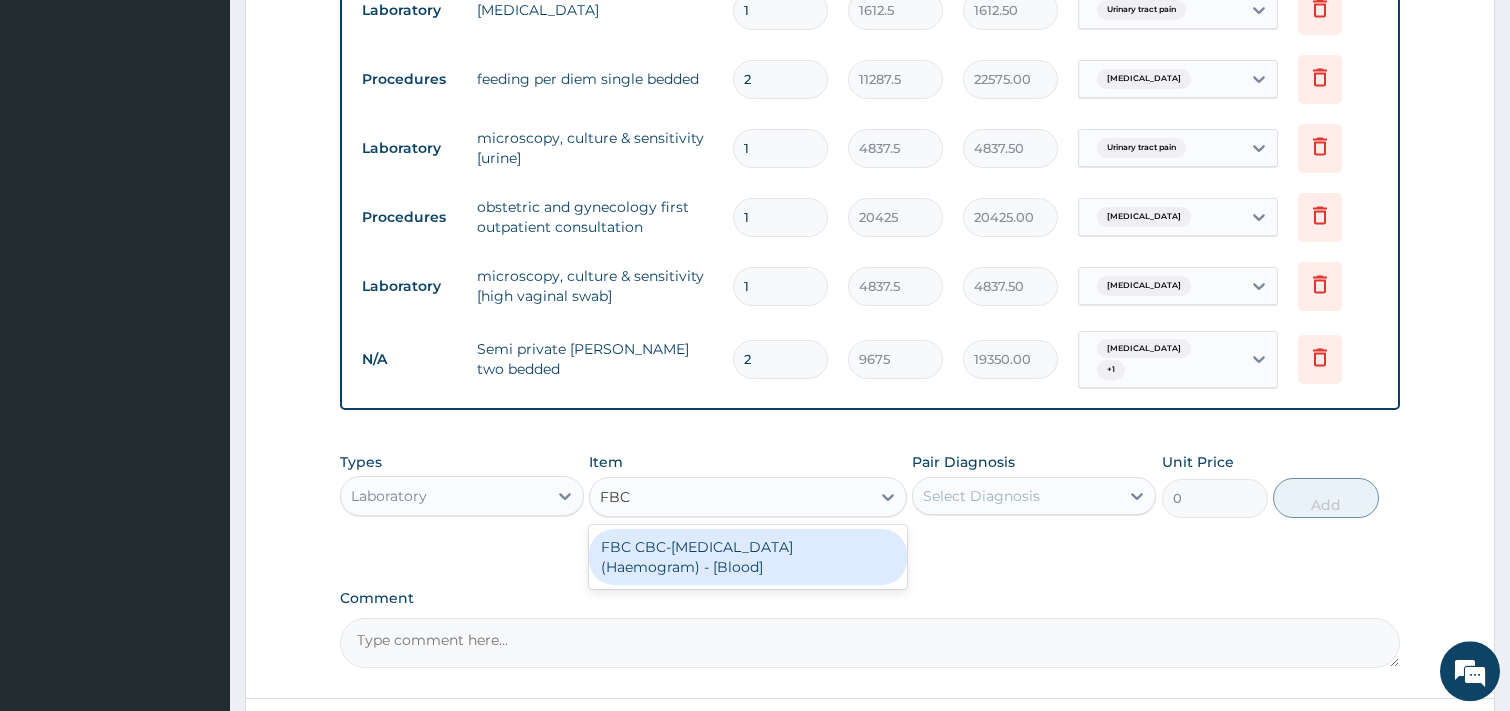 click on "FBC CBC-[MEDICAL_DATA] (Haemogram) - [Blood]" at bounding box center [748, 557] 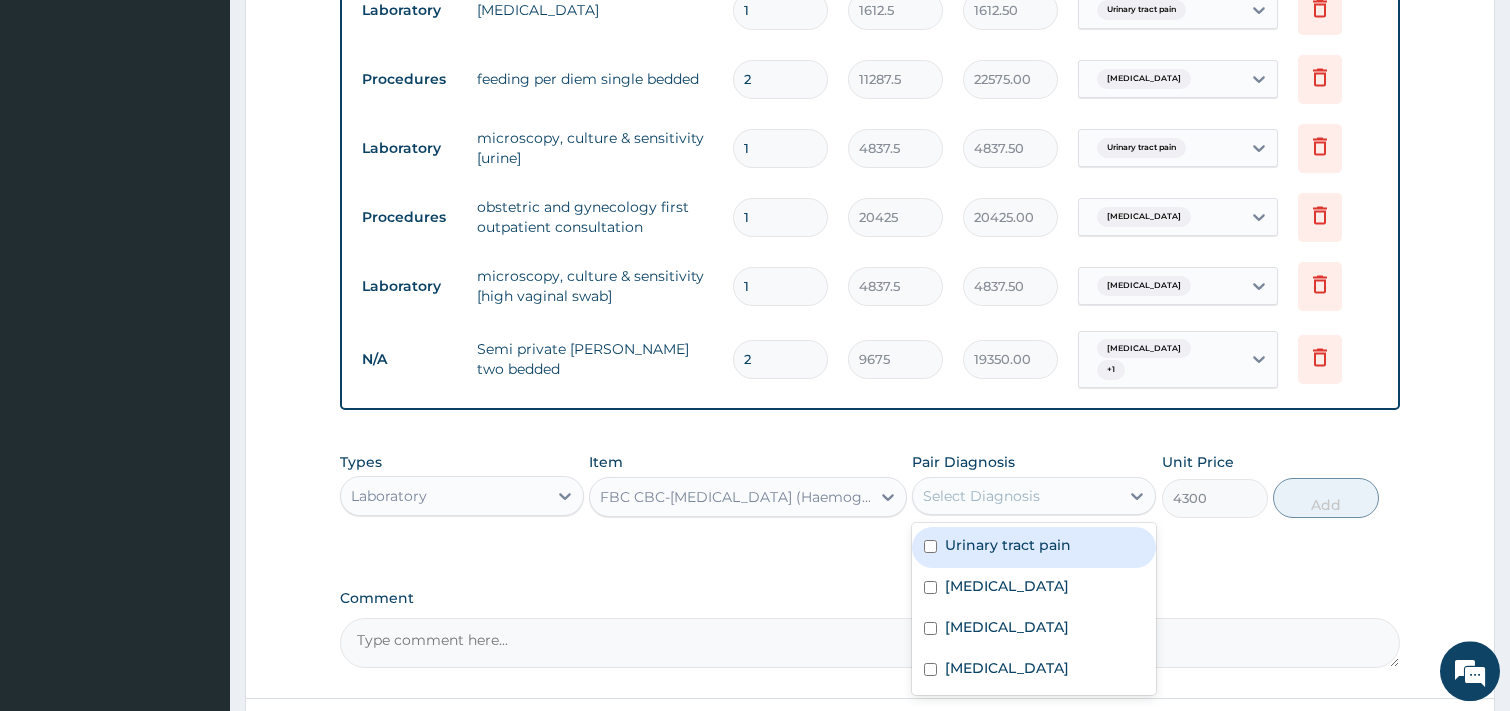 click on "Select Diagnosis" at bounding box center (1016, 496) 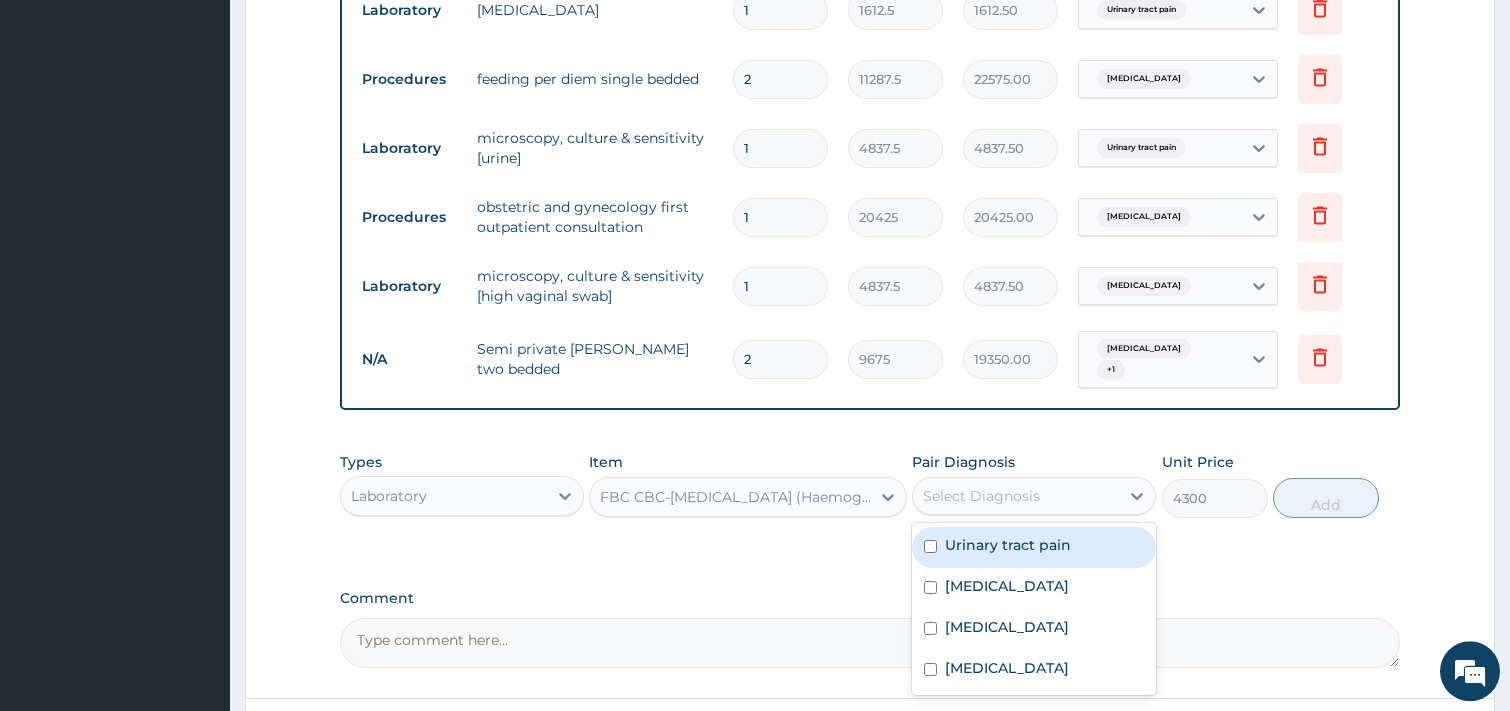 click on "Urinary tract pain" at bounding box center [1008, 545] 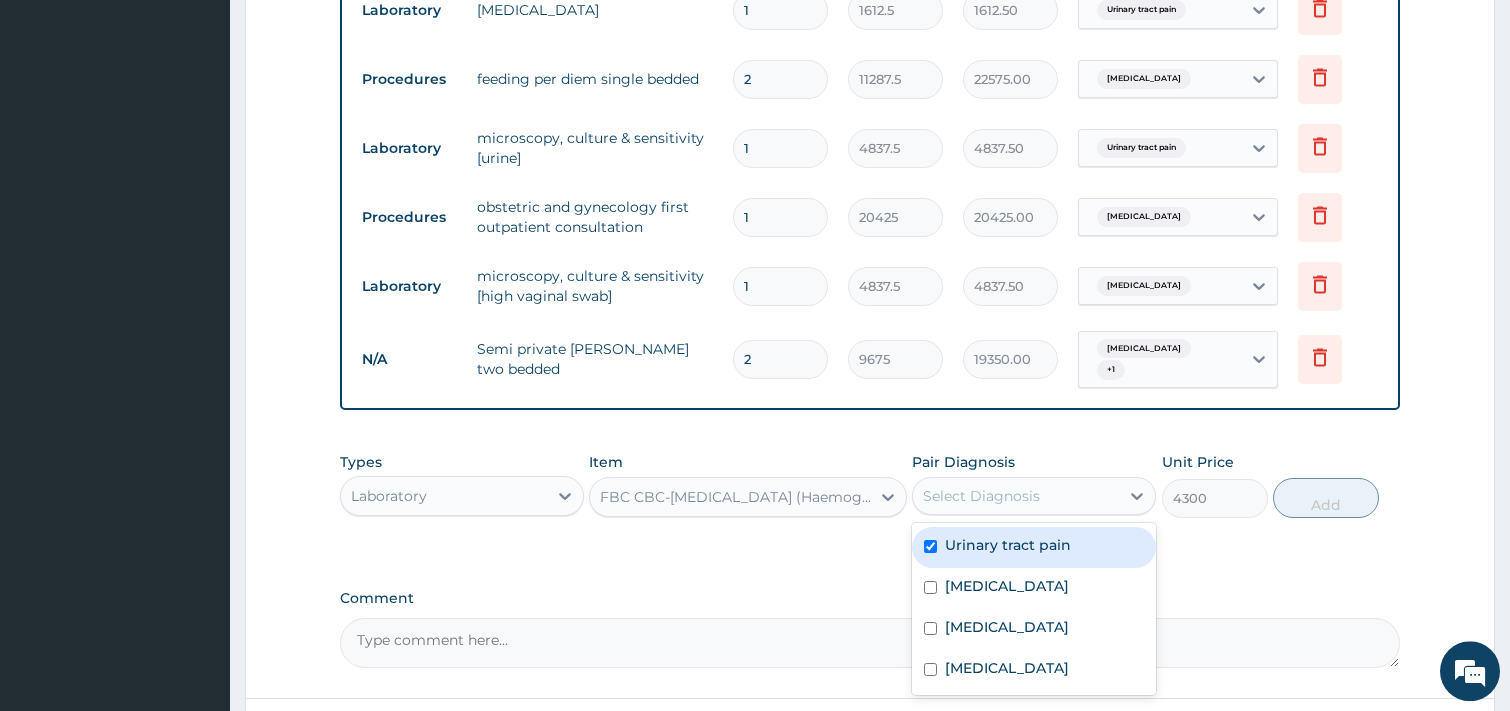 checkbox on "true" 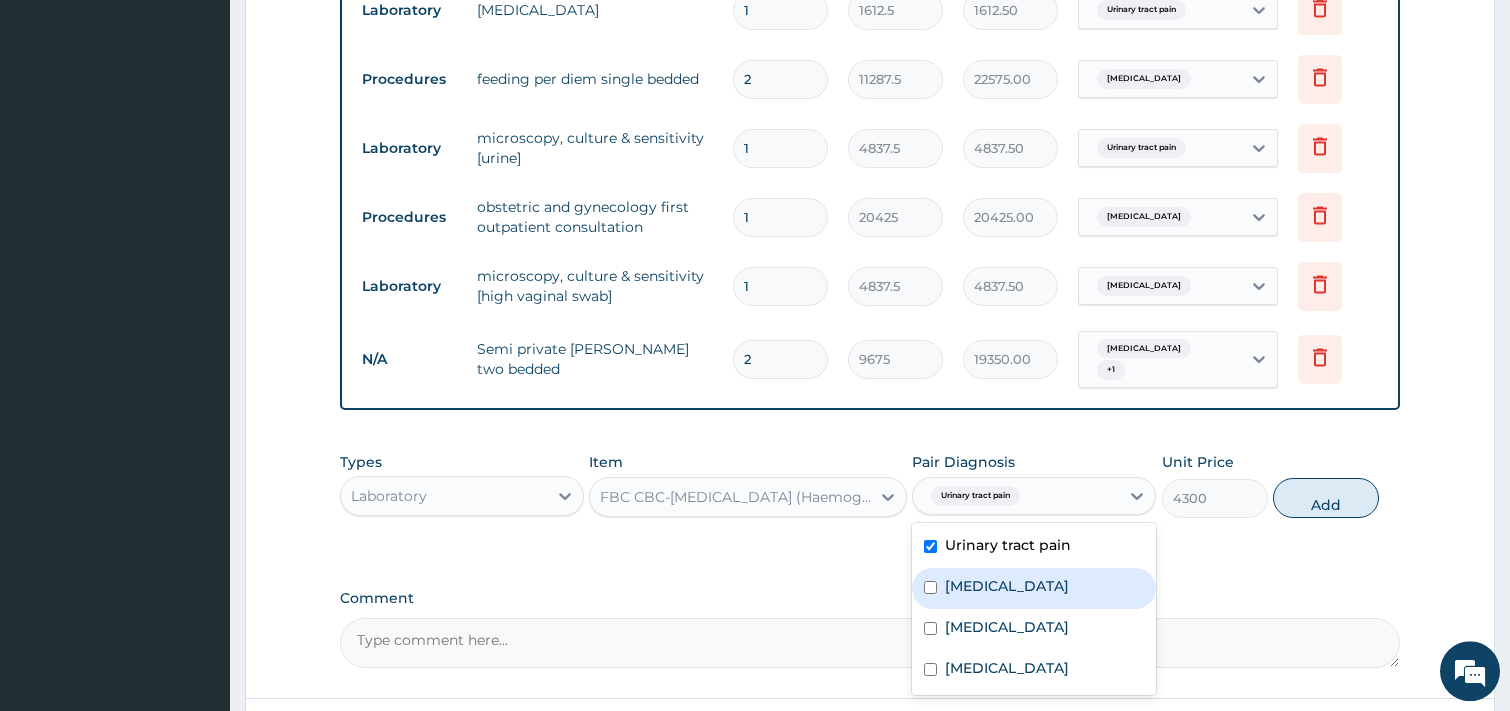 click on "[MEDICAL_DATA]" at bounding box center (1007, 586) 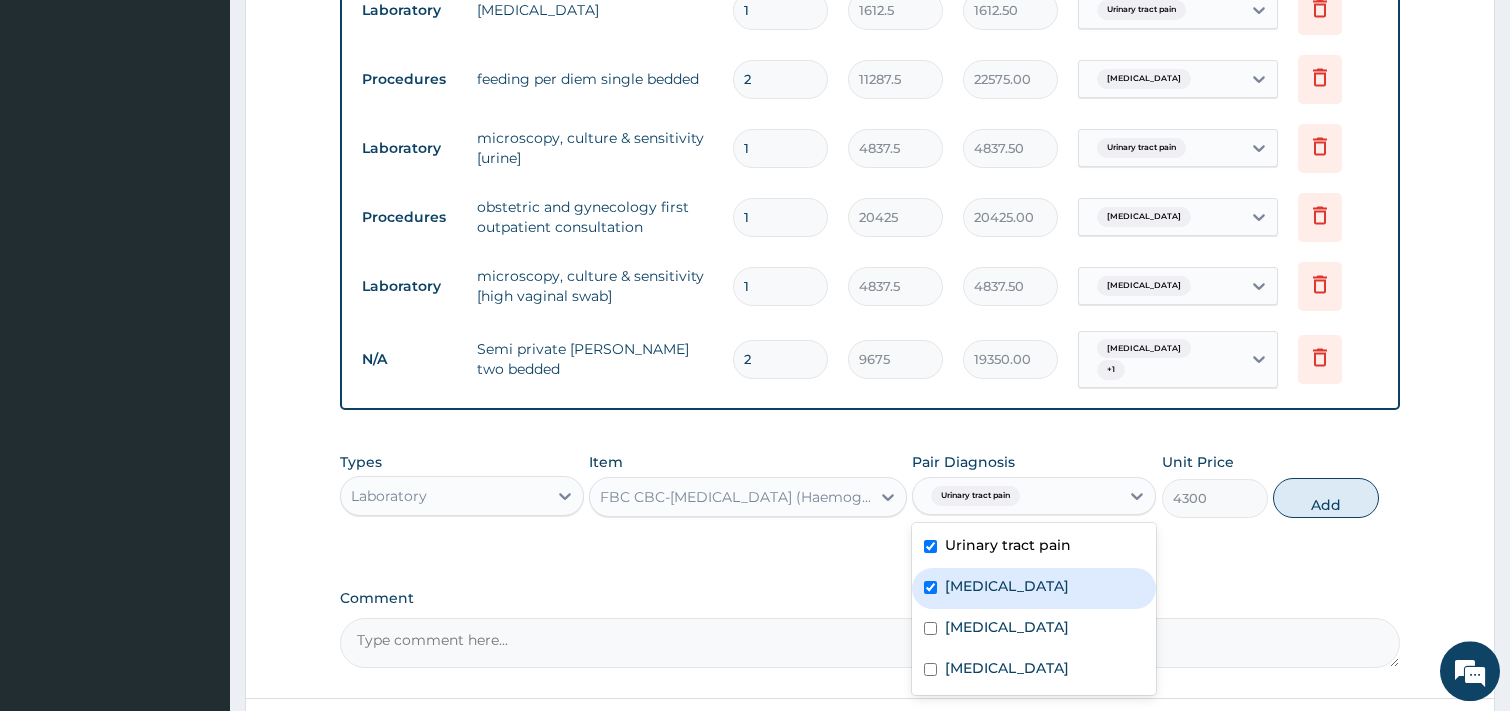 checkbox on "true" 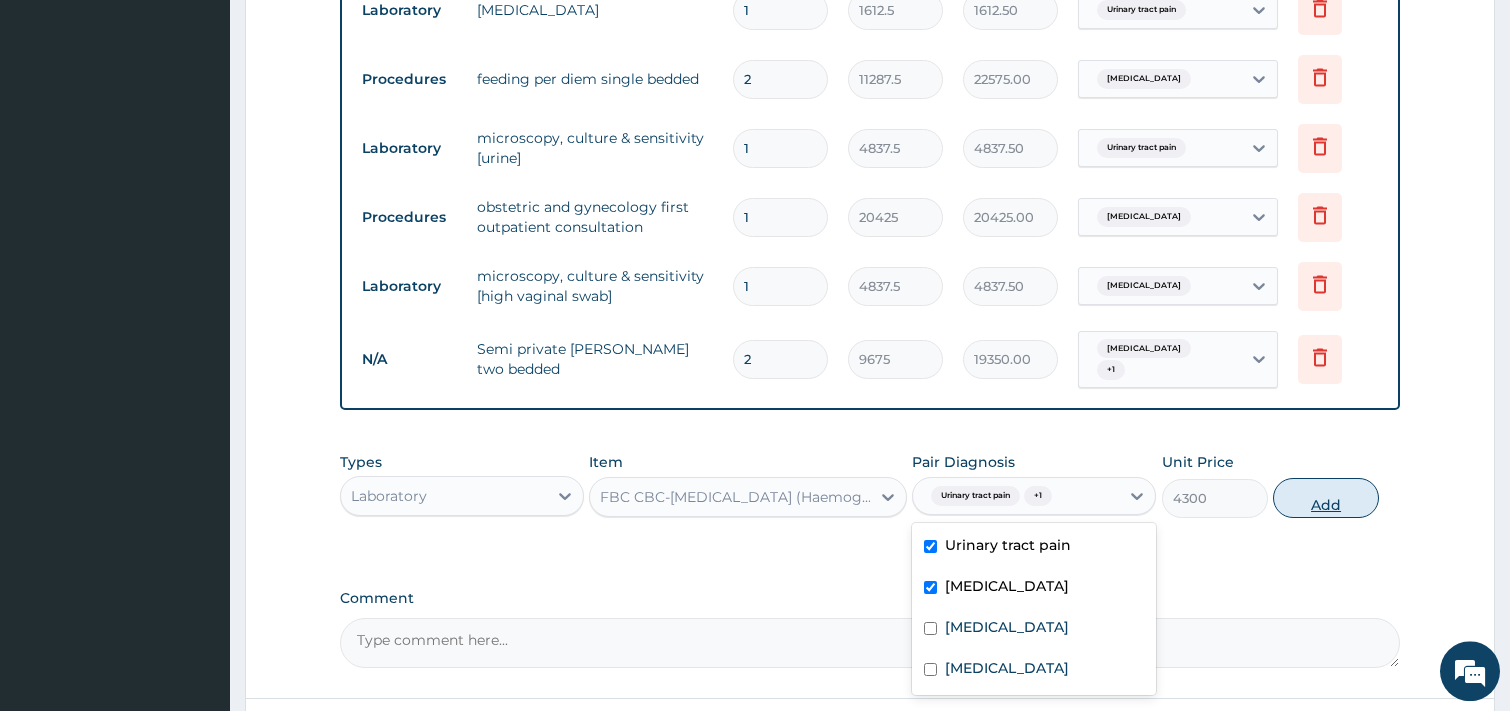 click on "Add" at bounding box center [1326, 498] 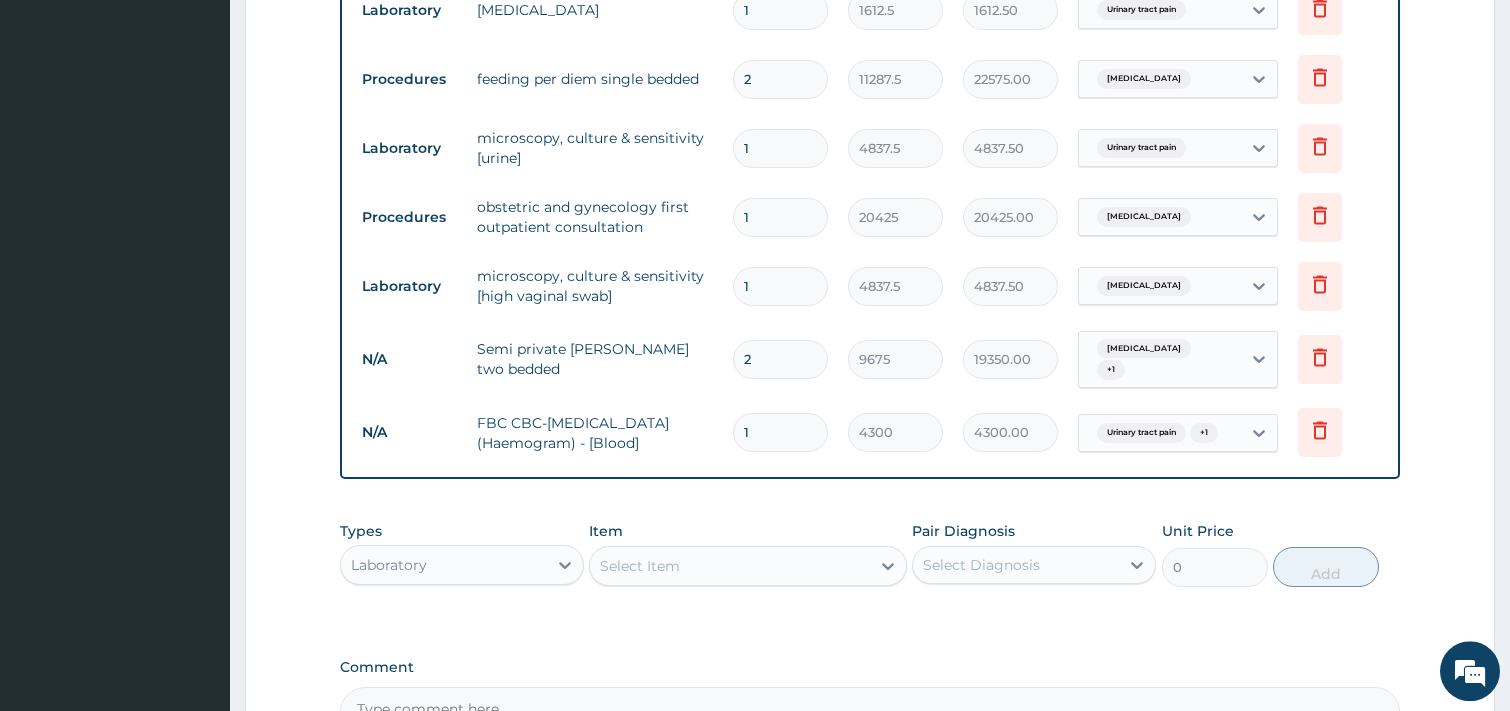 click on "Select Item" at bounding box center [640, 566] 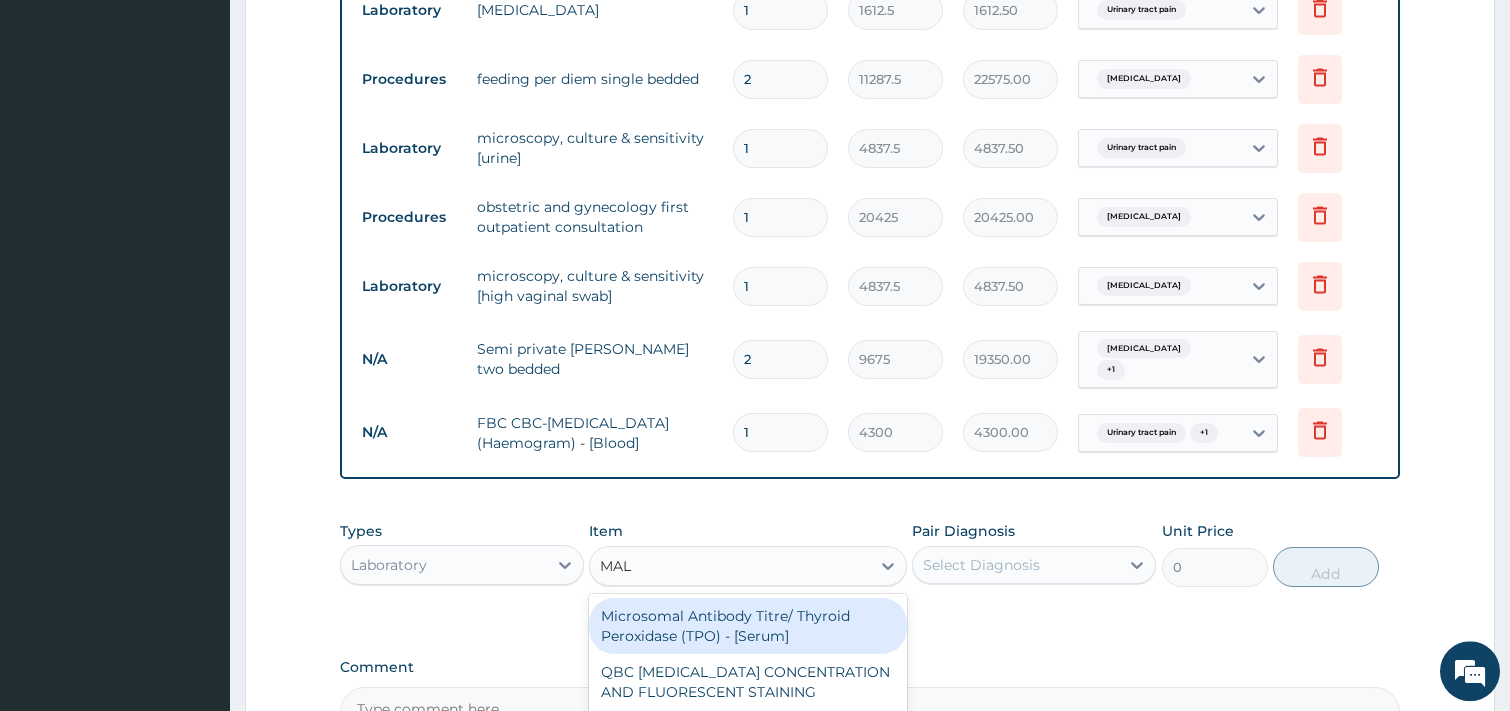 type on "MALA" 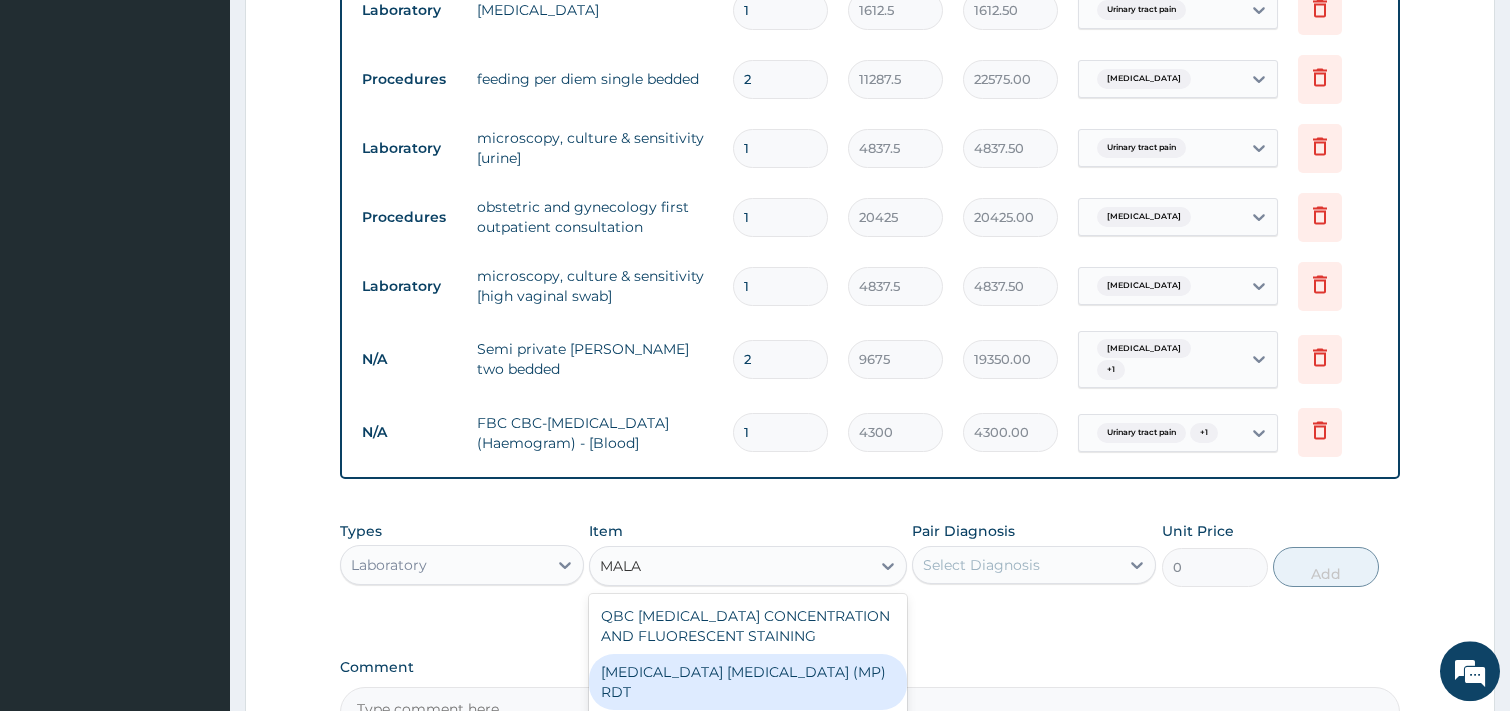click on "[MEDICAL_DATA] [MEDICAL_DATA] (MP) RDT" at bounding box center (748, 682) 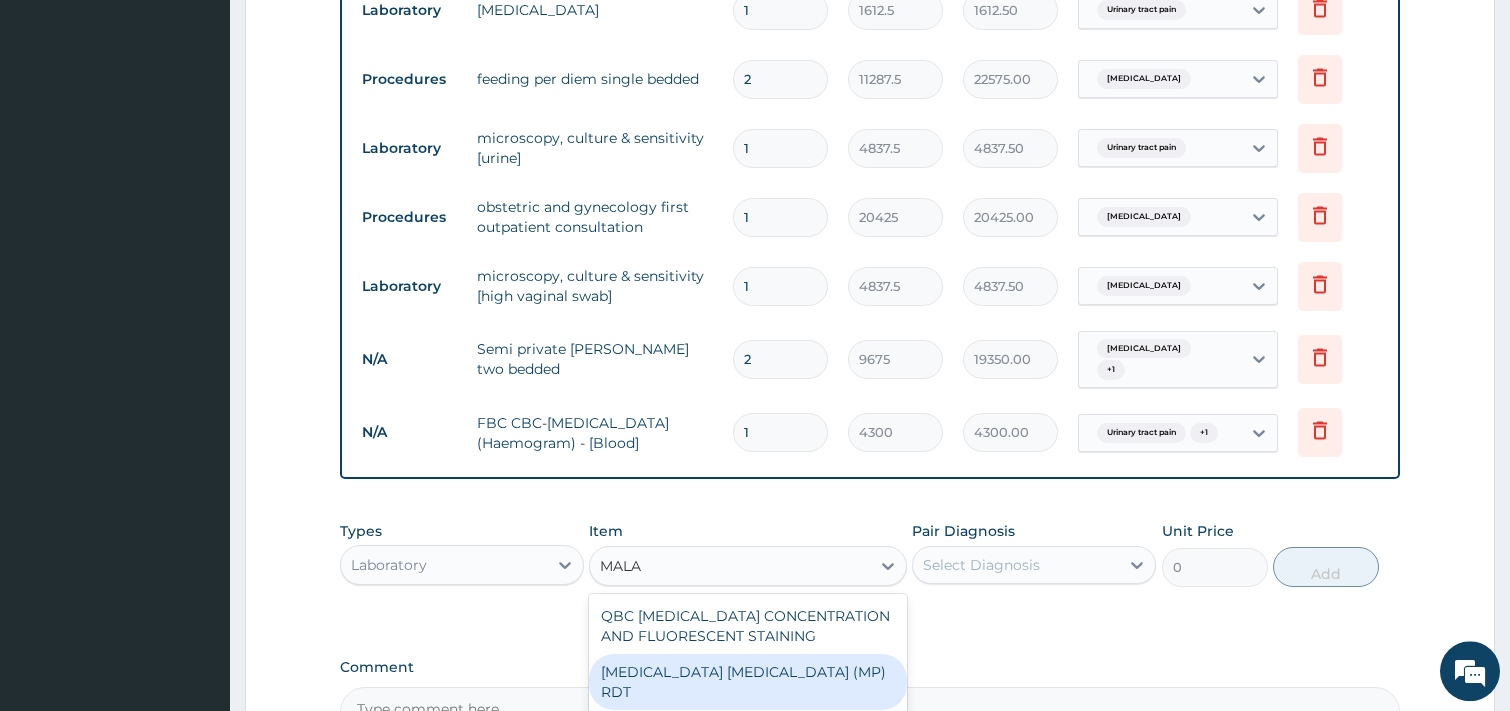 type 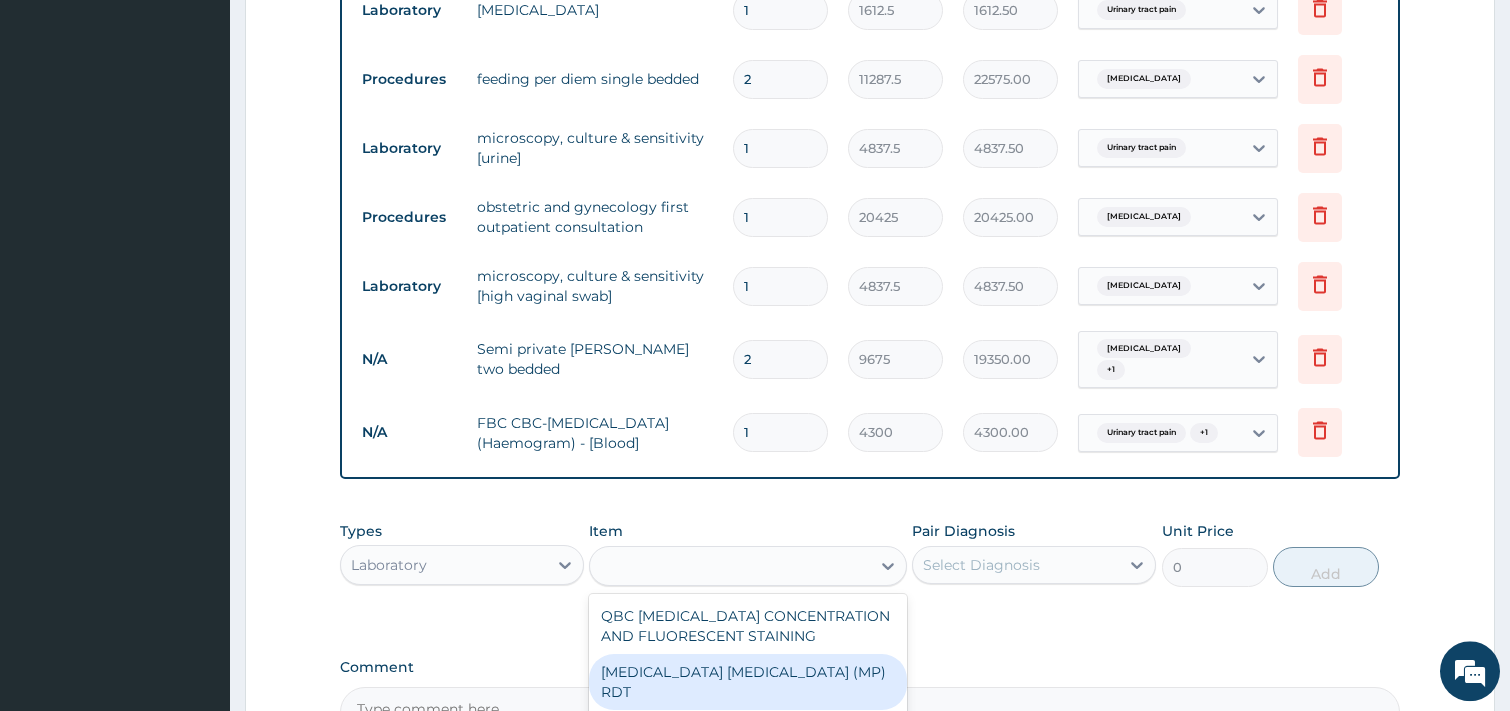 type on "1612.5" 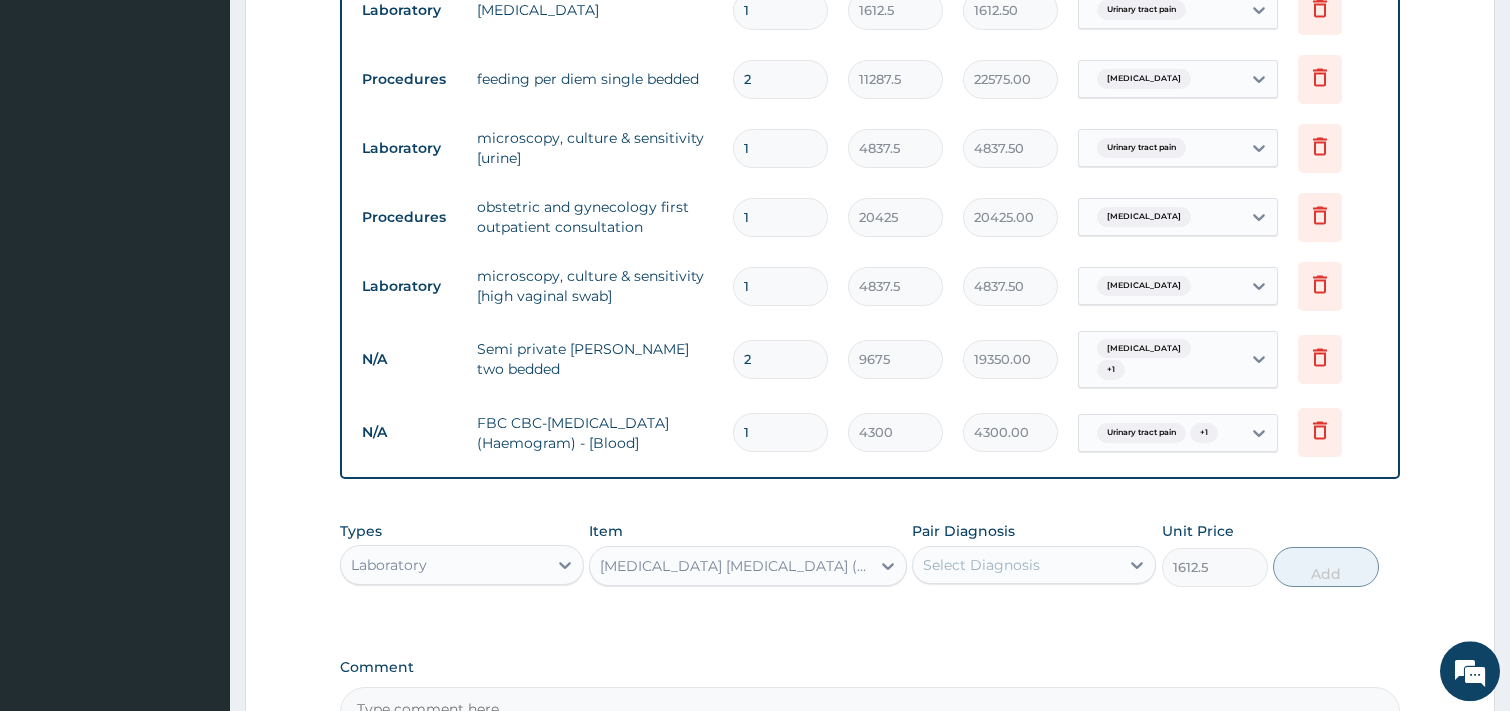 click on "Select Diagnosis" at bounding box center [1016, 565] 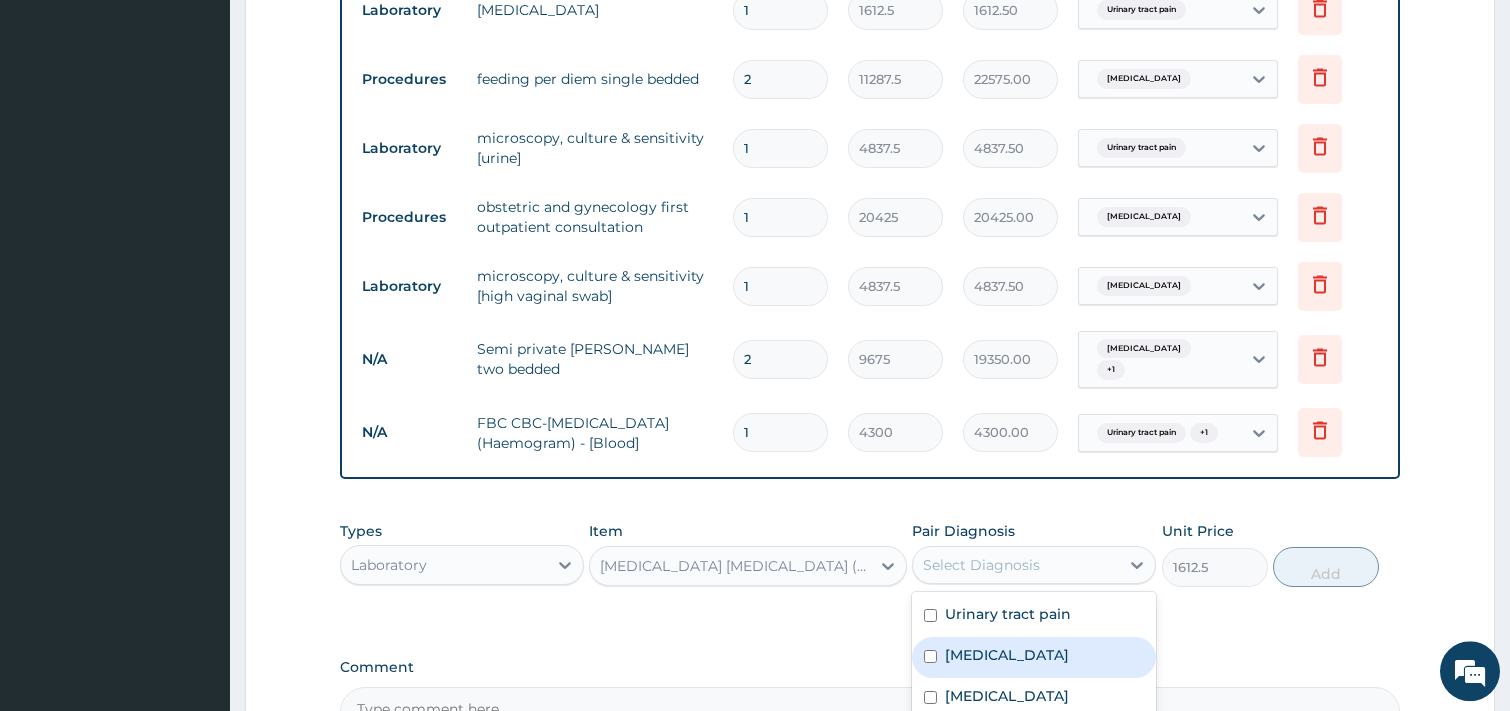 click on "[MEDICAL_DATA]" at bounding box center (1034, 657) 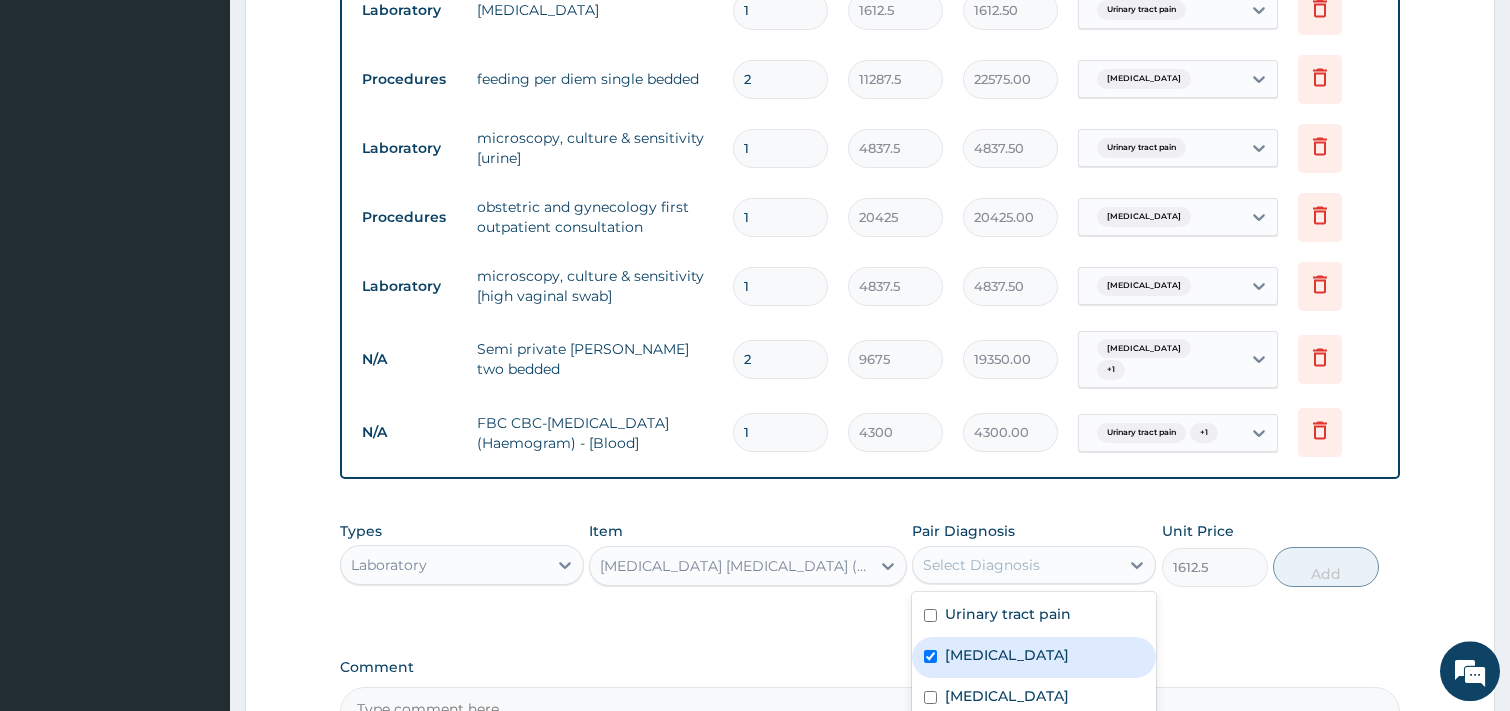 checkbox on "true" 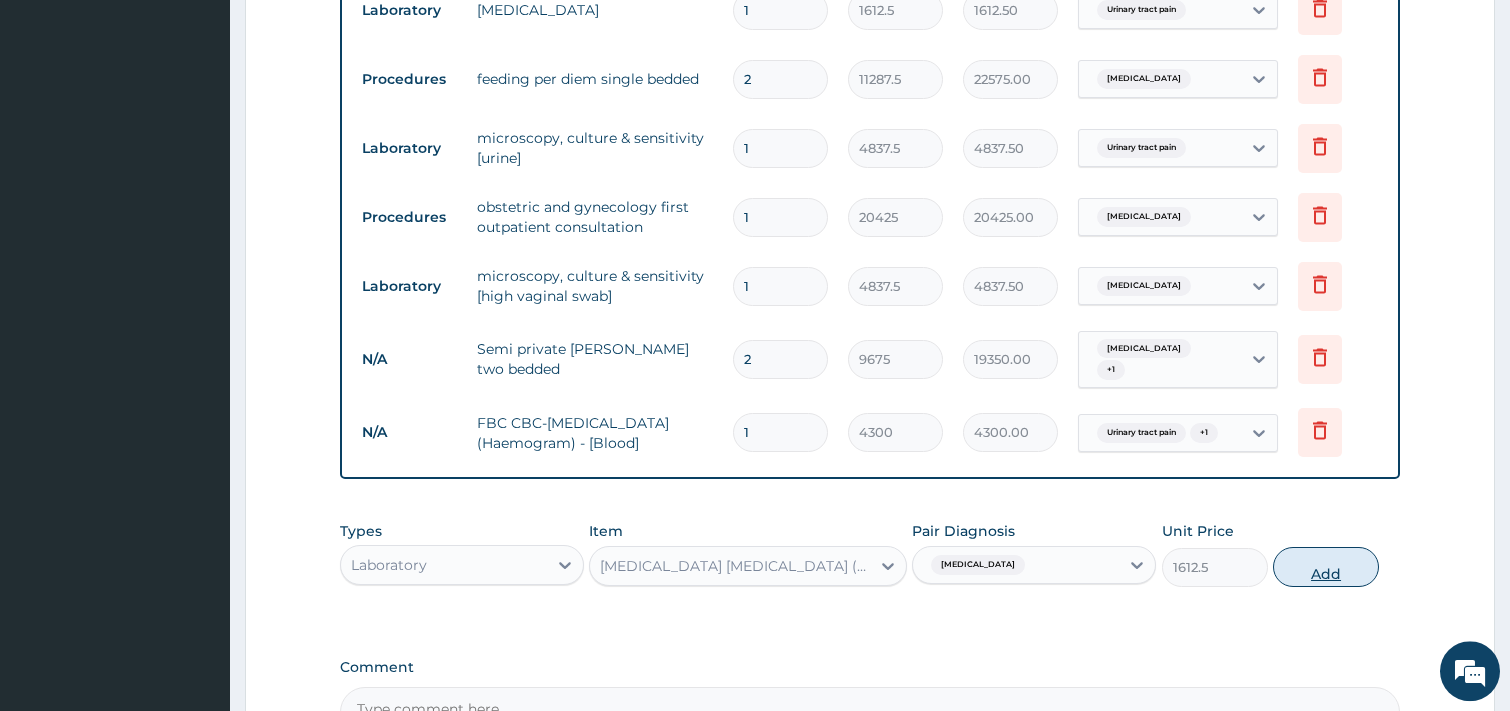 click on "Add" at bounding box center [1326, 567] 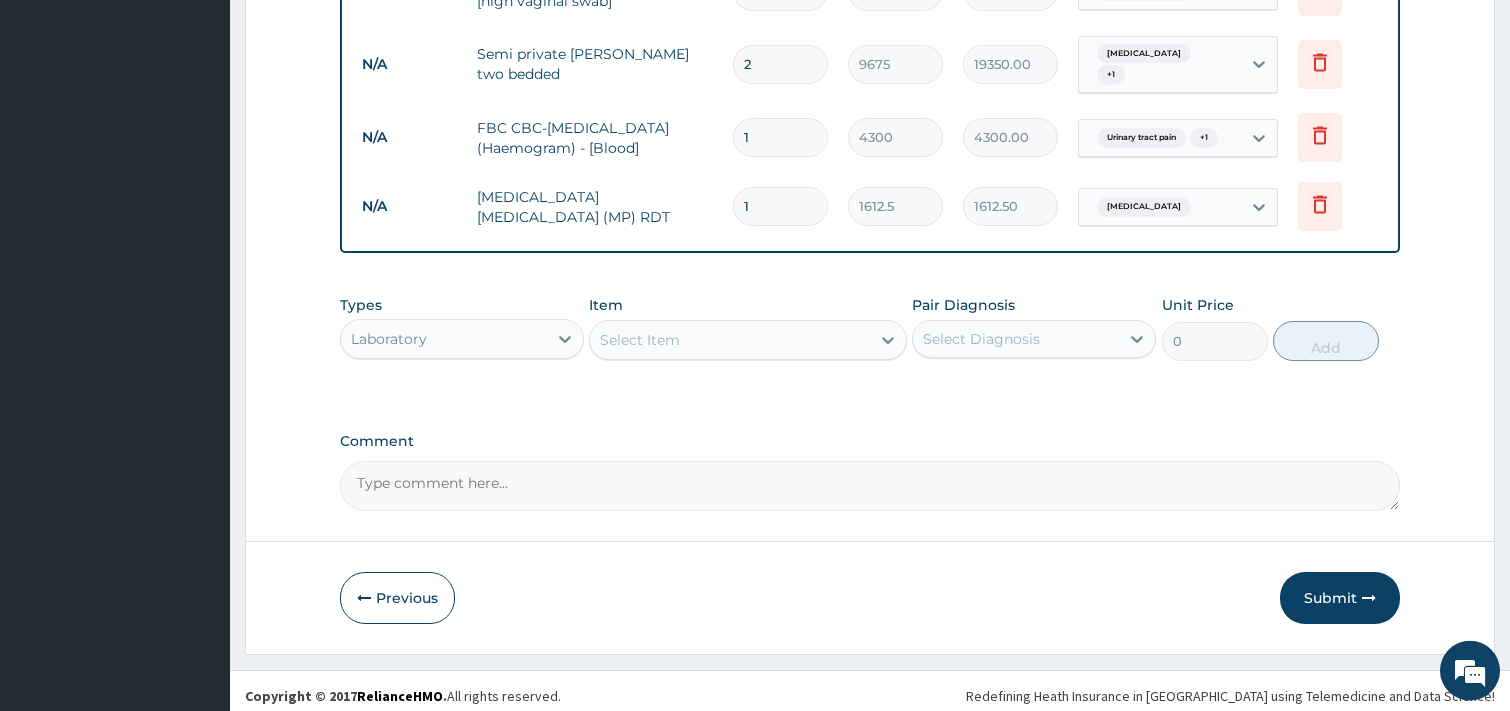 scroll, scrollTop: 1119, scrollLeft: 0, axis: vertical 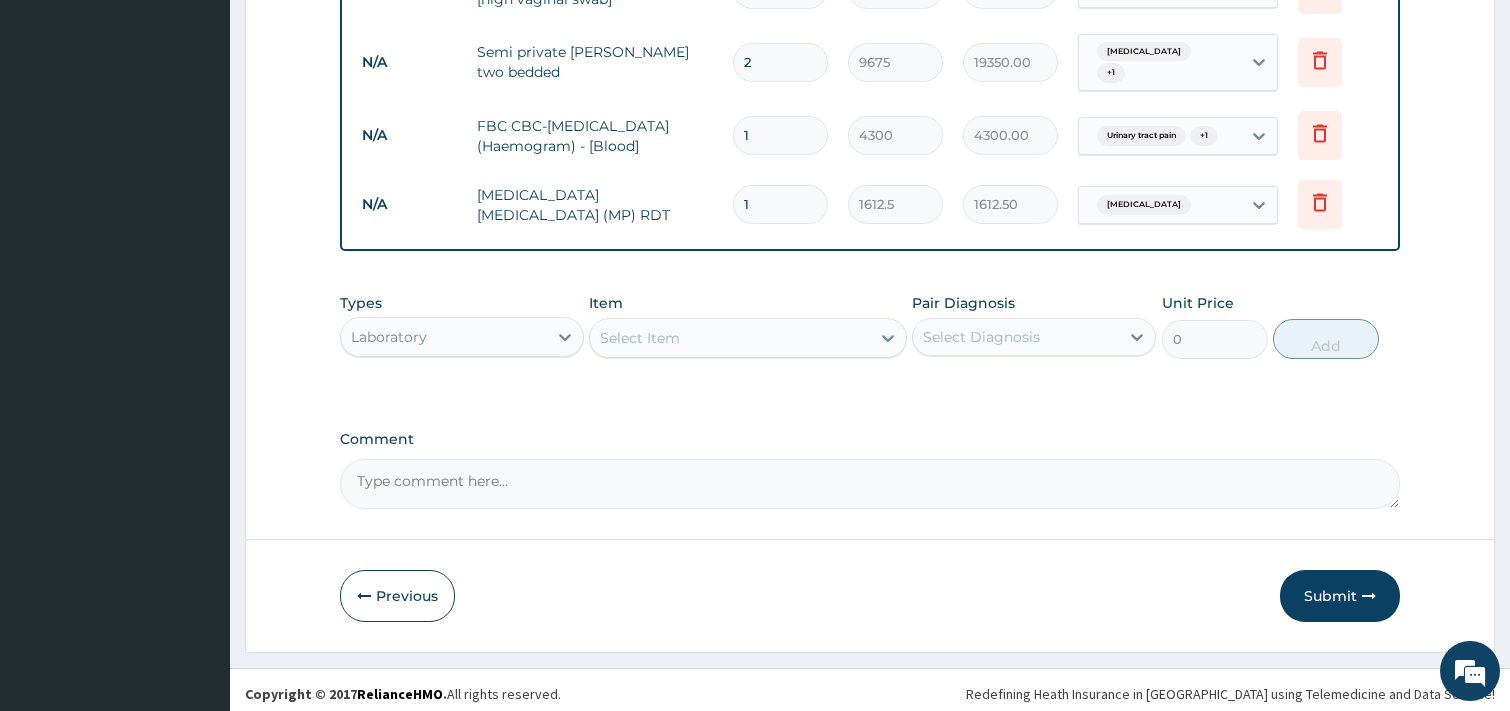 click on "Laboratory" at bounding box center (444, 337) 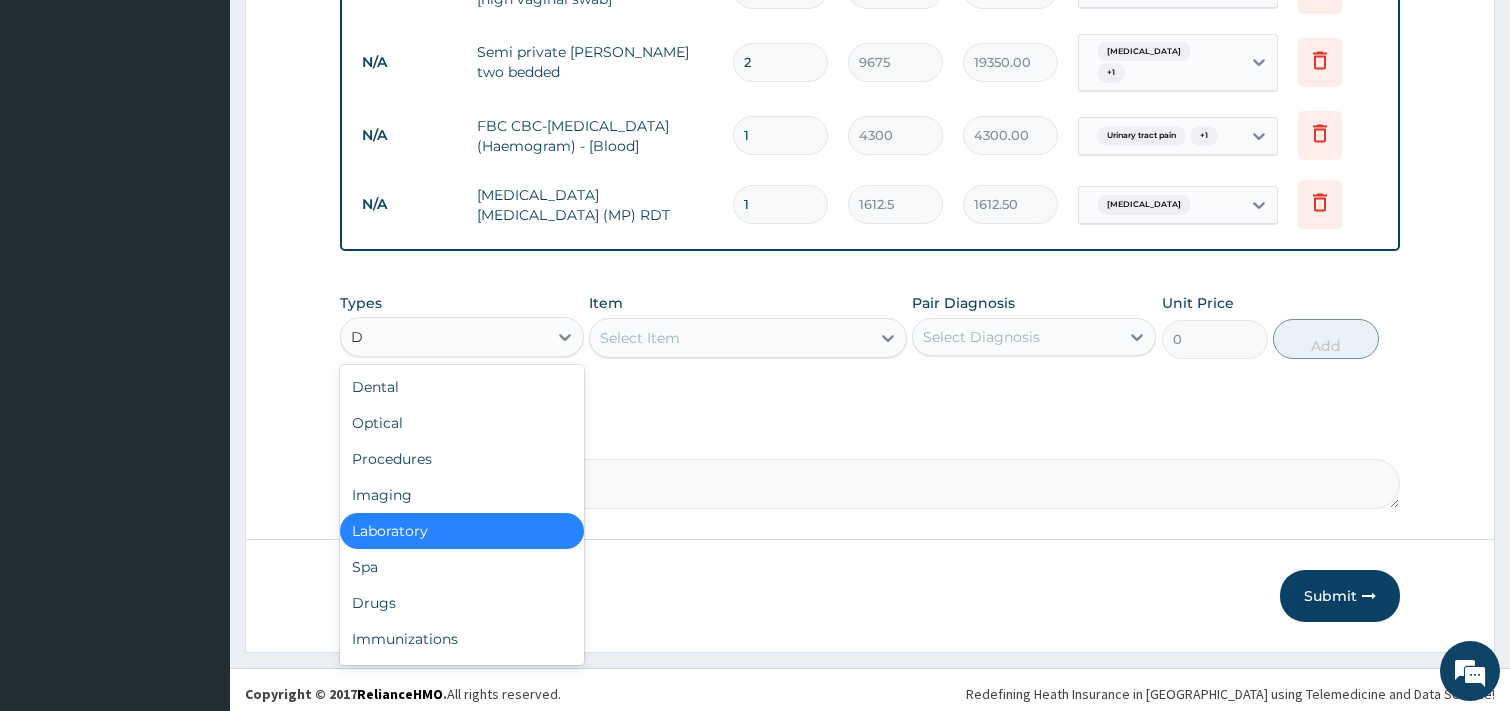 type on "DR" 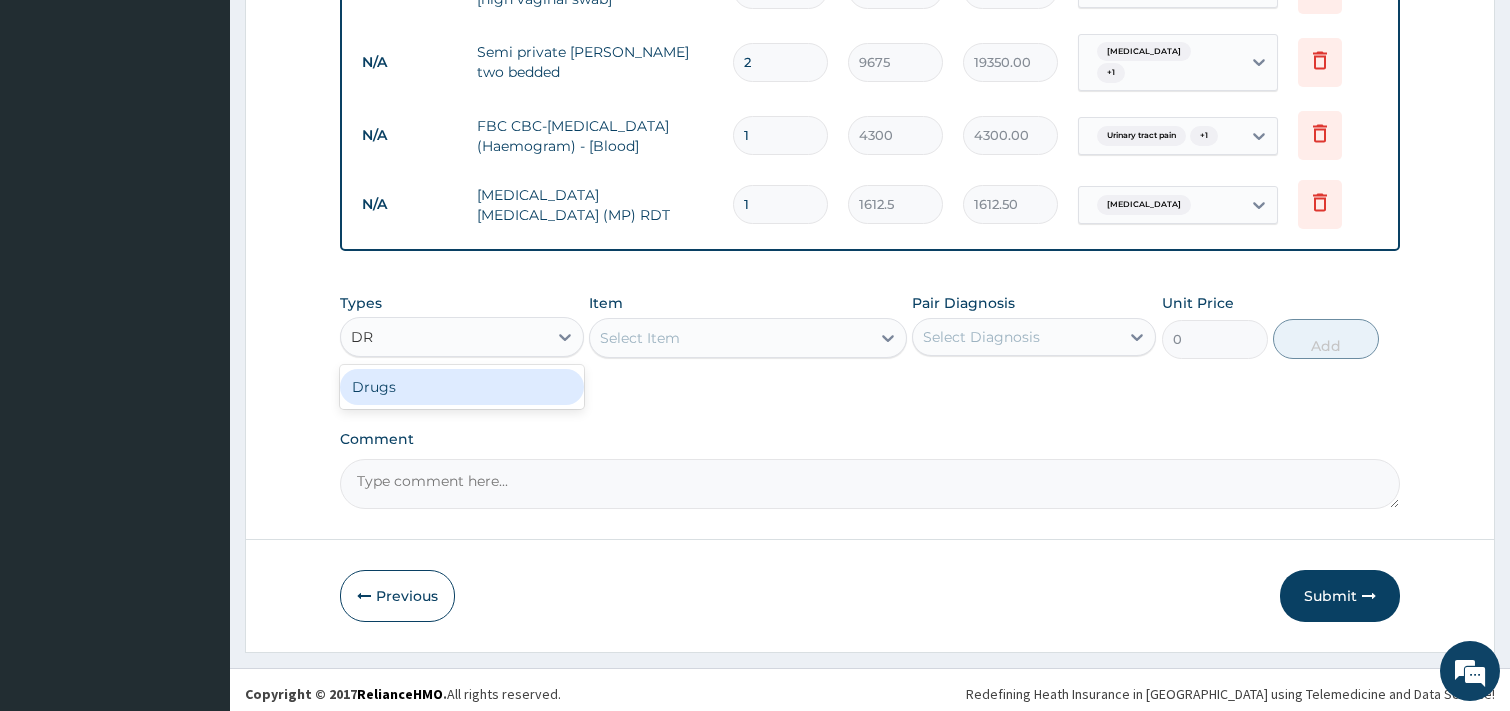 click on "Drugs" at bounding box center (462, 387) 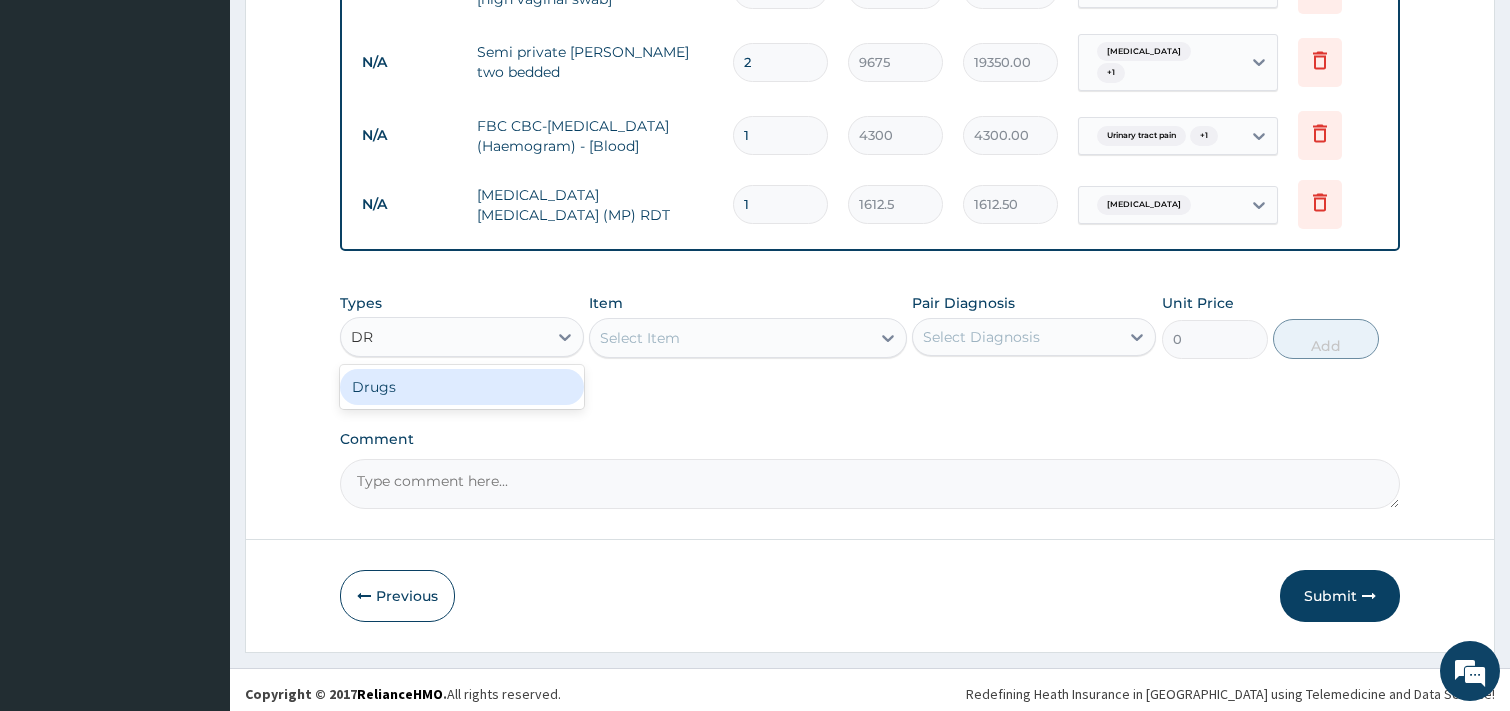 type 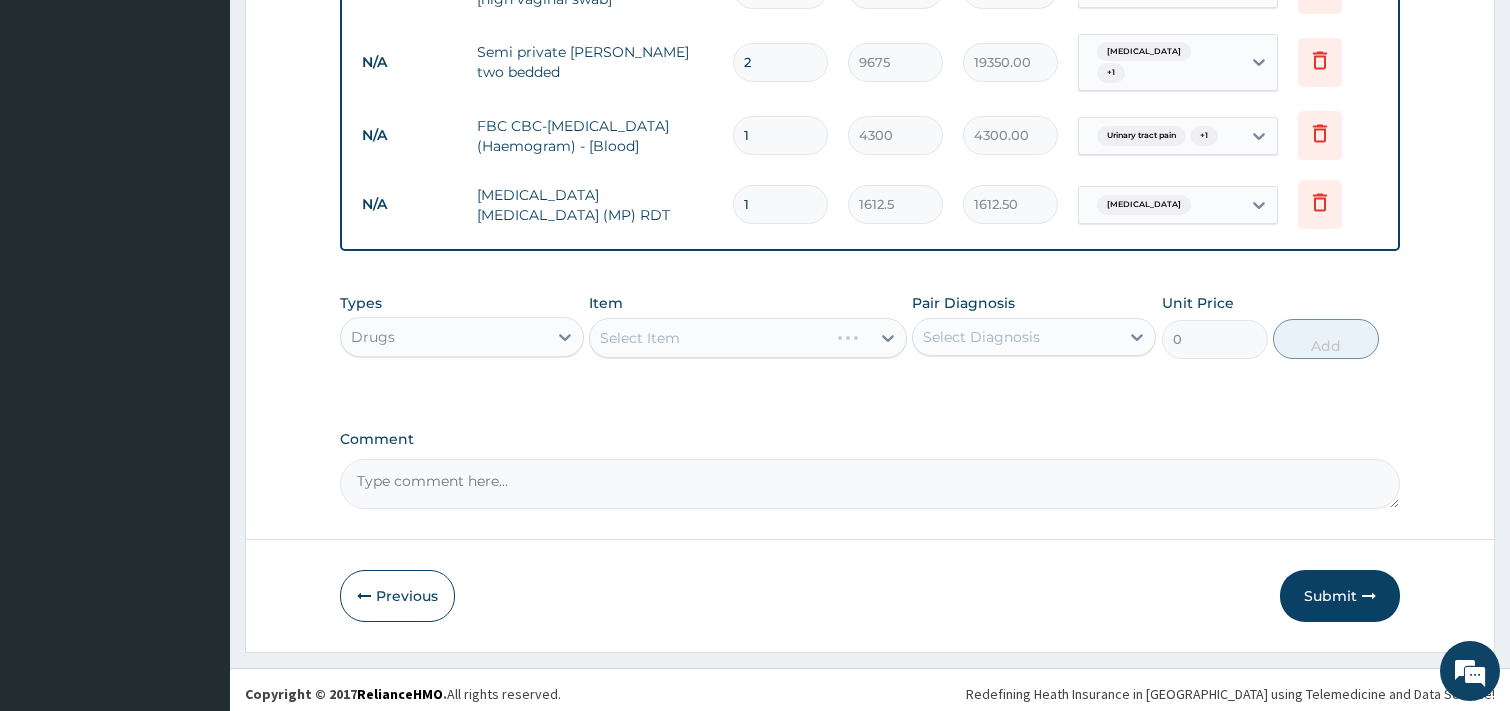 click on "Select Item" at bounding box center (748, 338) 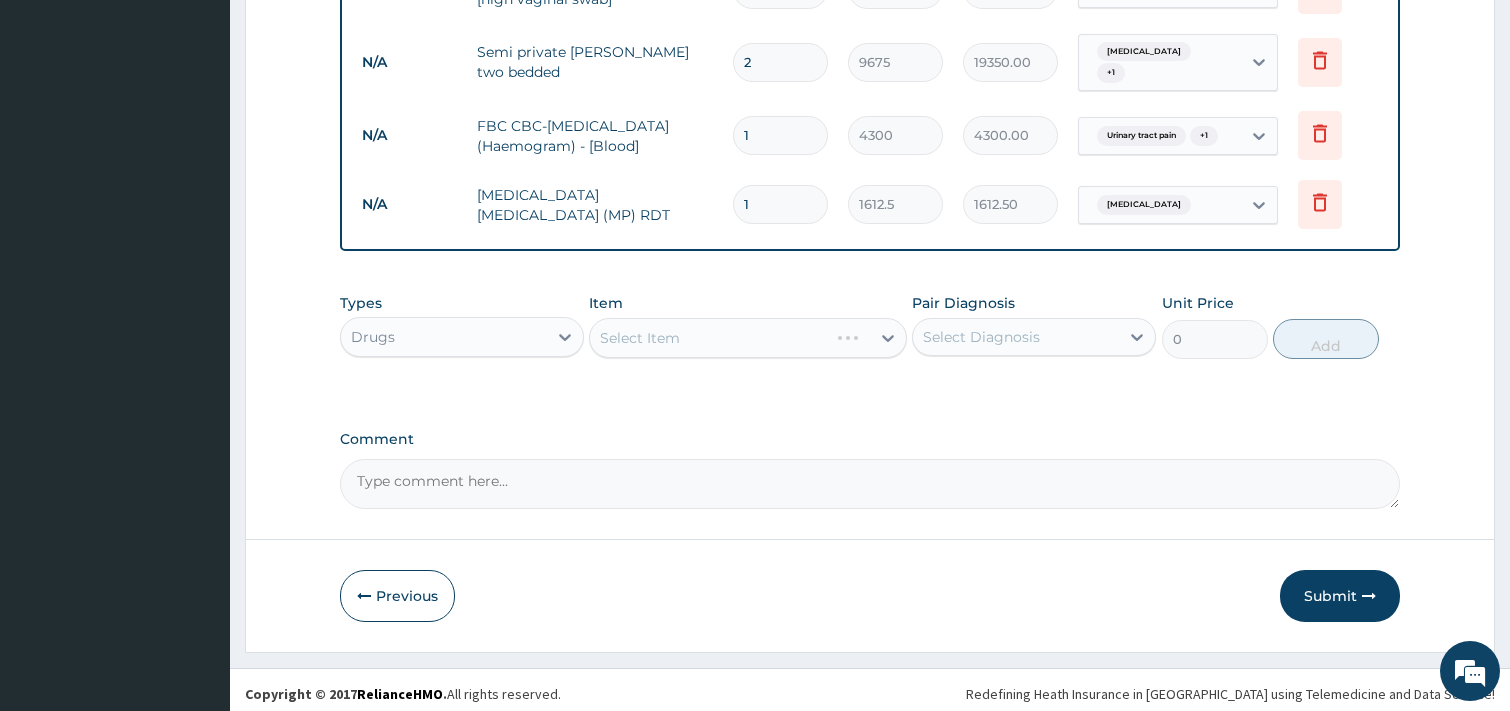 click on "Select Item" at bounding box center [748, 338] 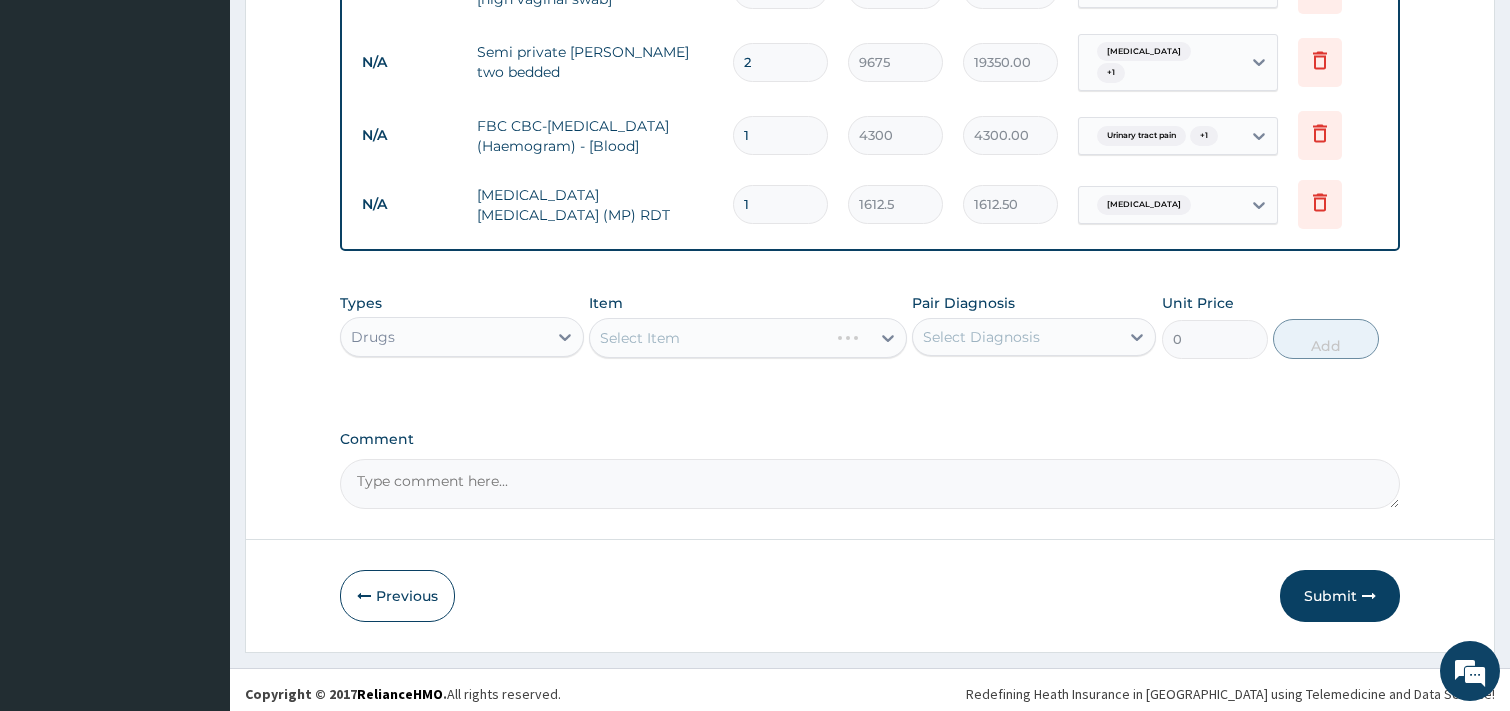 click on "Select Item" at bounding box center (748, 338) 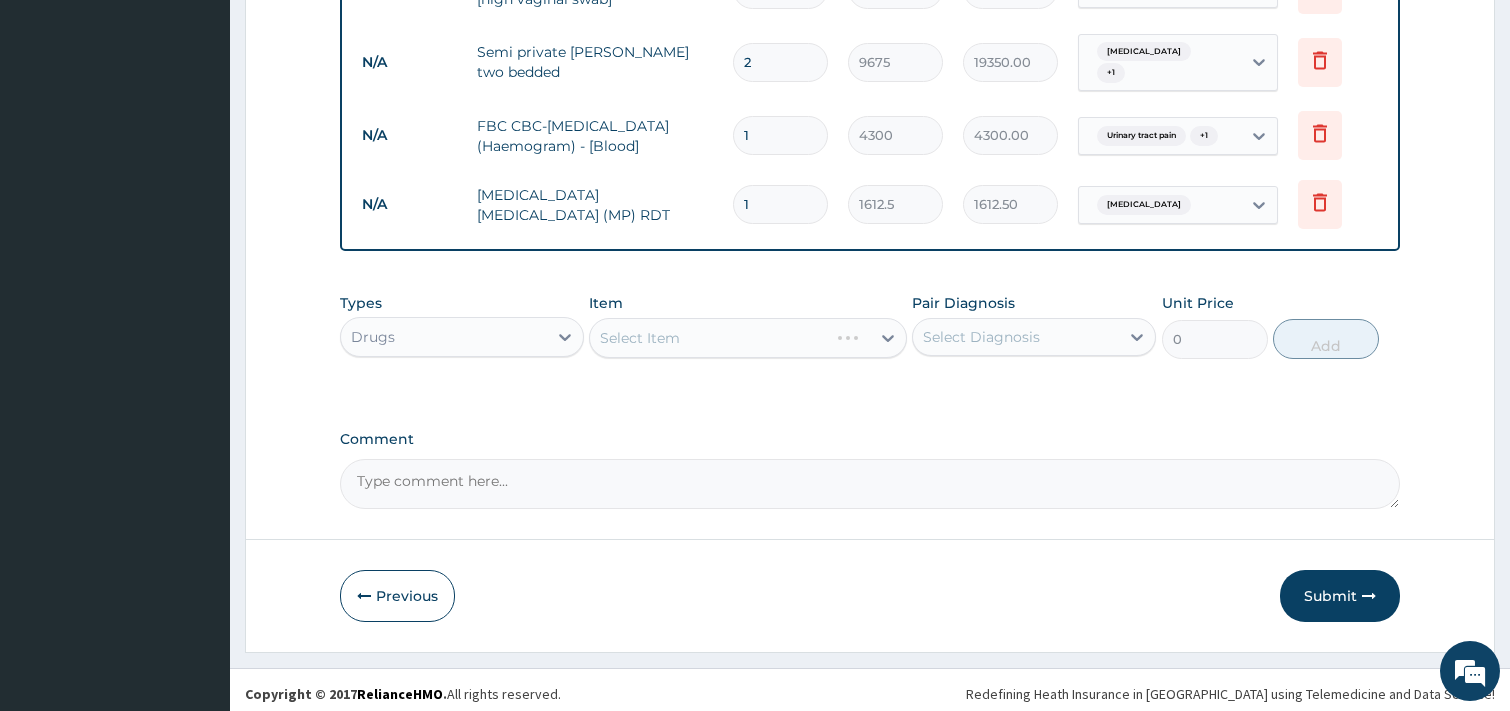 click on "Select Item" at bounding box center [748, 338] 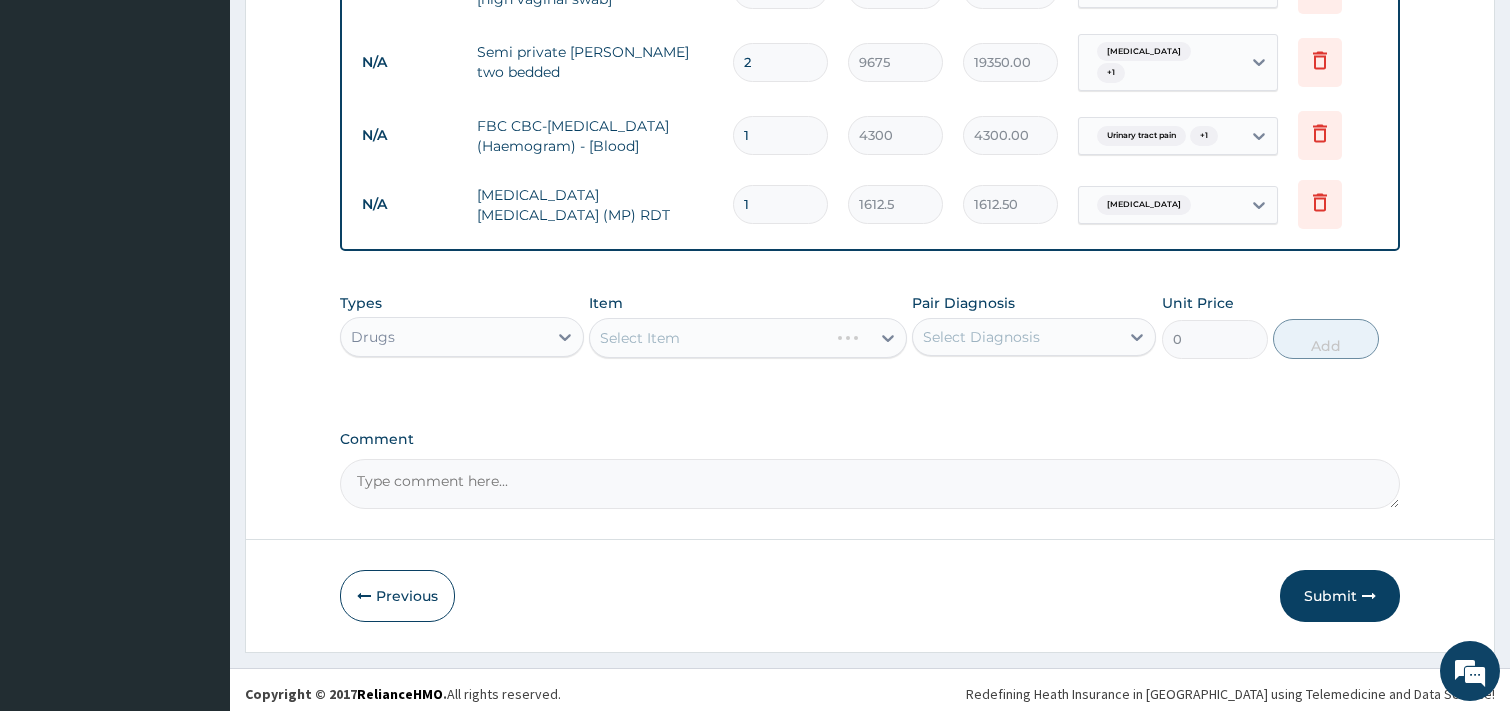 click on "Select Item" at bounding box center (748, 338) 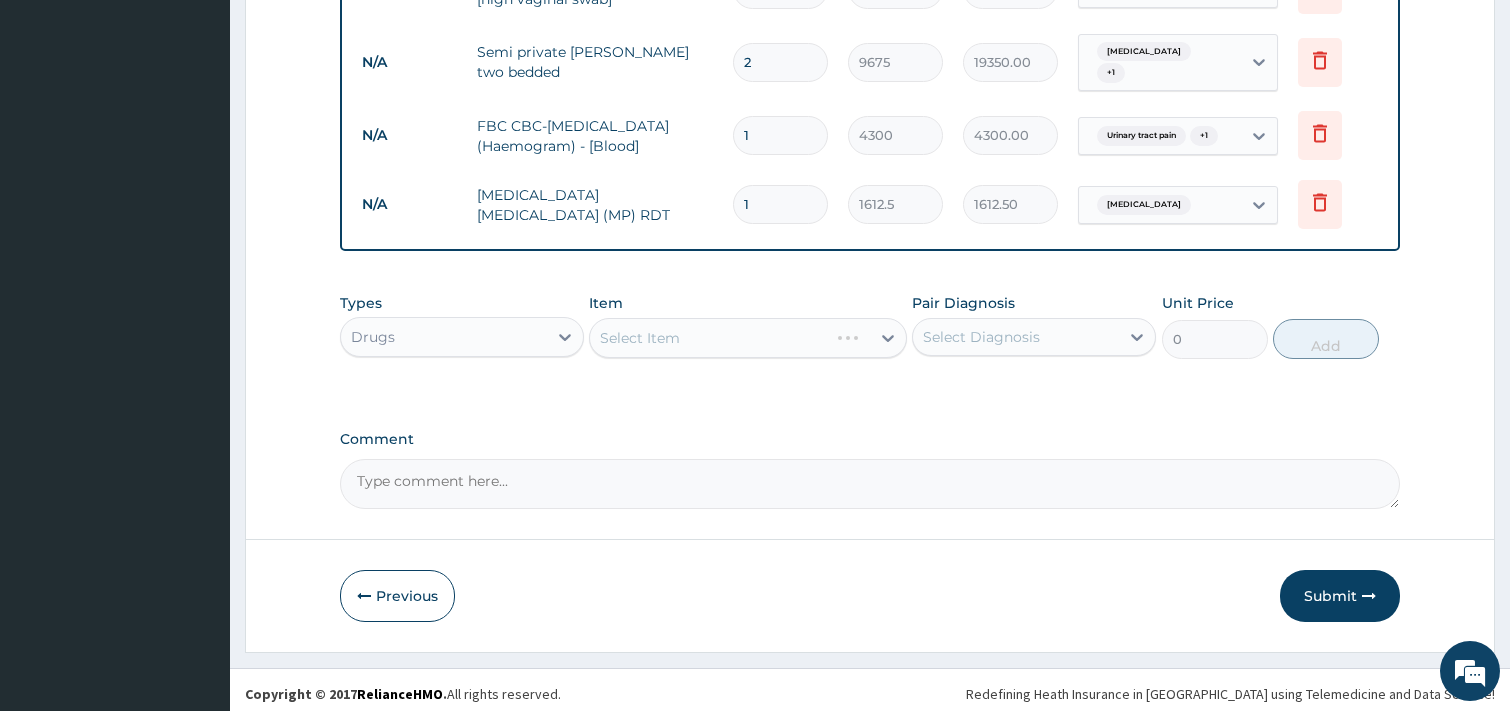 click on "Select Item" at bounding box center [748, 338] 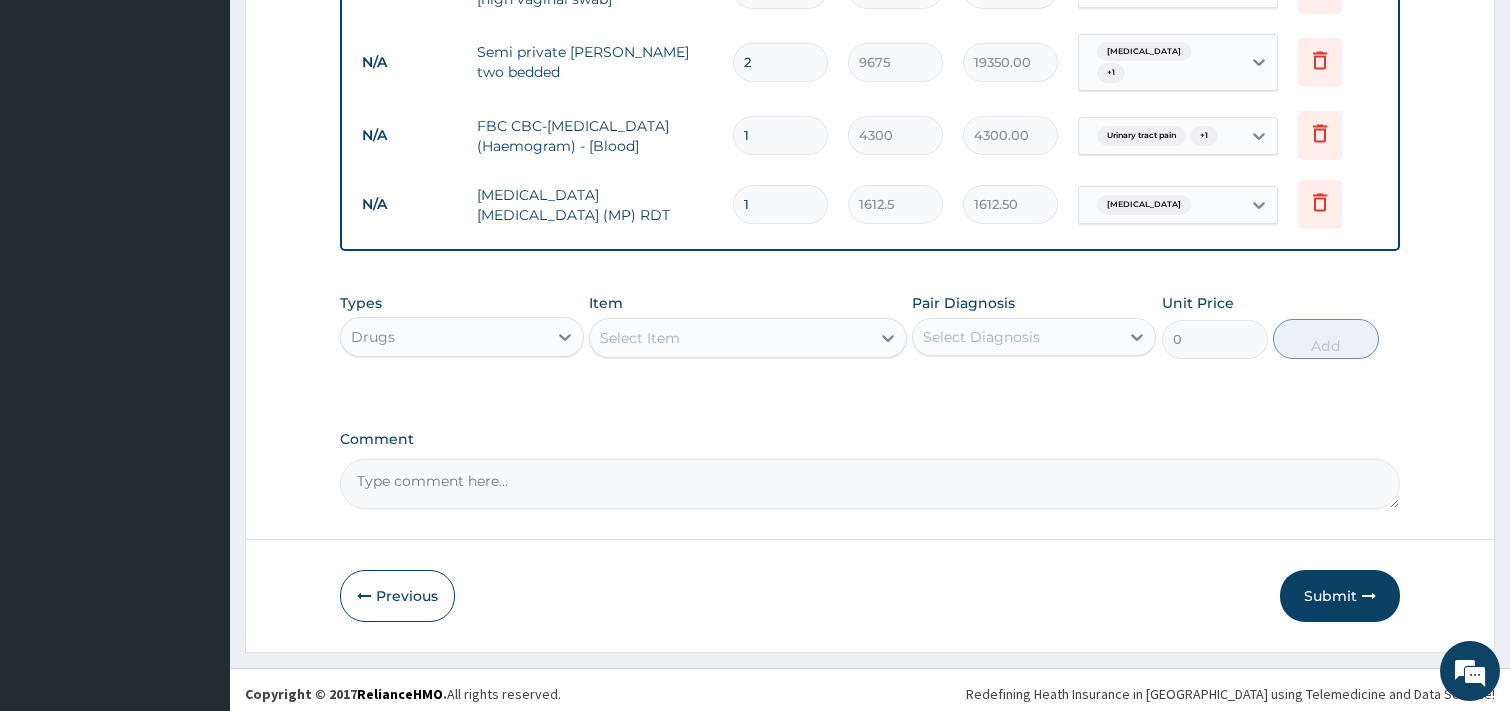 click on "Select Item" at bounding box center (640, 338) 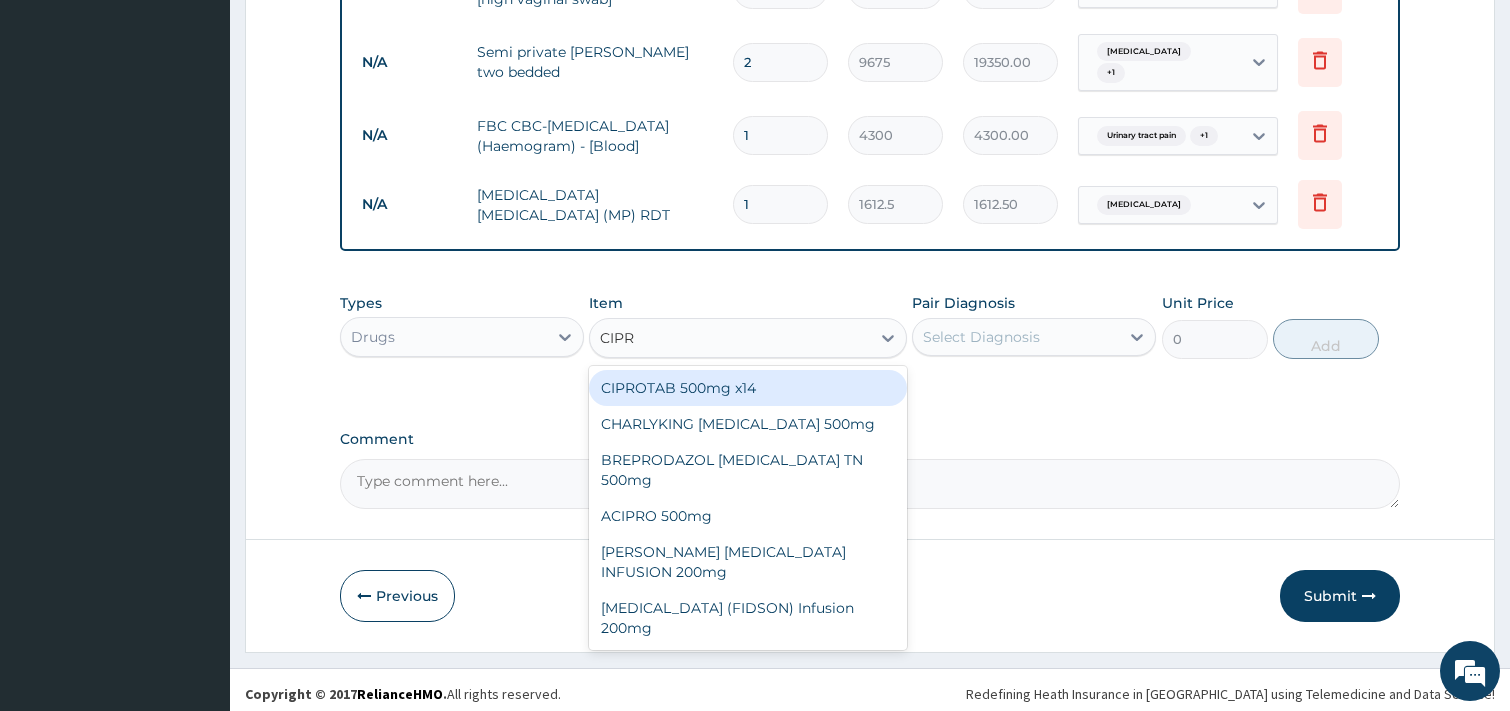 type on "[MEDICAL_DATA]" 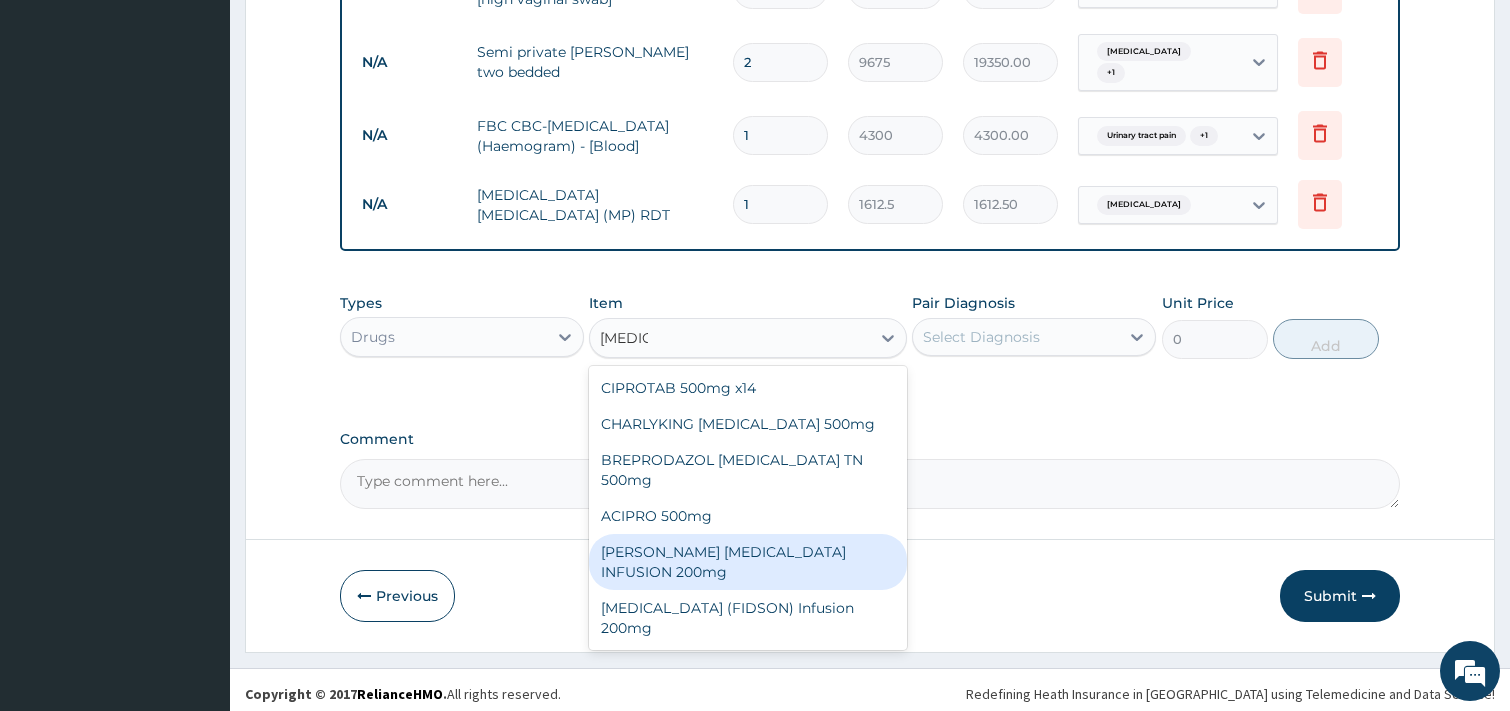 click on "[PERSON_NAME] [MEDICAL_DATA] INFUSION 200mg" at bounding box center (748, 562) 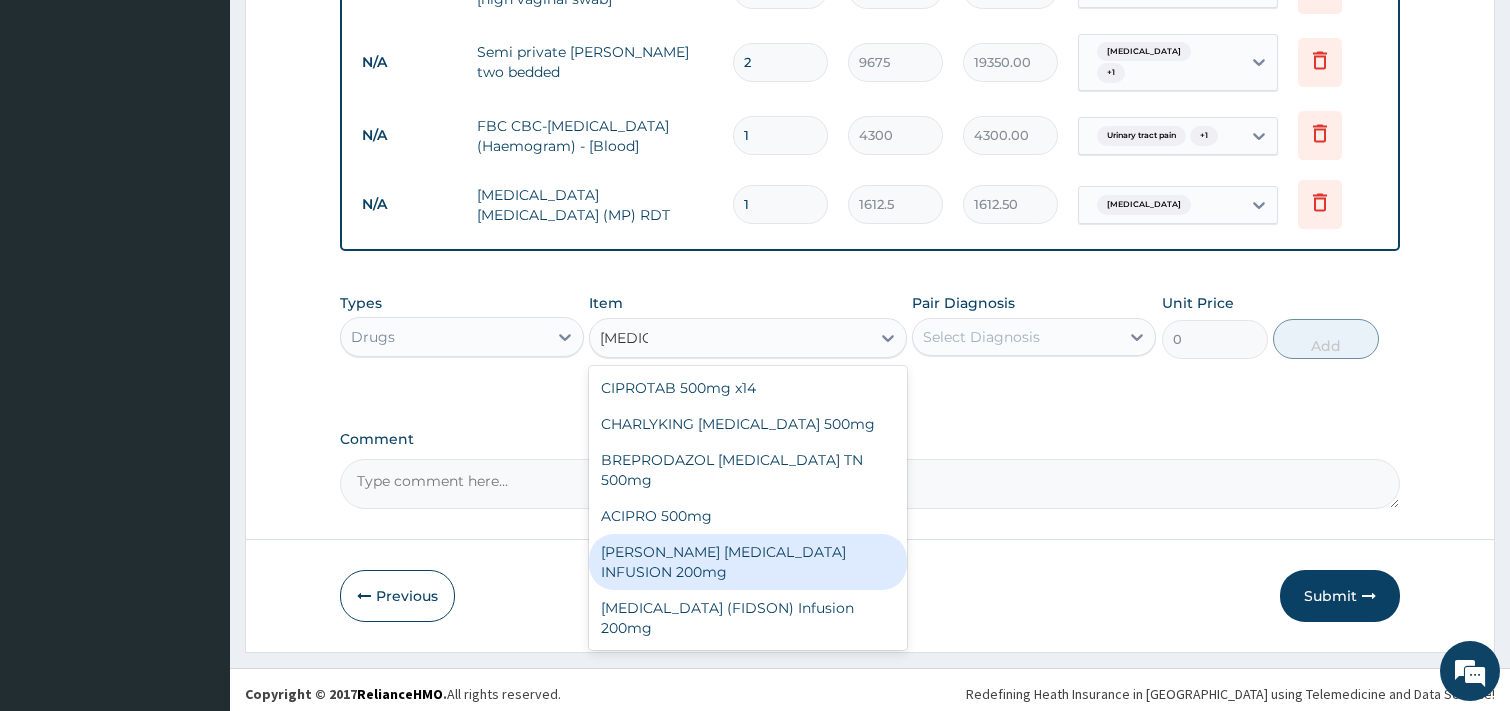 type 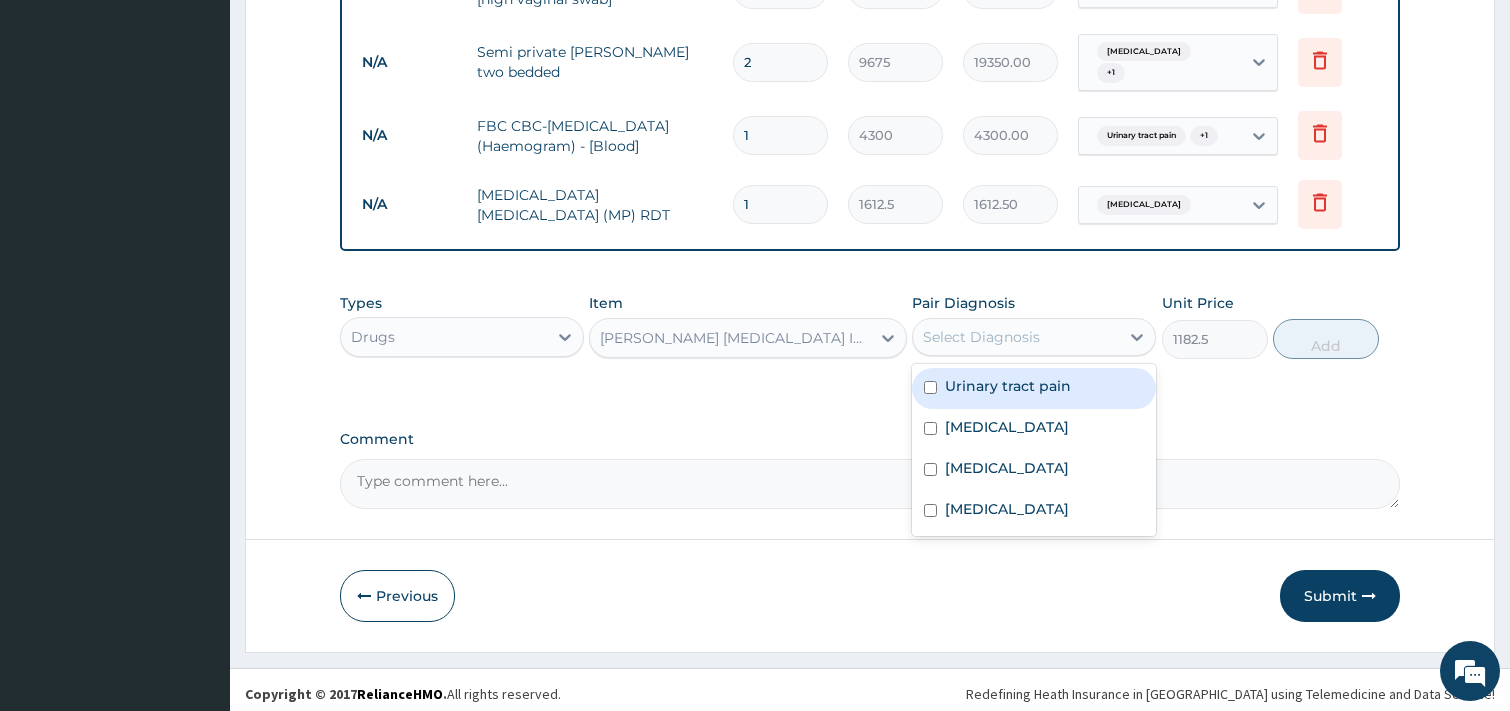 click on "Select Diagnosis" at bounding box center (981, 337) 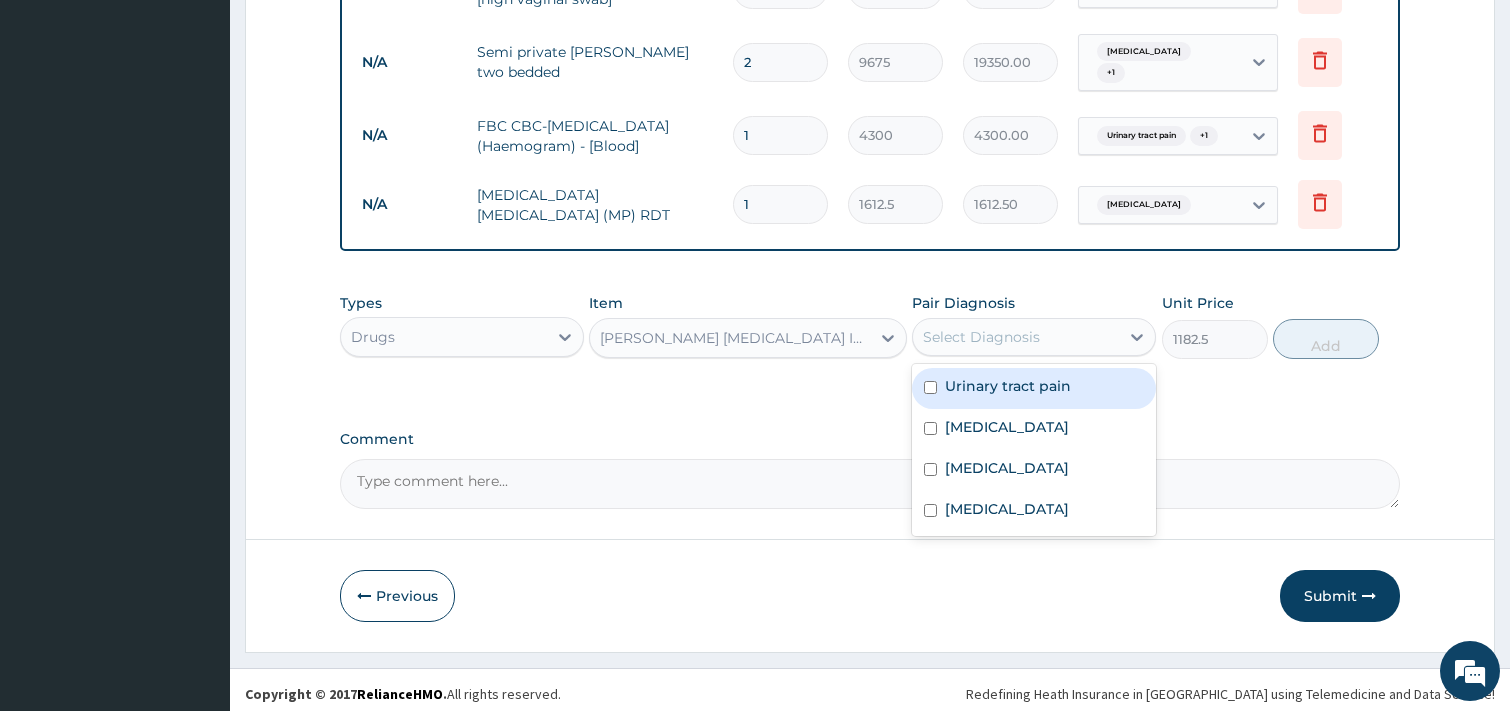 click on "Urinary tract pain" at bounding box center [1034, 388] 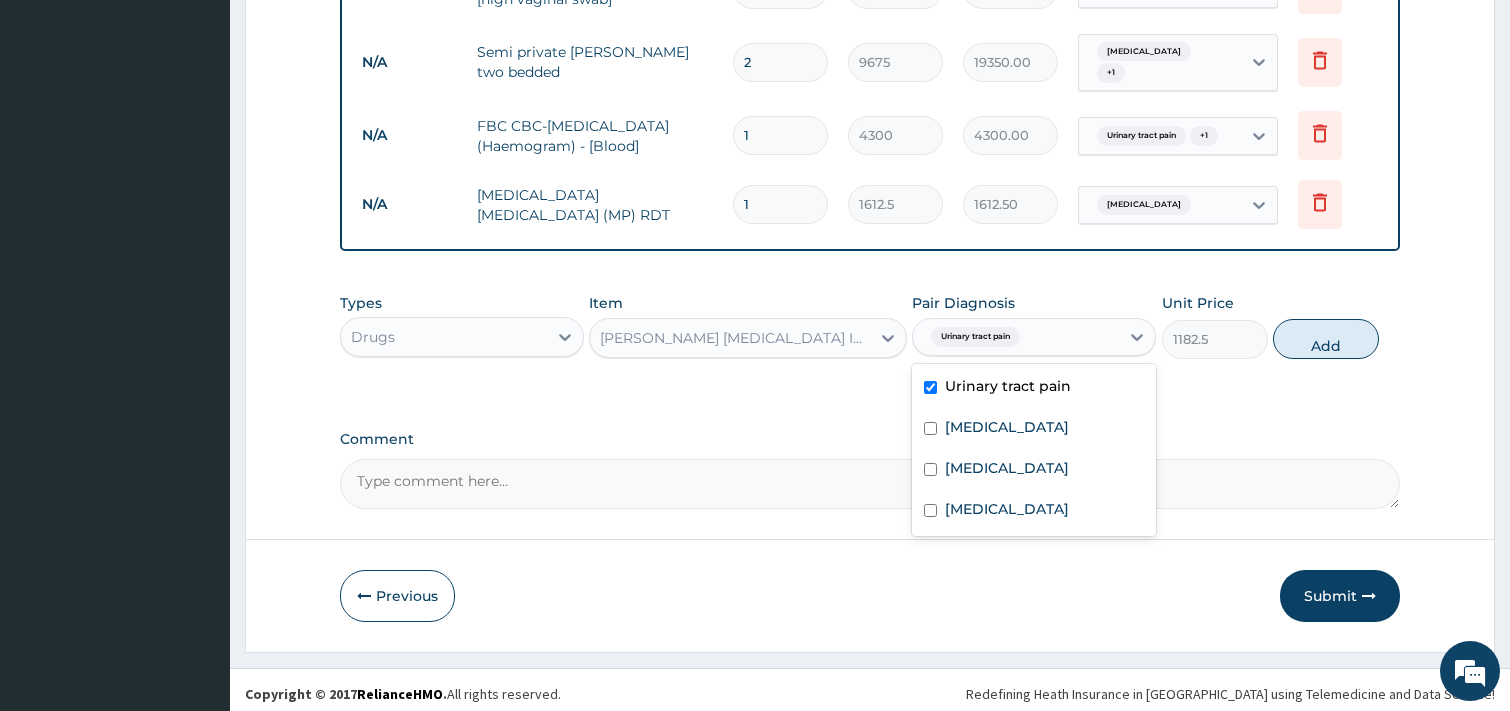 checkbox on "true" 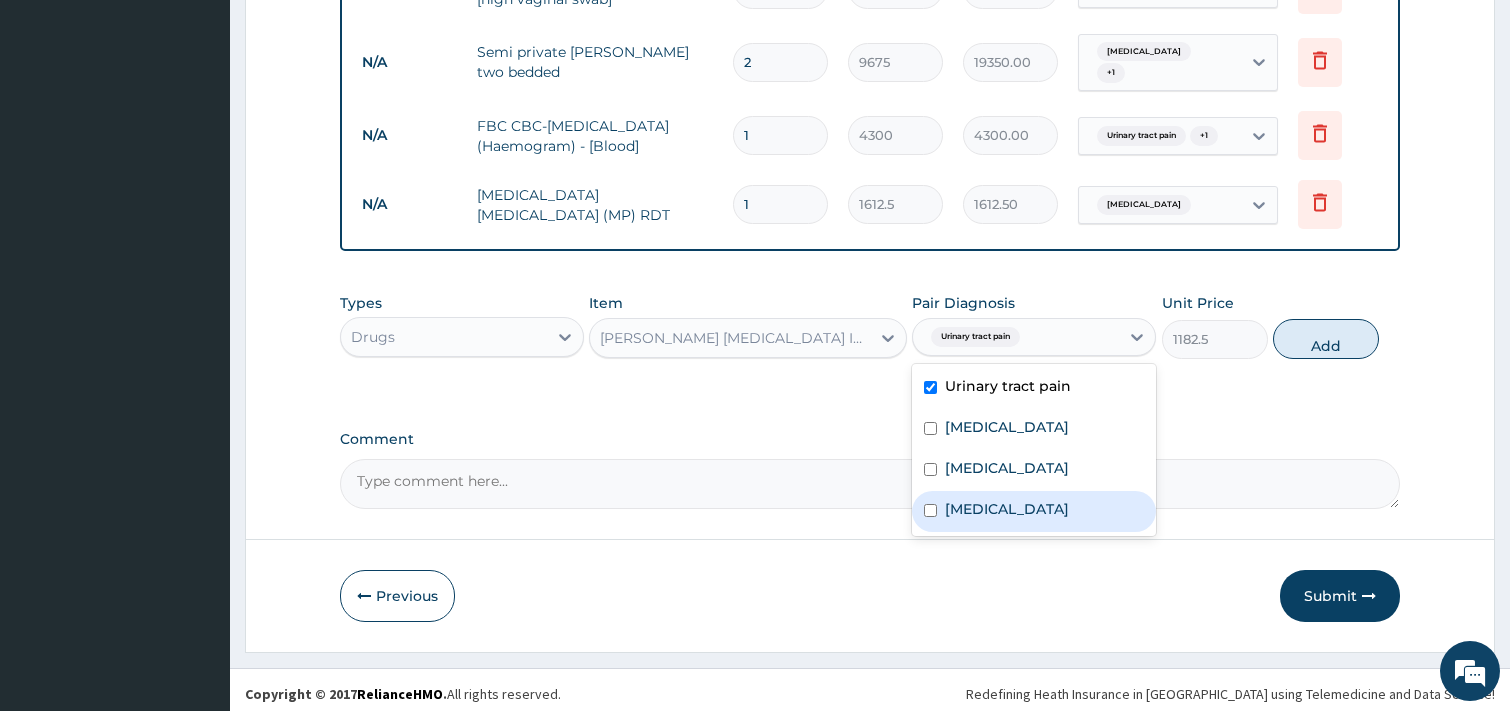 click on "[MEDICAL_DATA]" at bounding box center (1007, 509) 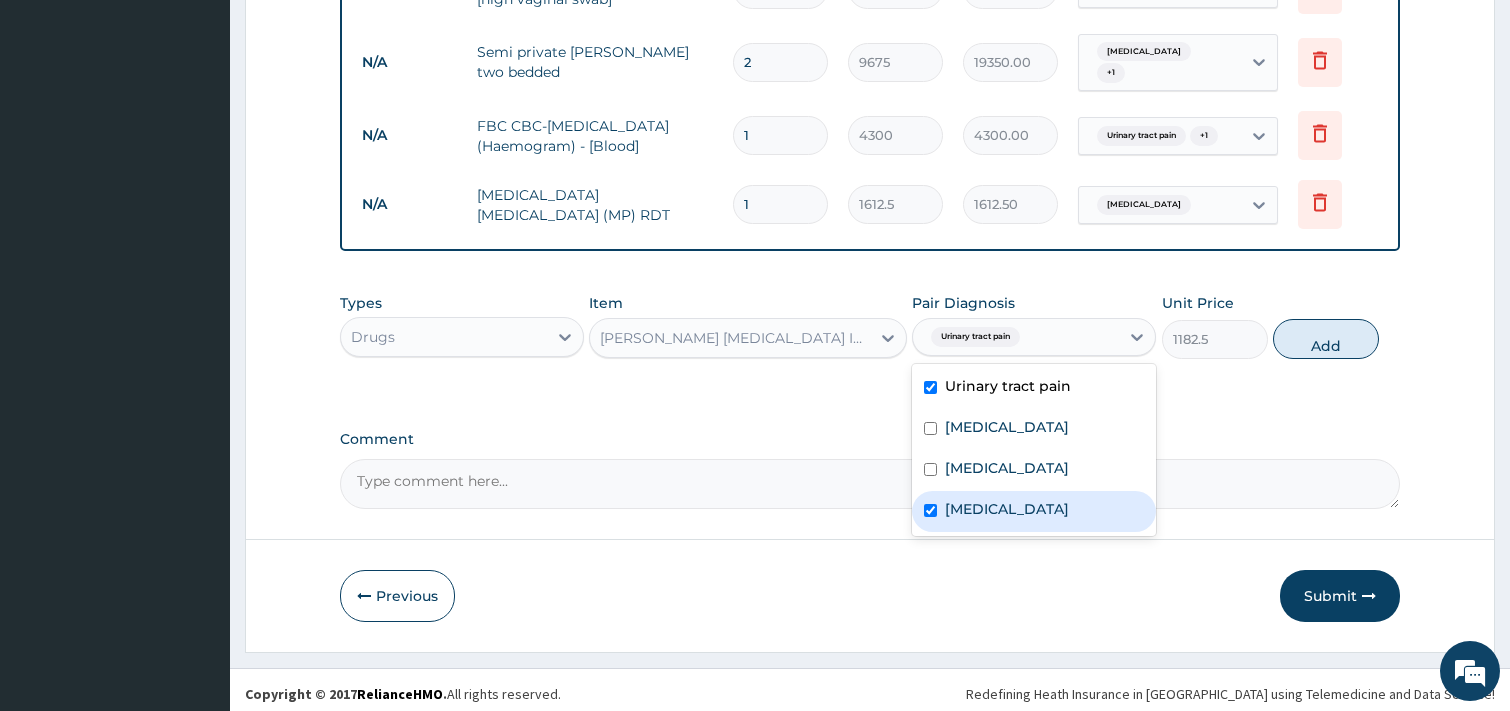 checkbox on "true" 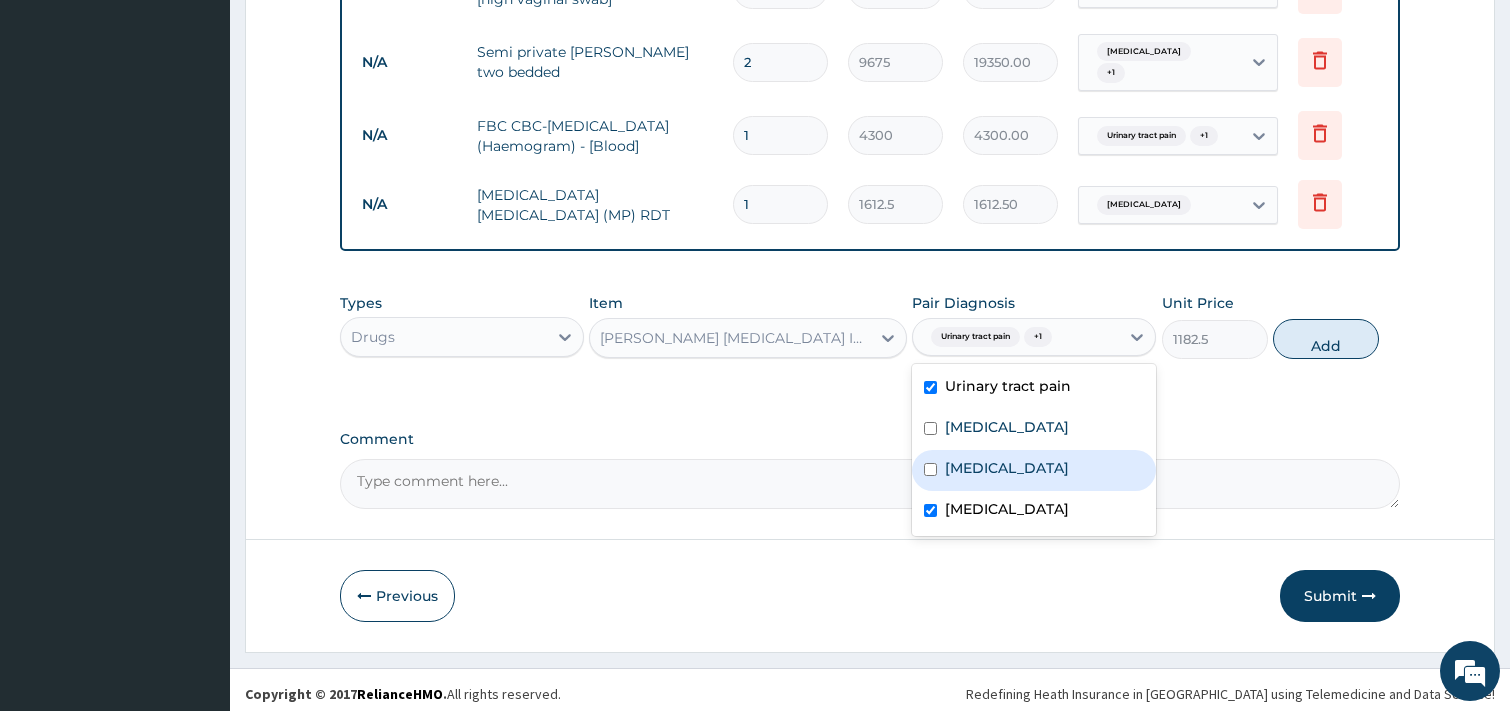 click on "[MEDICAL_DATA]" at bounding box center (1034, 470) 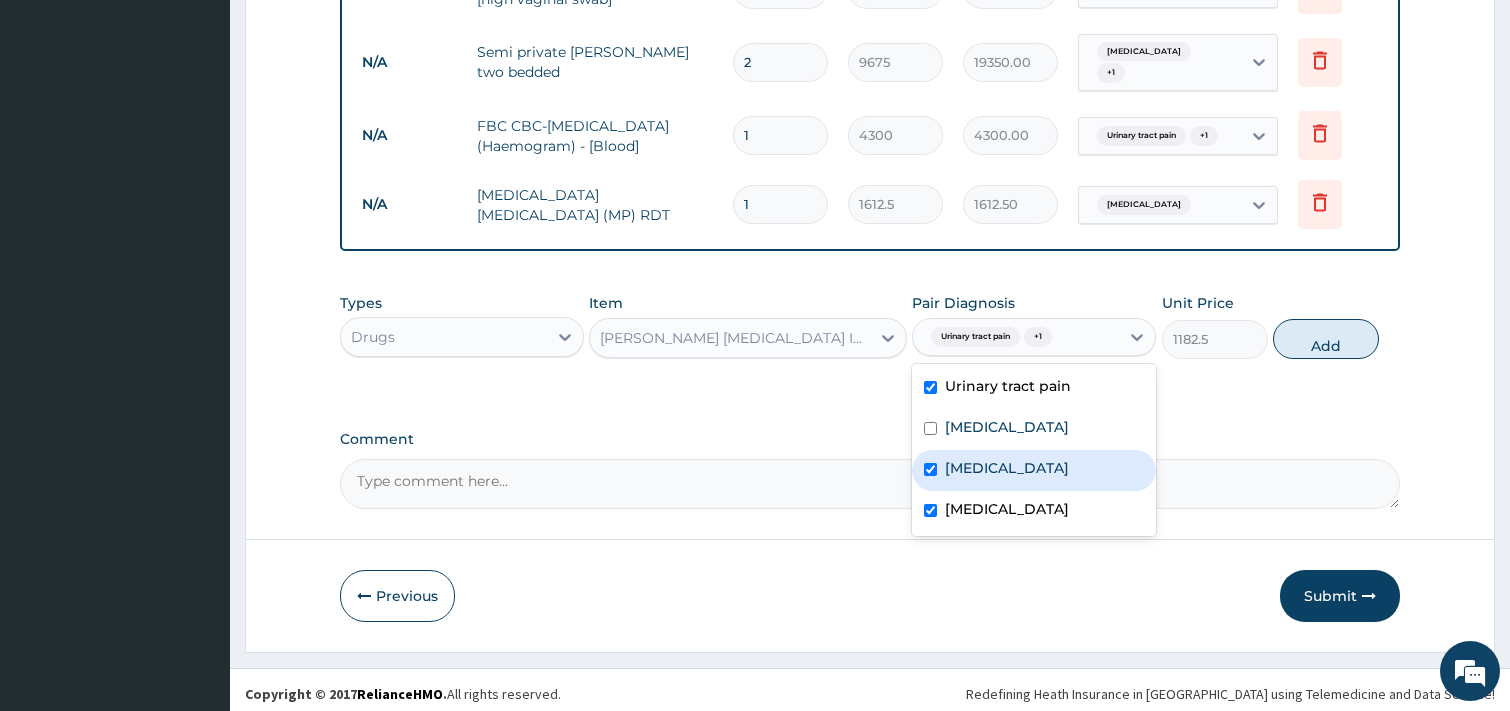 checkbox on "true" 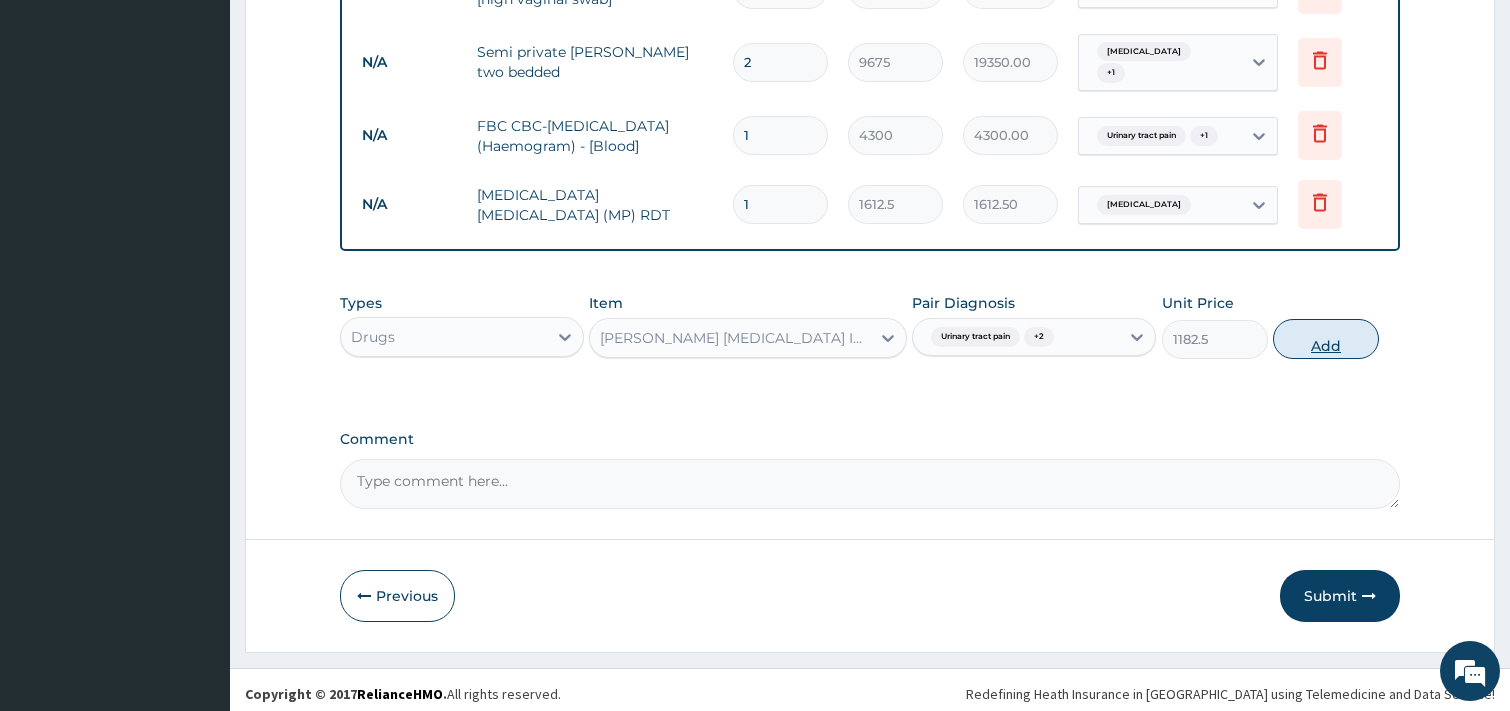 click on "Add" at bounding box center (1326, 339) 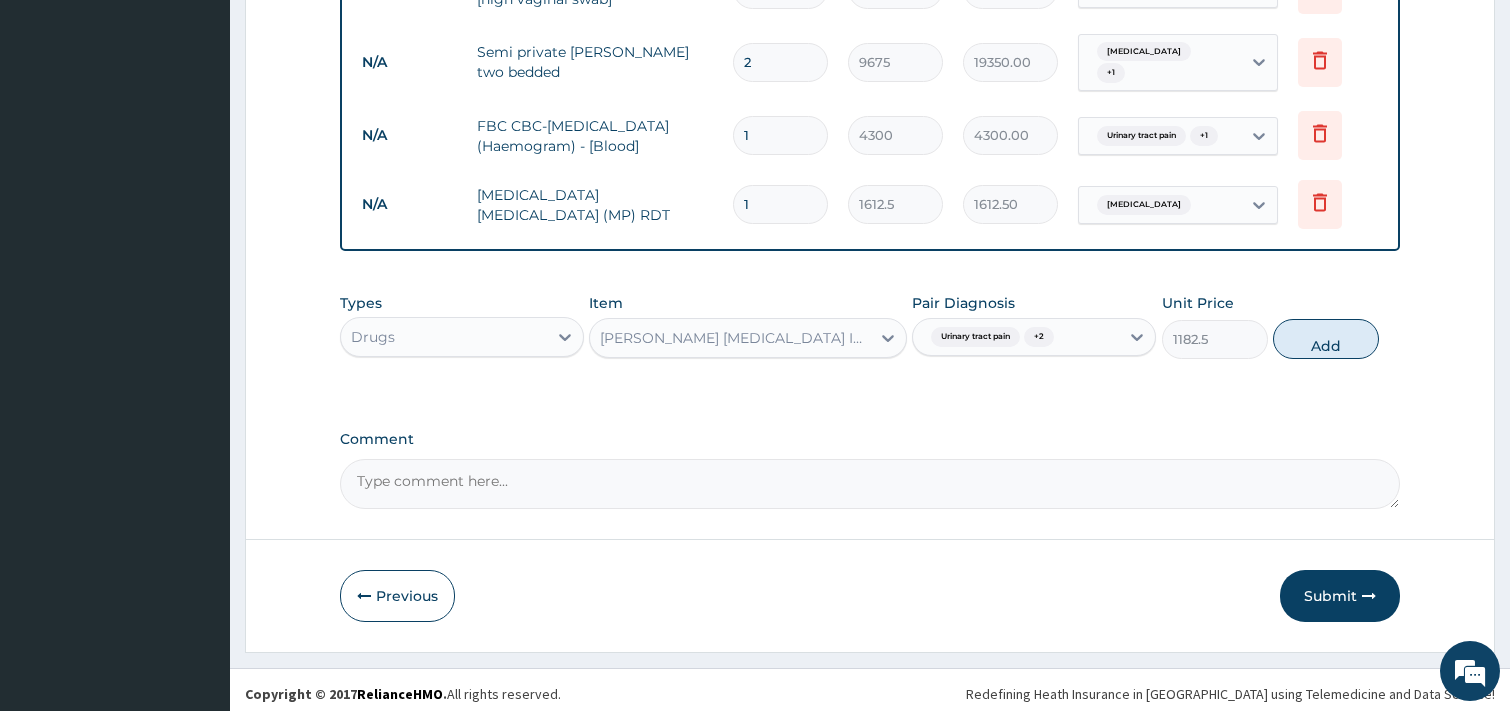 type on "0" 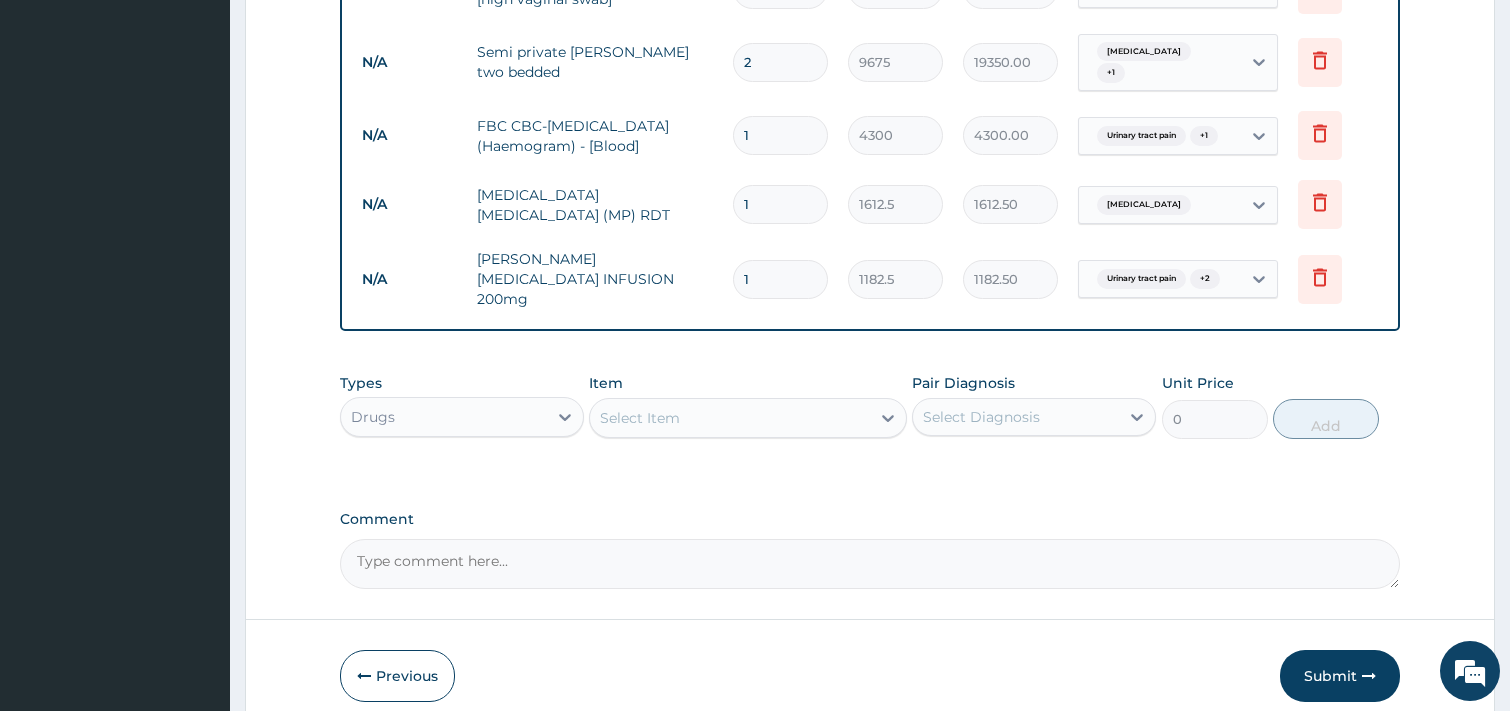 type 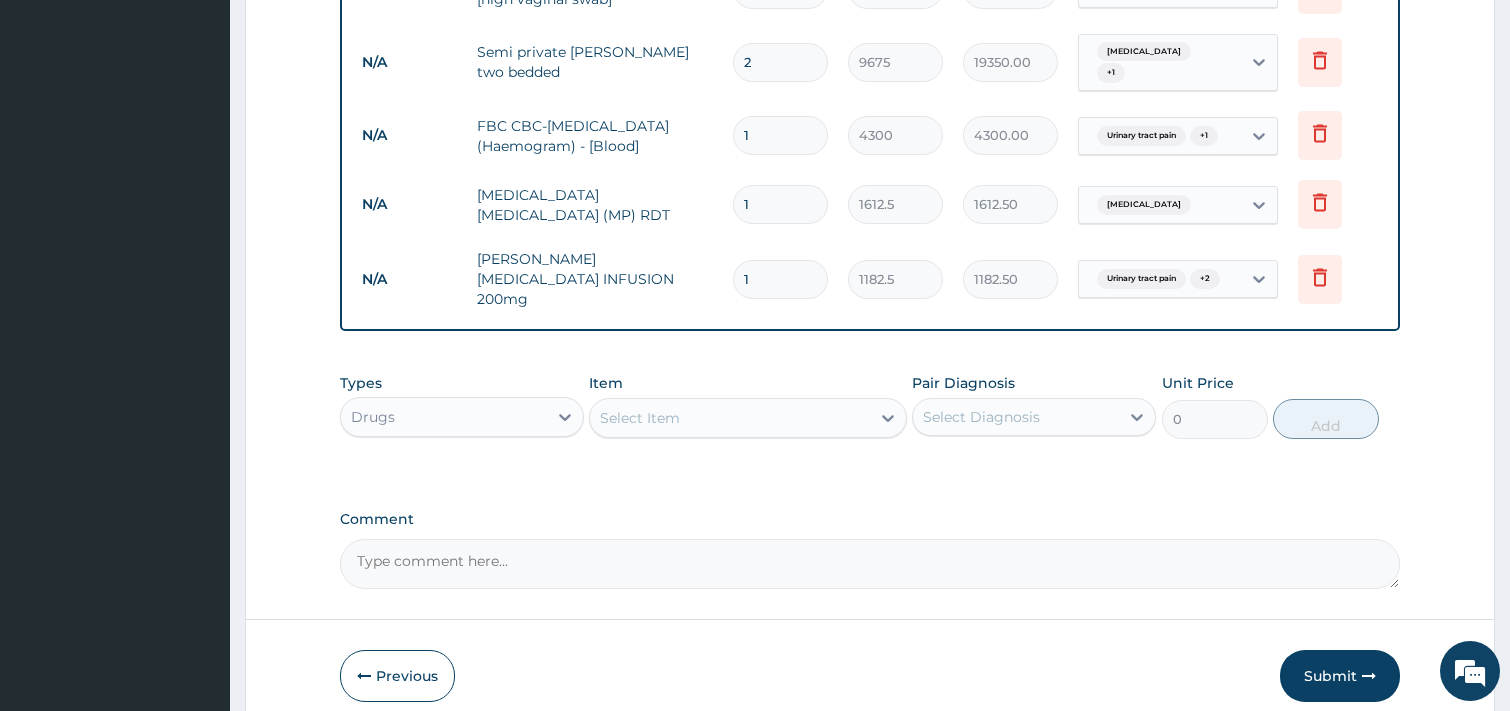 type on "0.00" 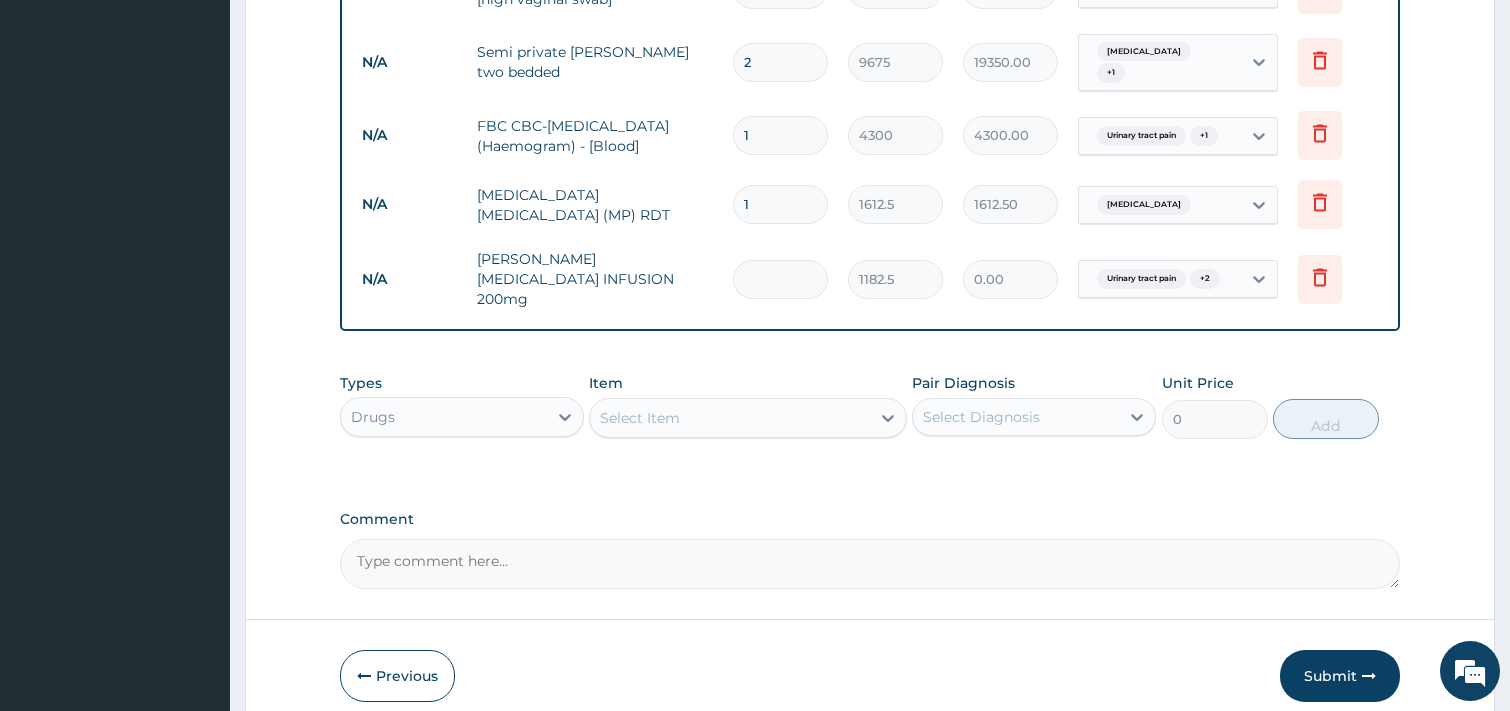 type on "4" 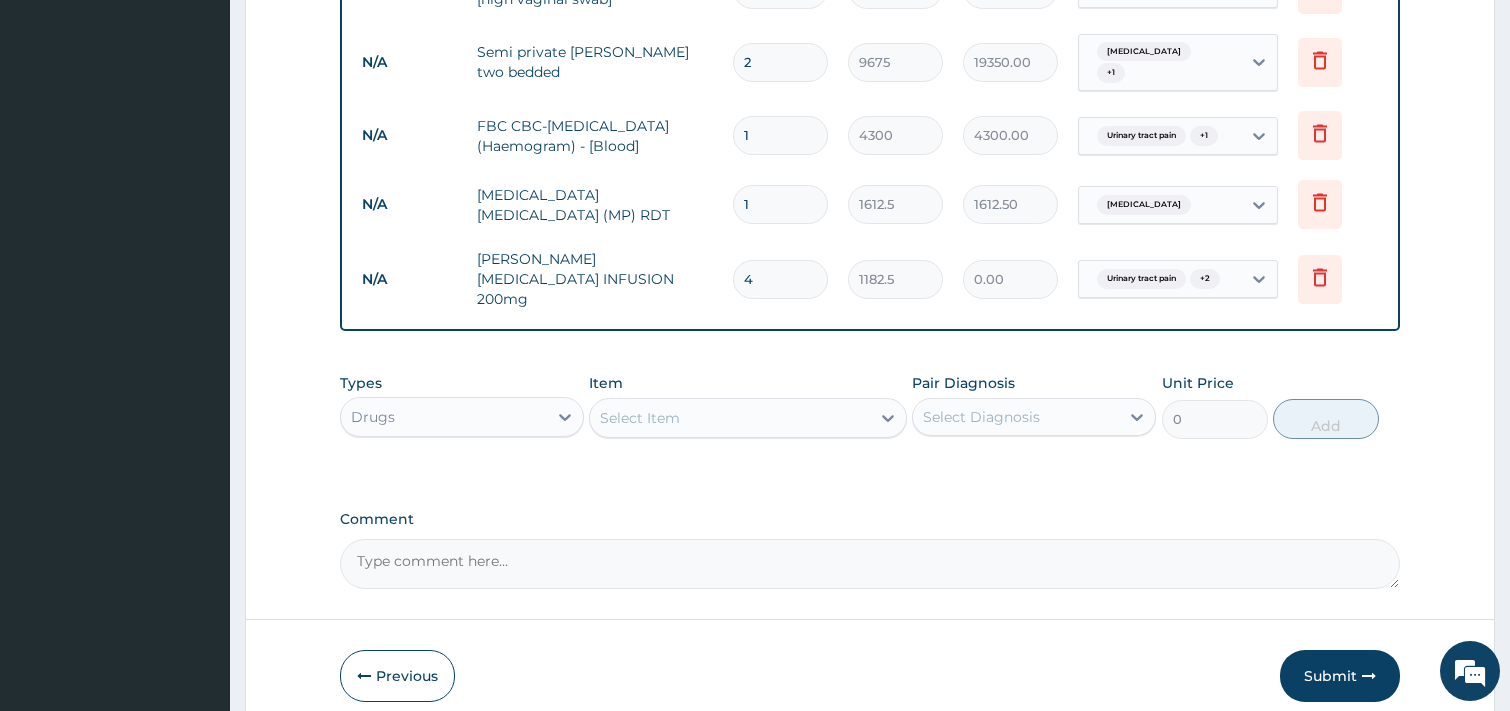 type on "4730.00" 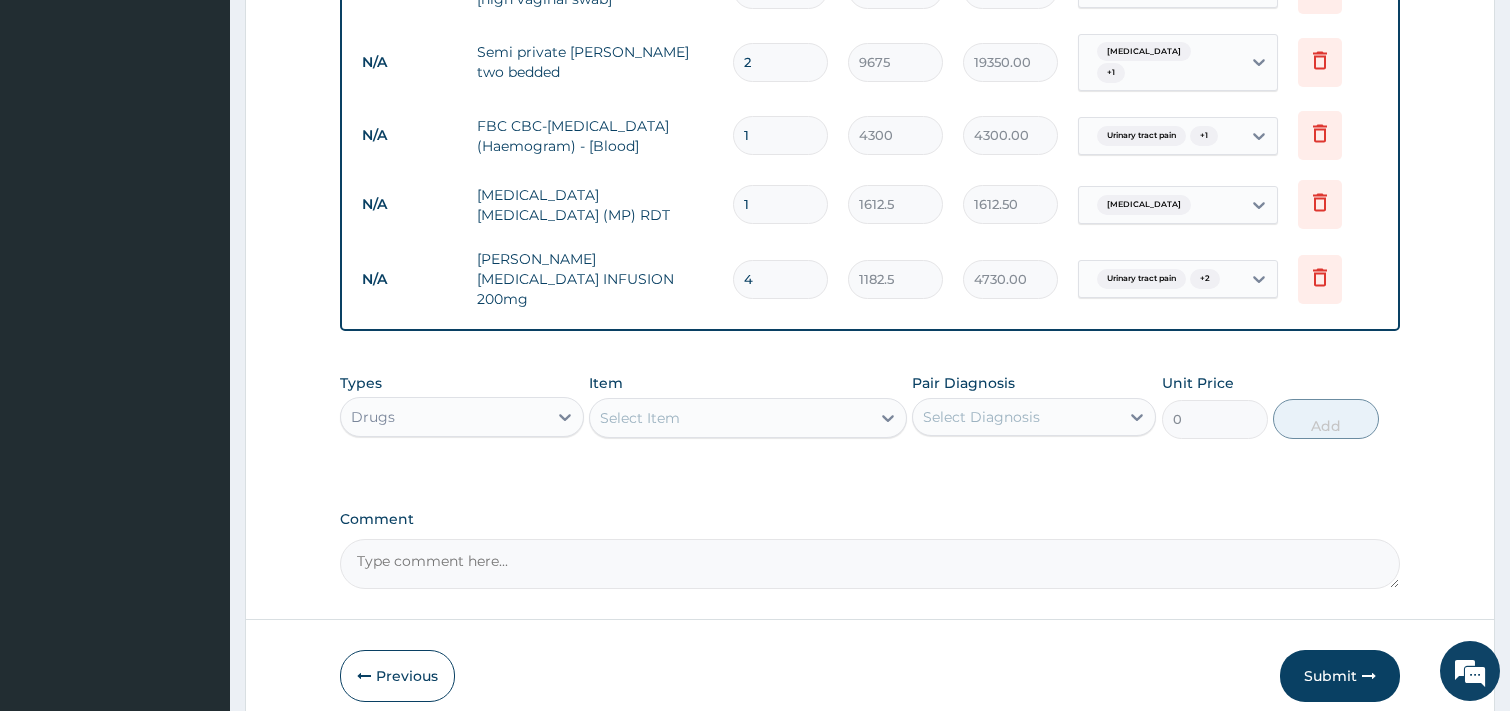 type on "4" 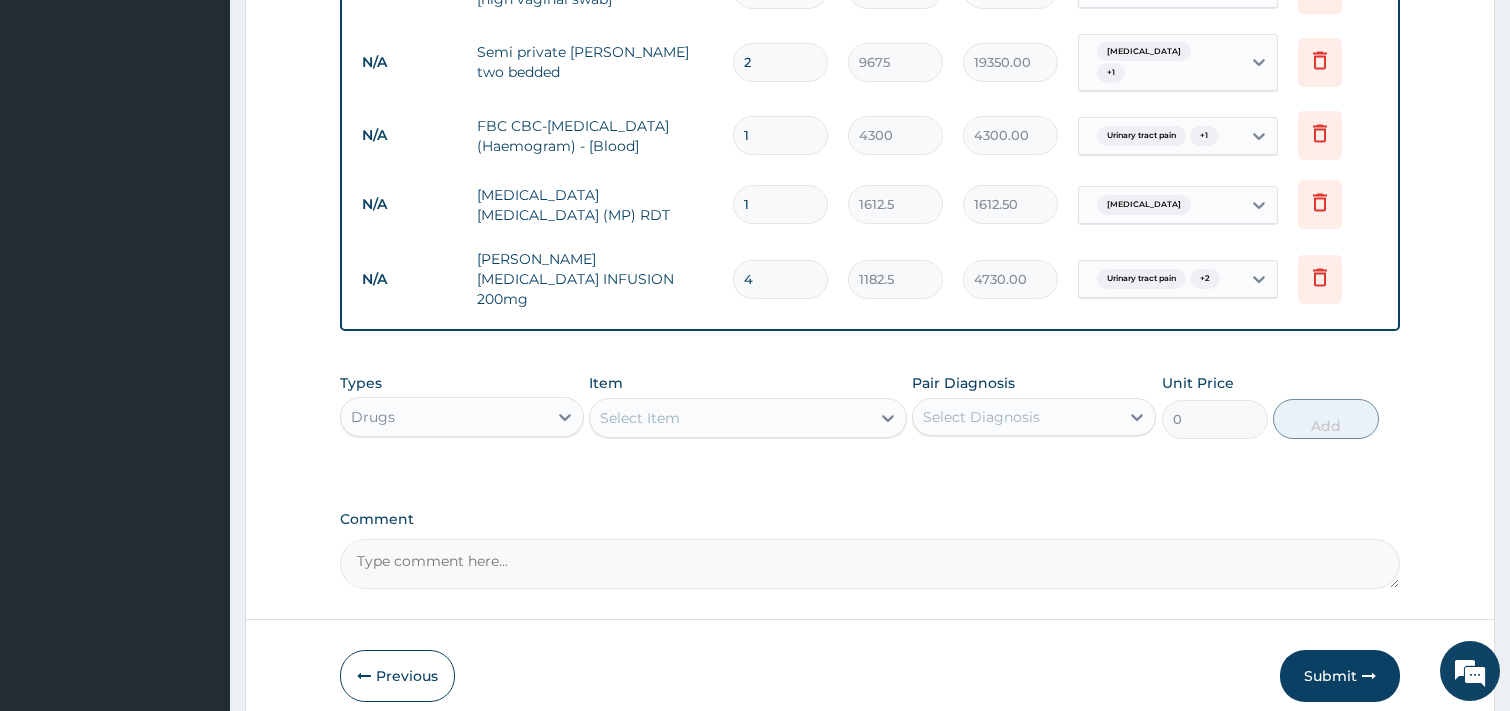 click on "Select Item" at bounding box center [640, 418] 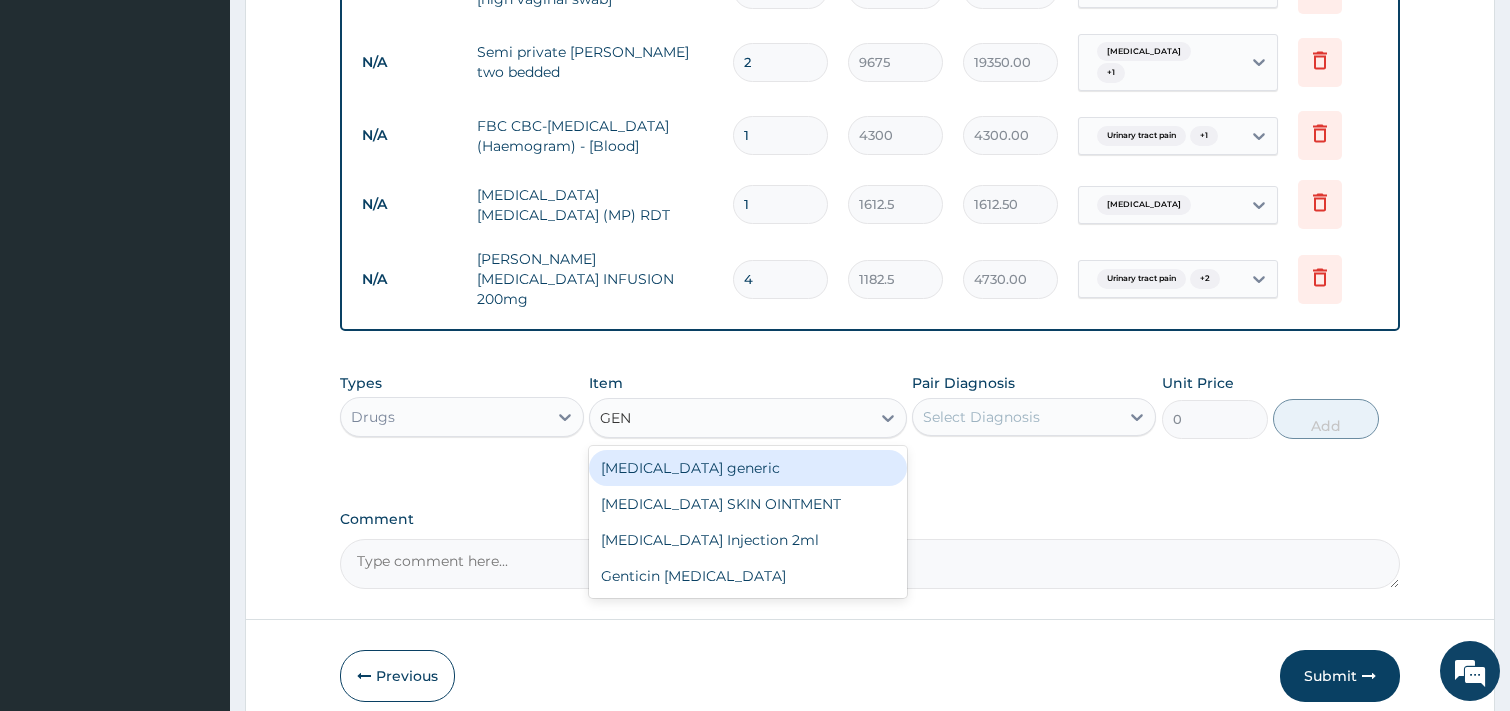 type on "GENT" 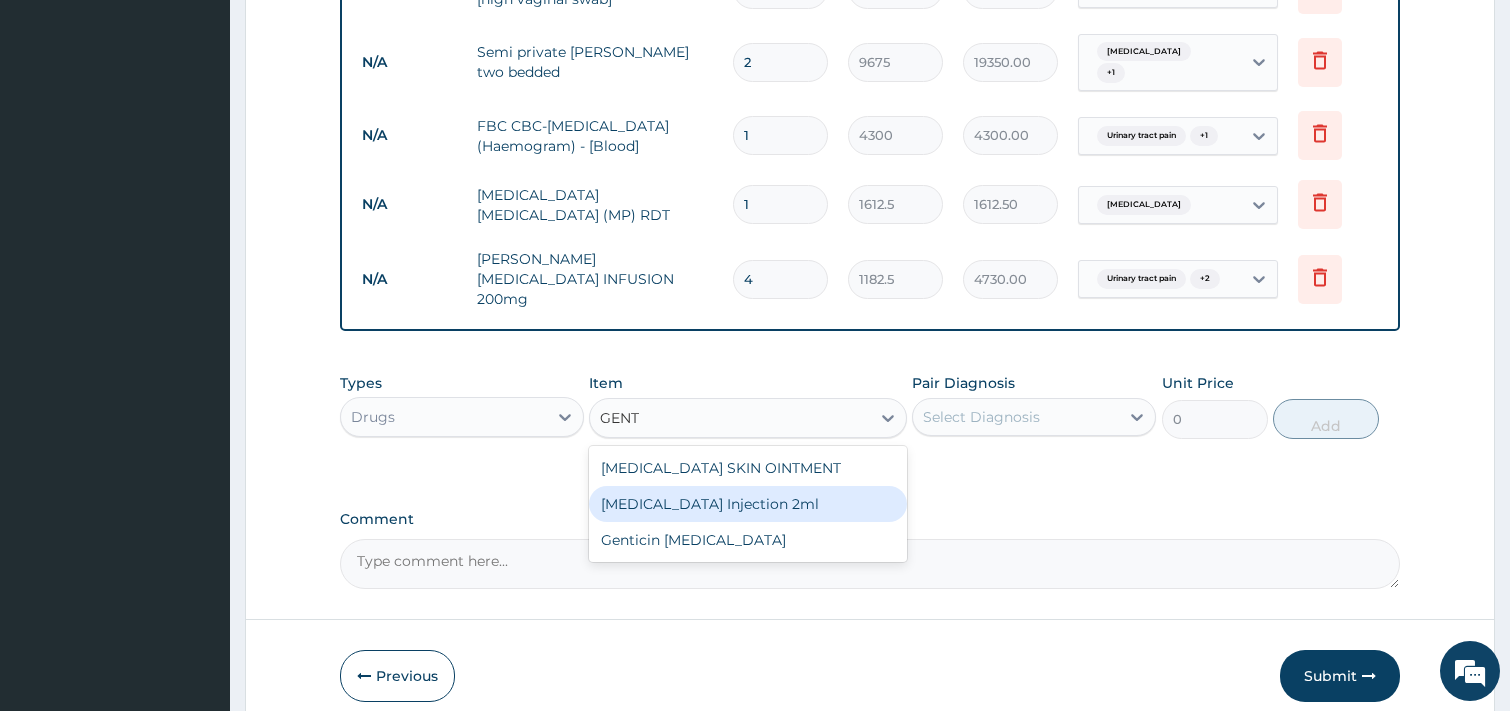 click on "[MEDICAL_DATA] Injection 2ml" at bounding box center (748, 504) 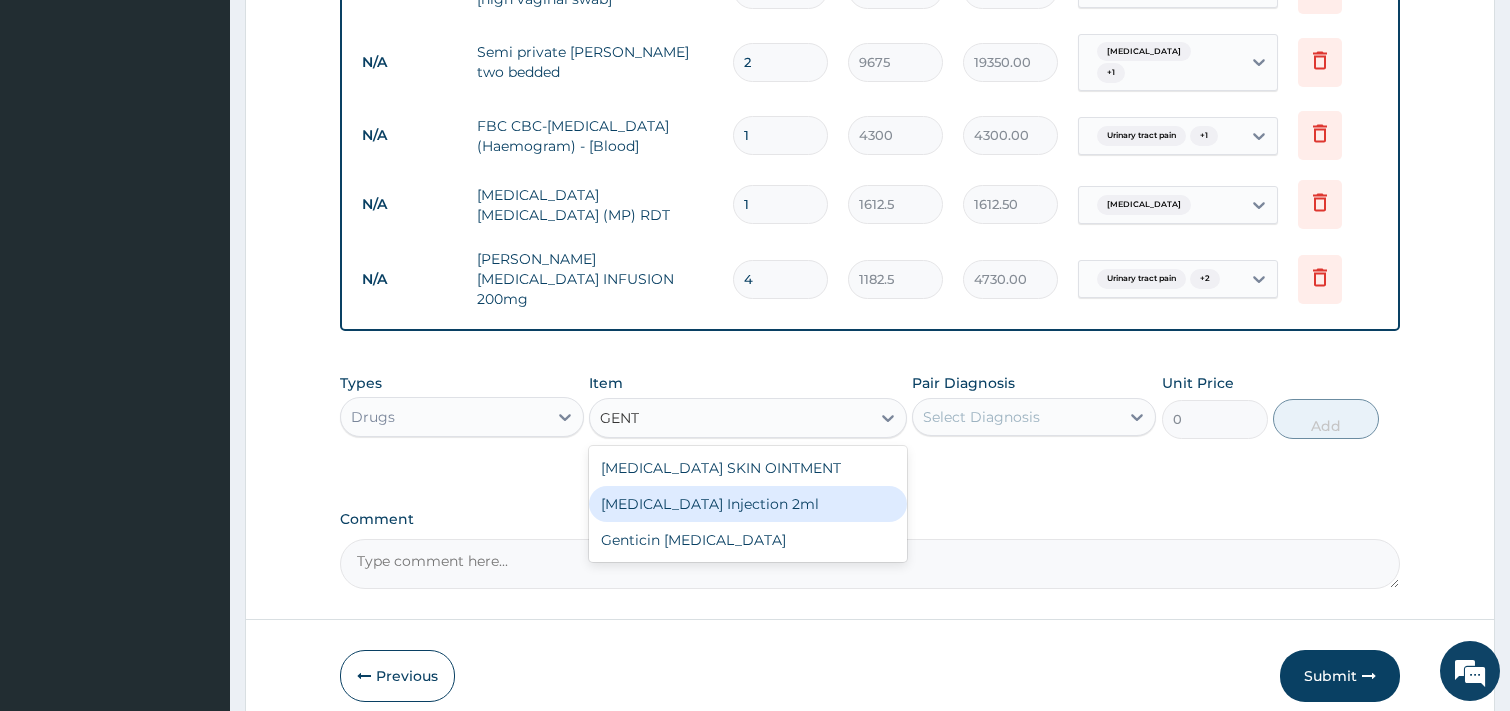 type 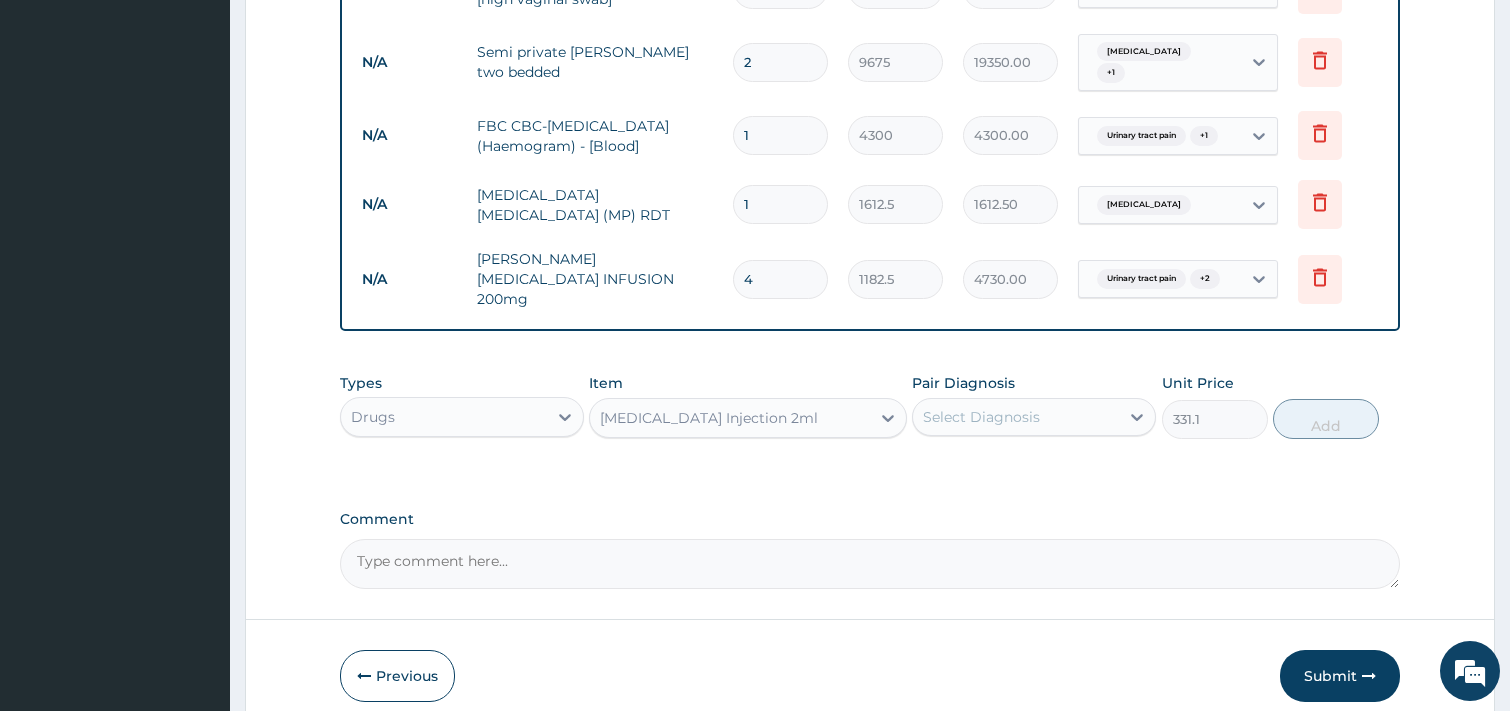 click on "Select Diagnosis" at bounding box center (981, 417) 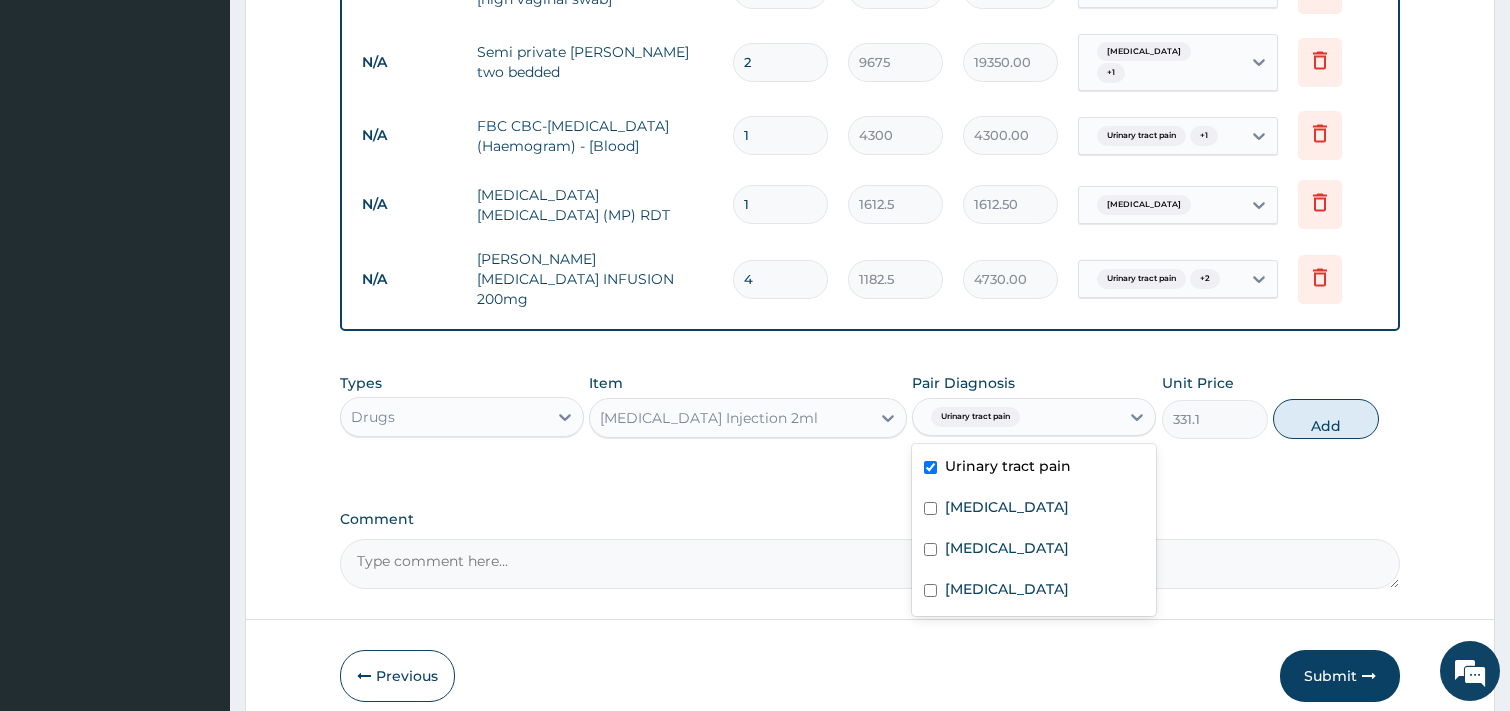 checkbox on "true" 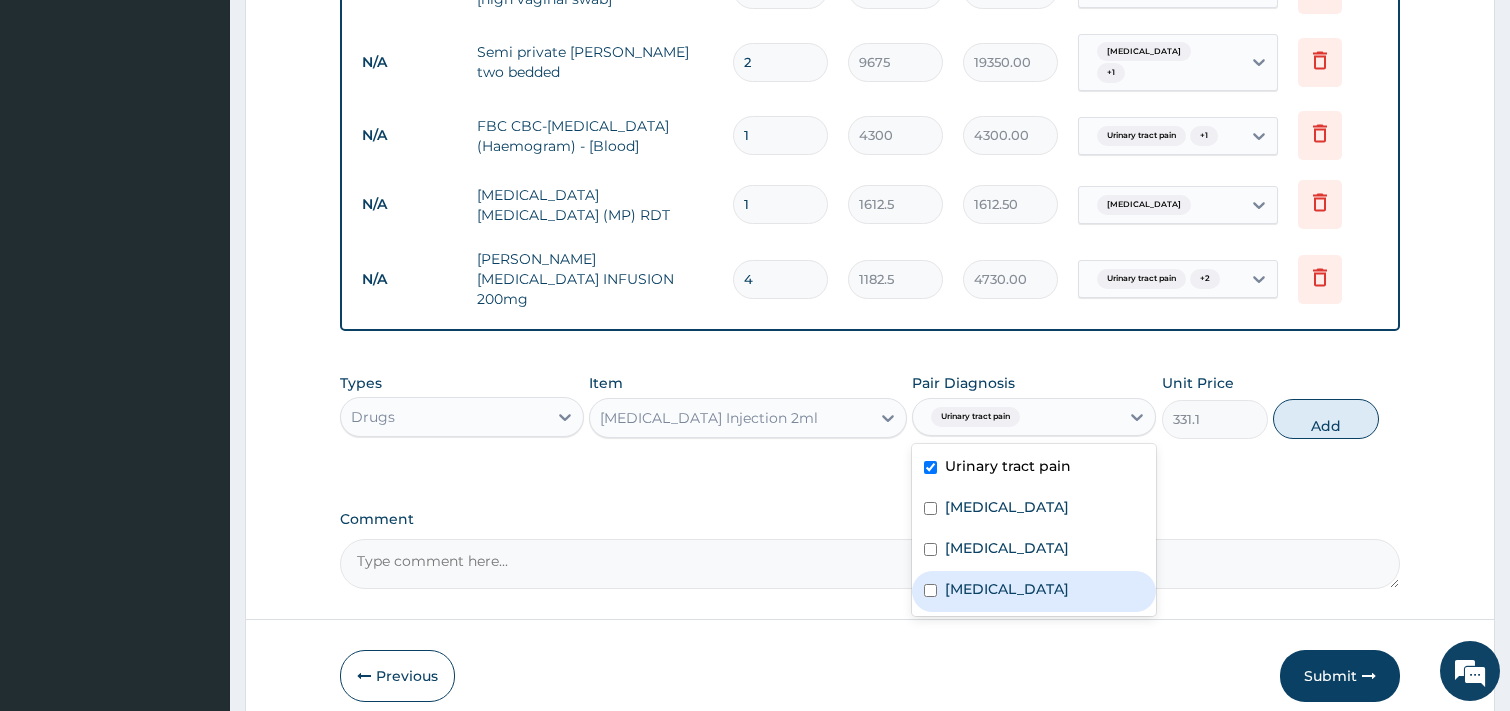 click on "[MEDICAL_DATA]" at bounding box center (1007, 589) 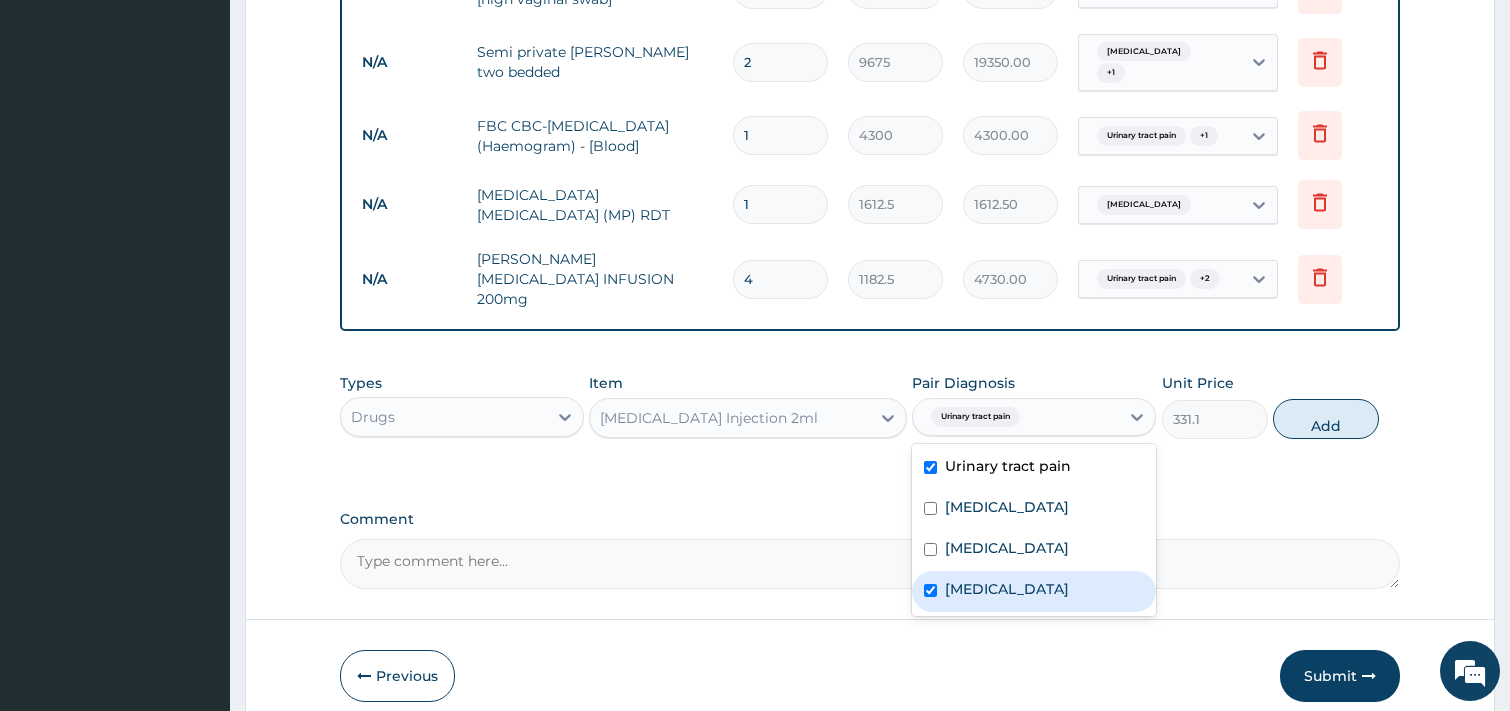 checkbox on "true" 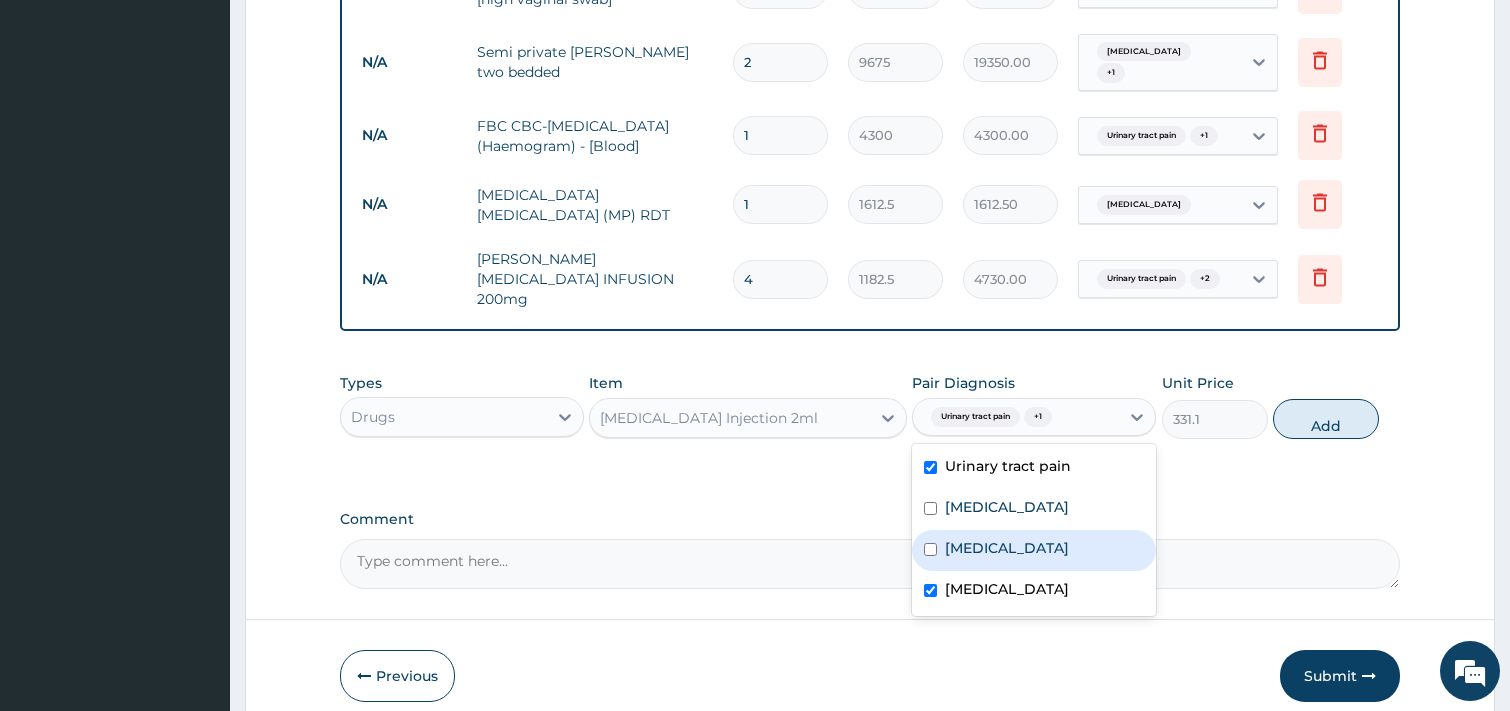 click on "[MEDICAL_DATA]" at bounding box center [1034, 550] 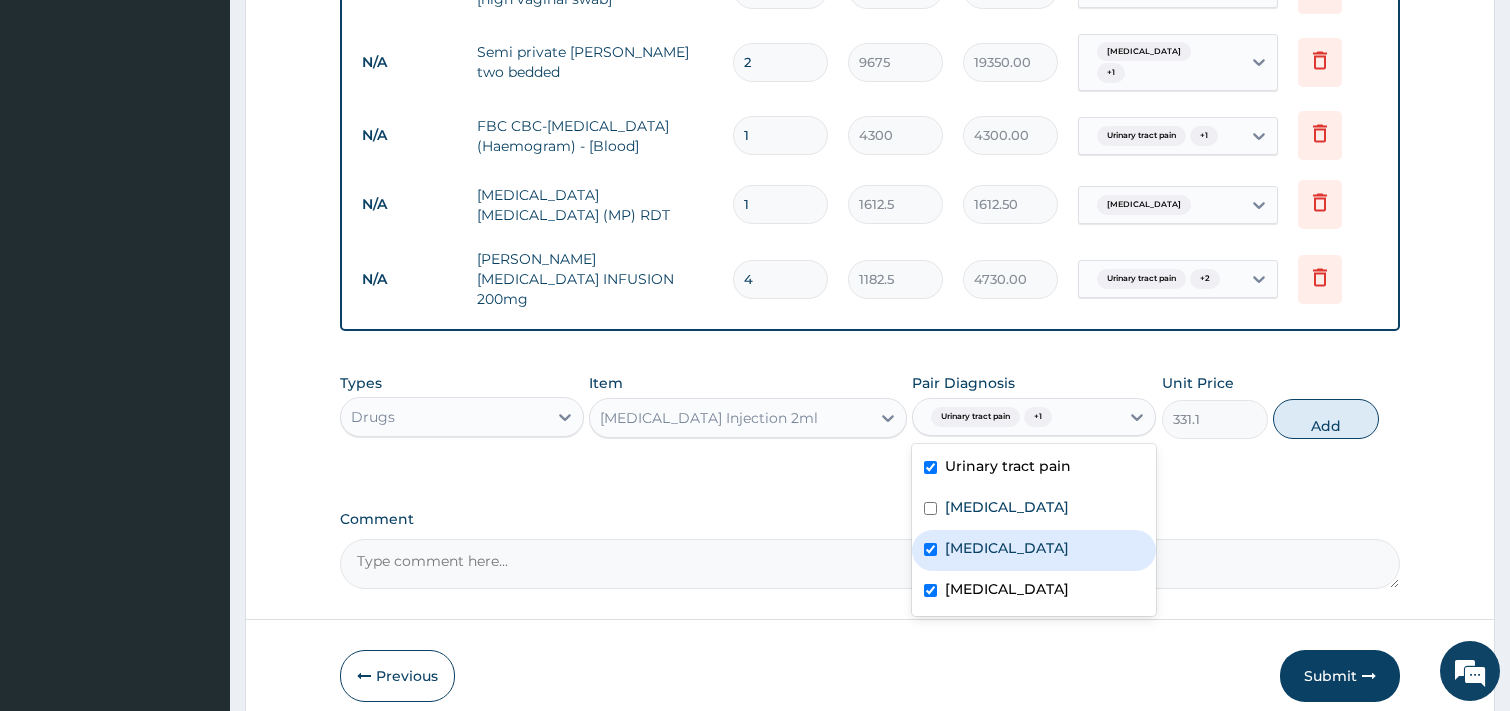 checkbox on "true" 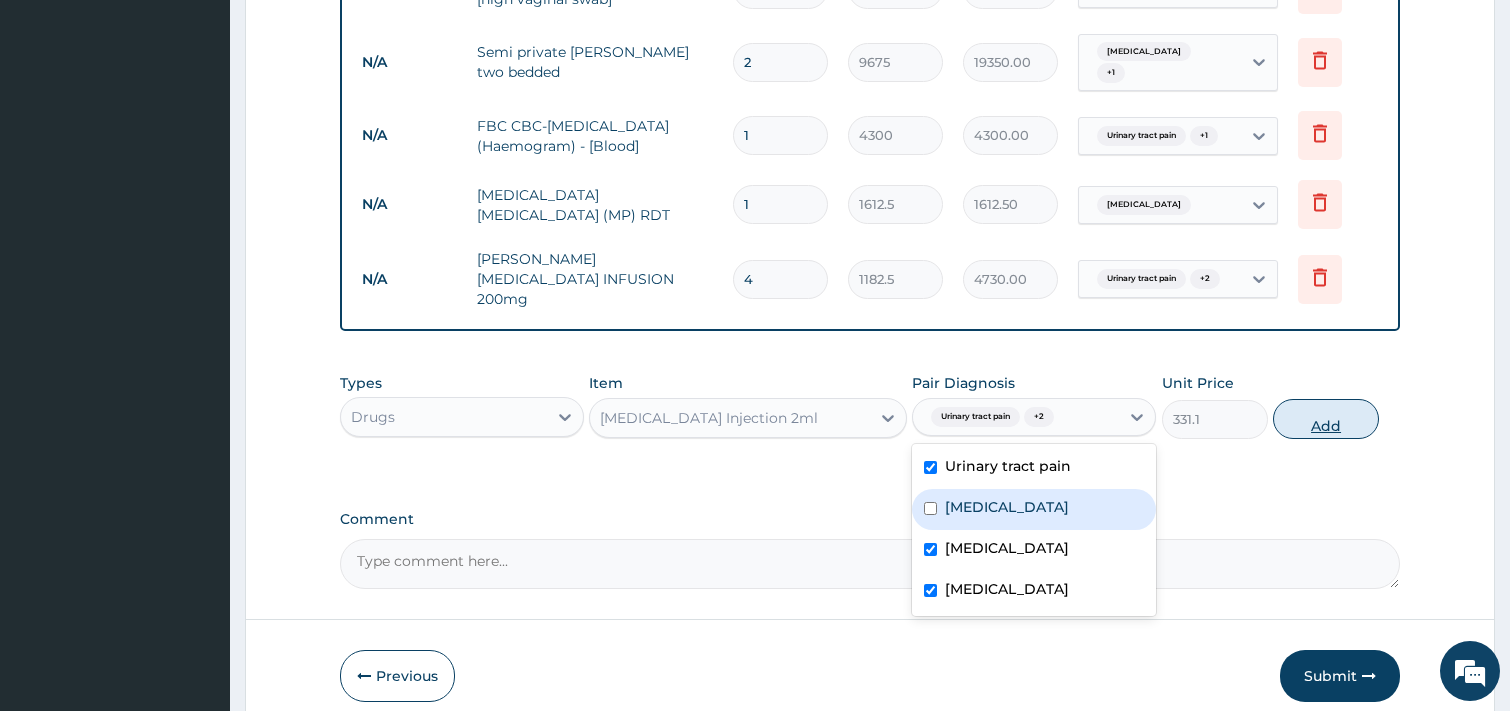 click on "Add" at bounding box center [1326, 419] 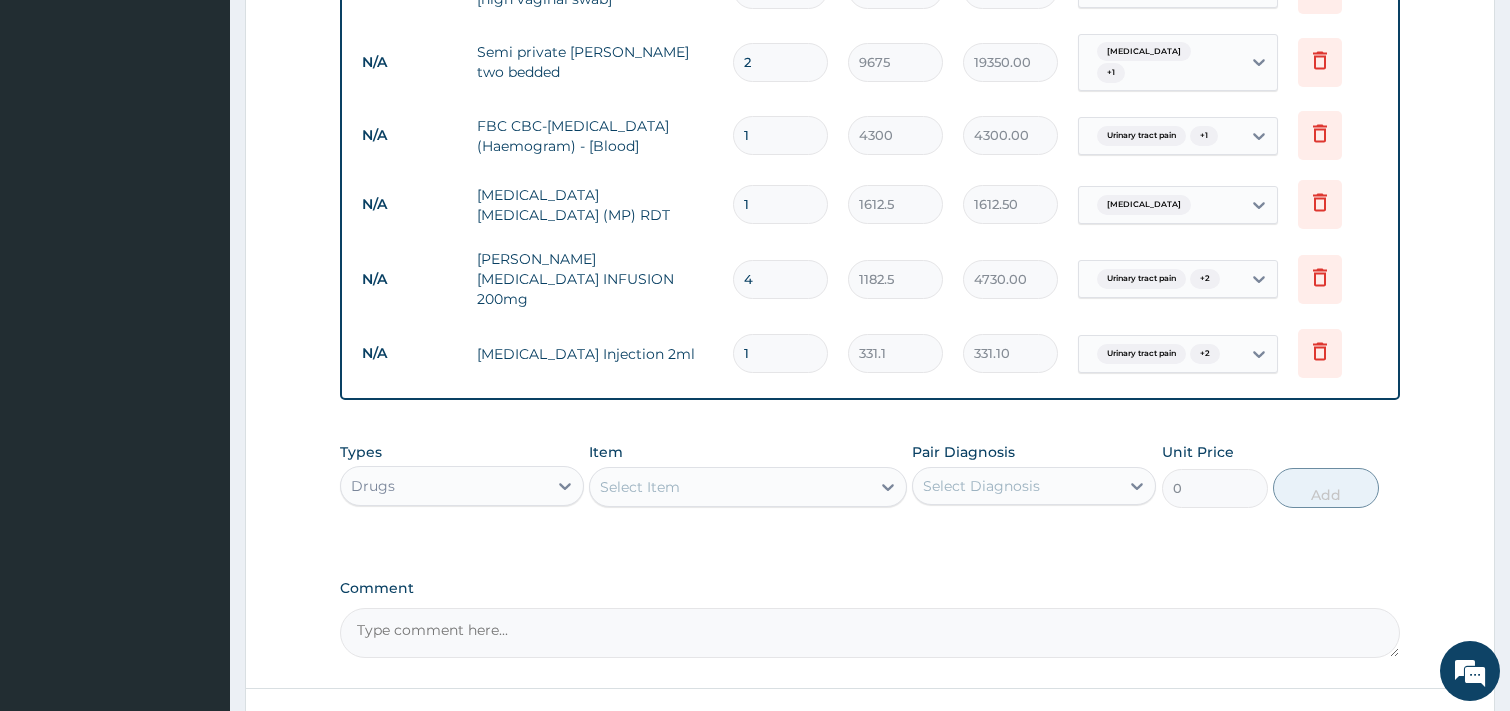 type 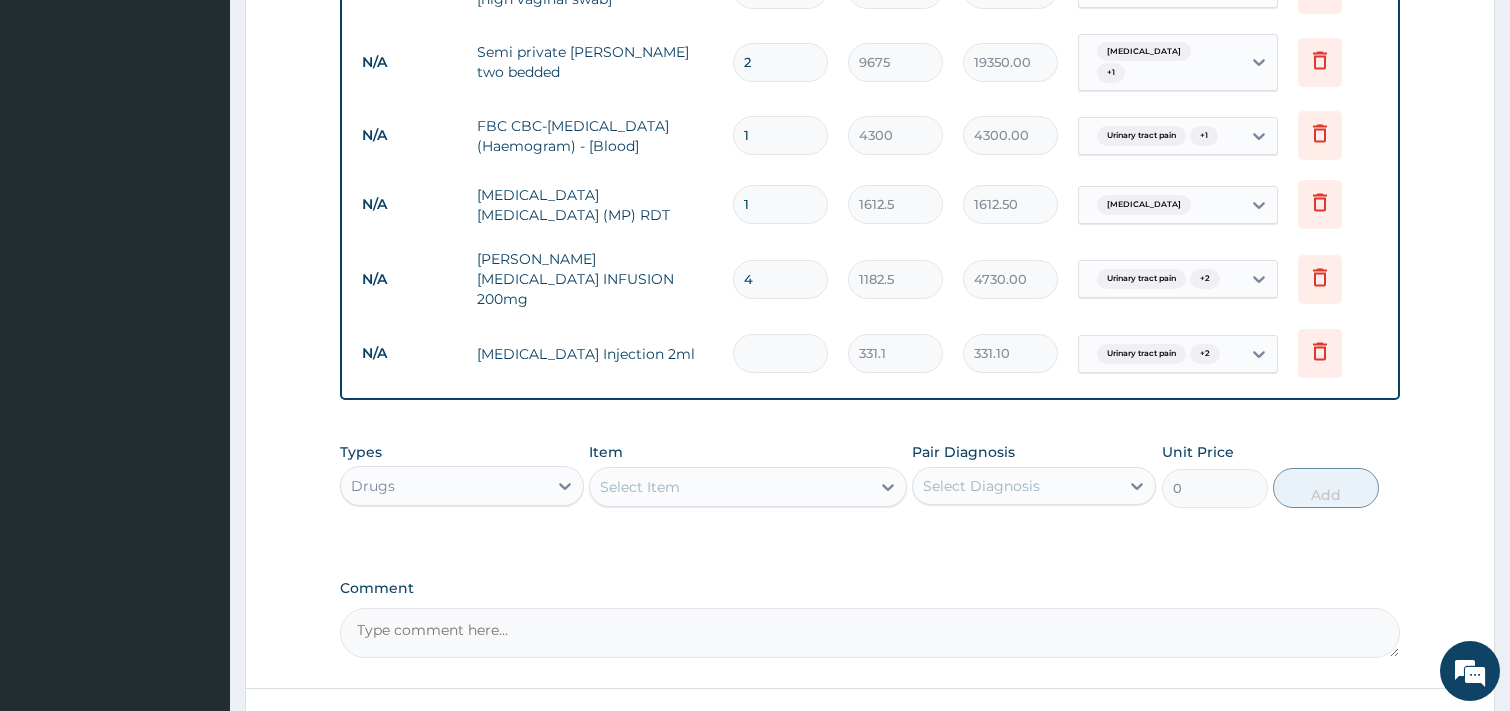 type on "0.00" 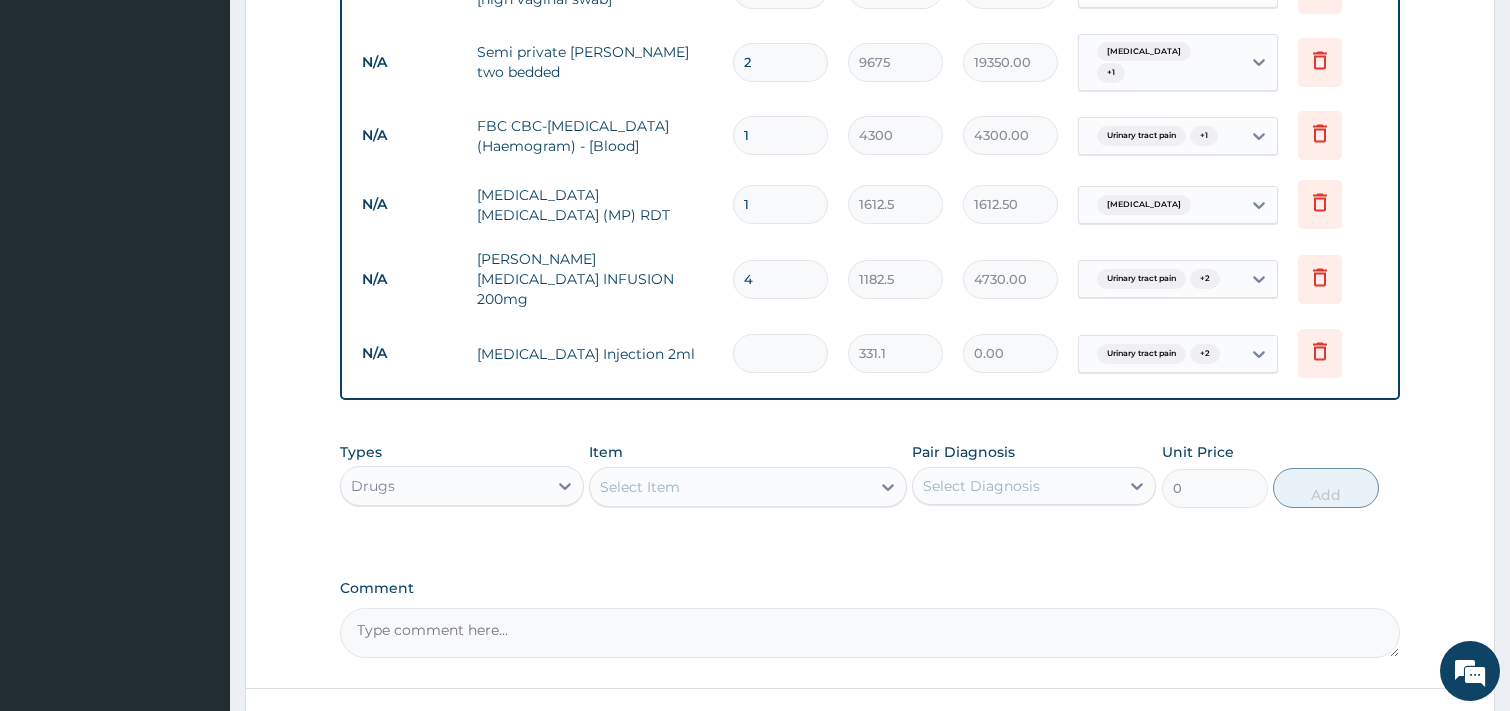 type on "4" 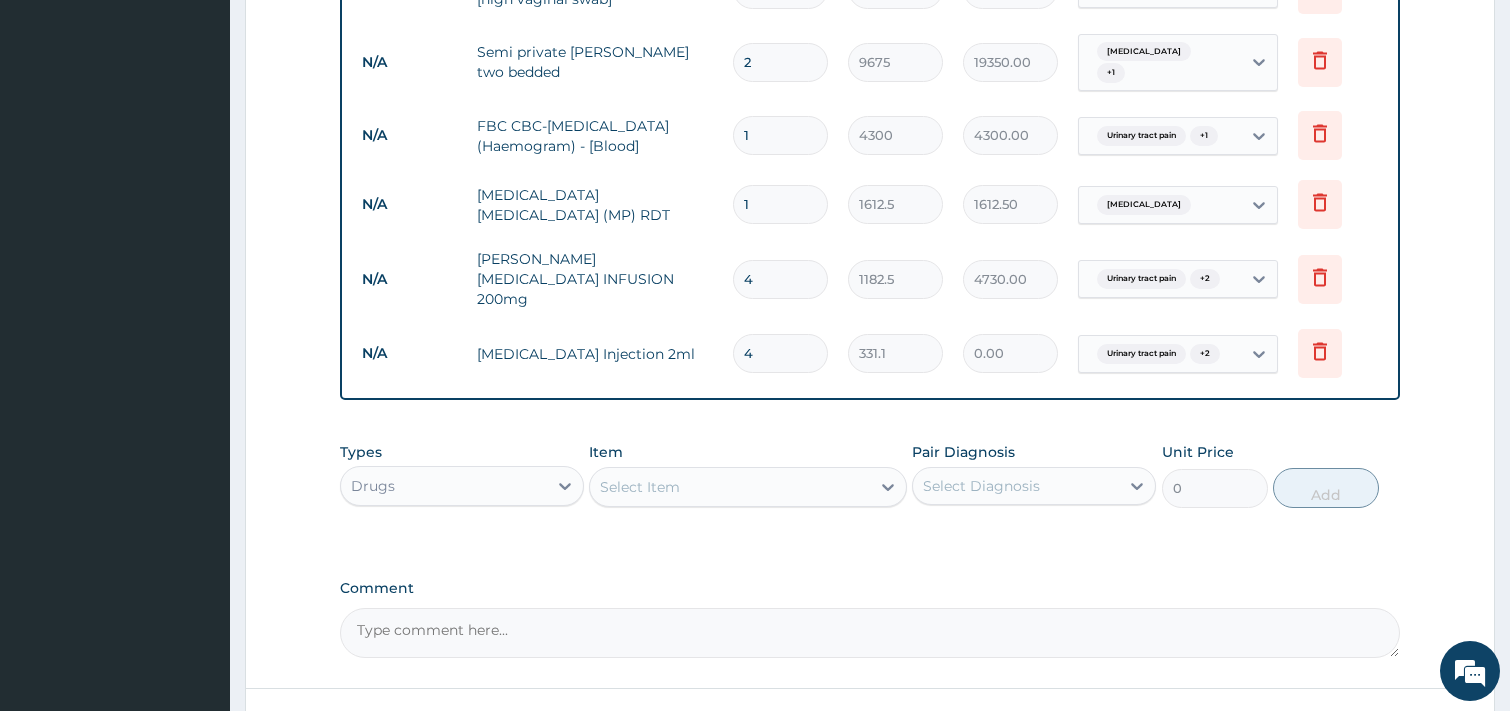 type on "1324.40" 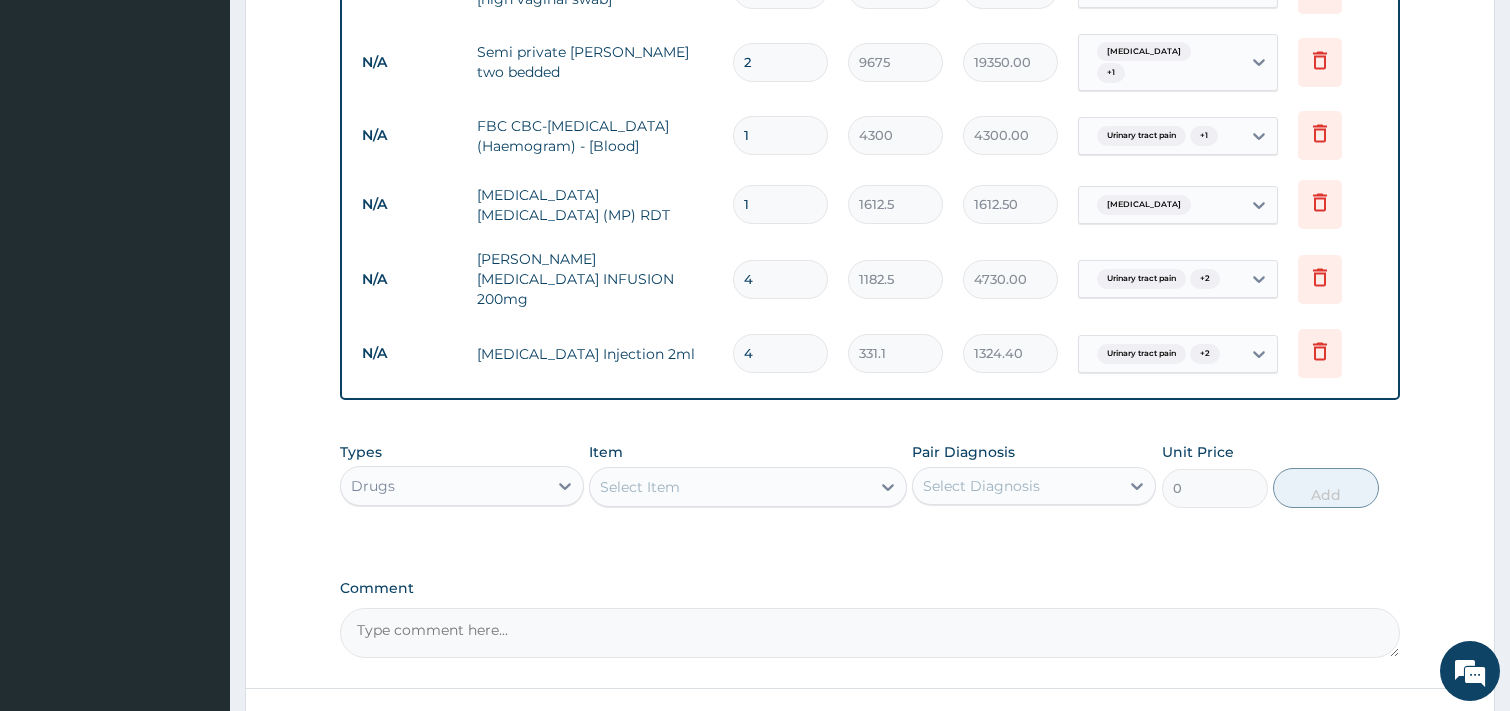 type on "4" 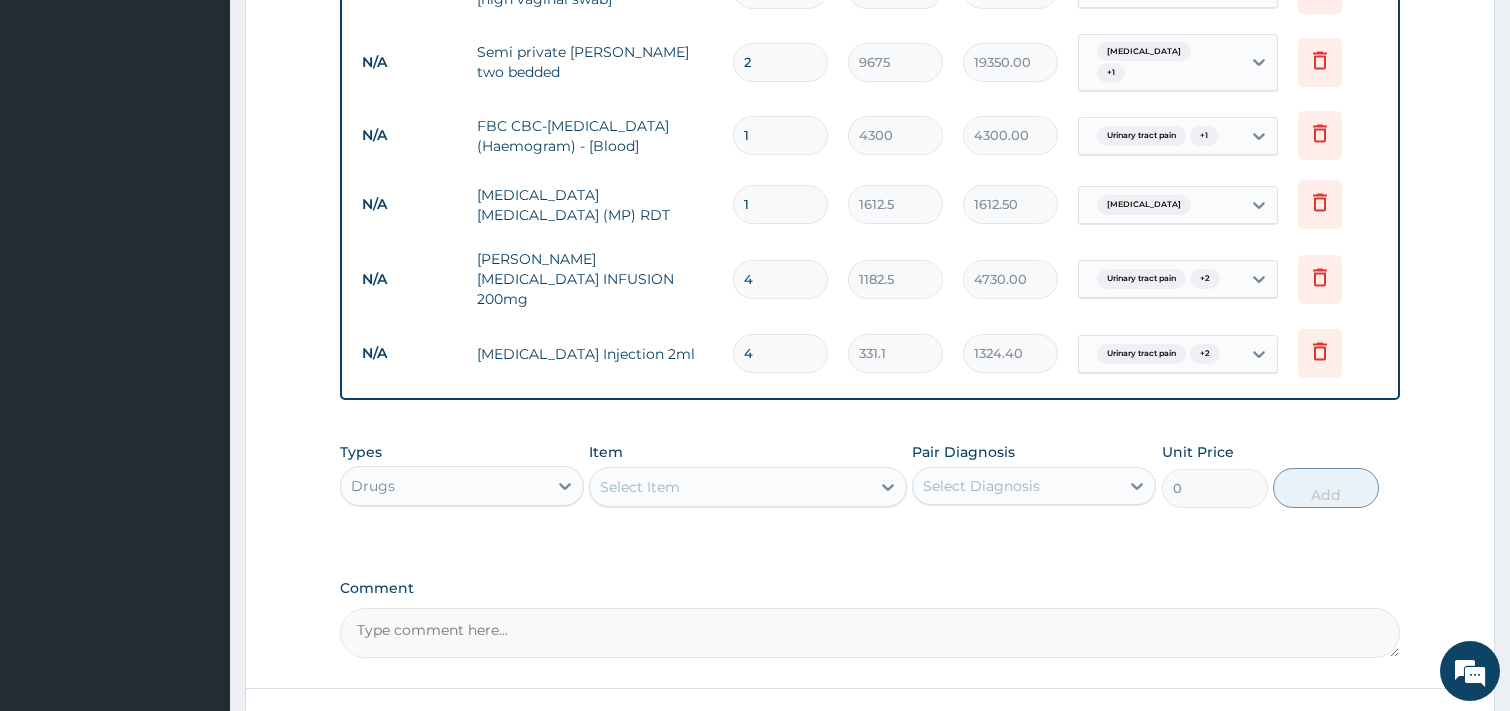 click on "Select Item" at bounding box center [640, 487] 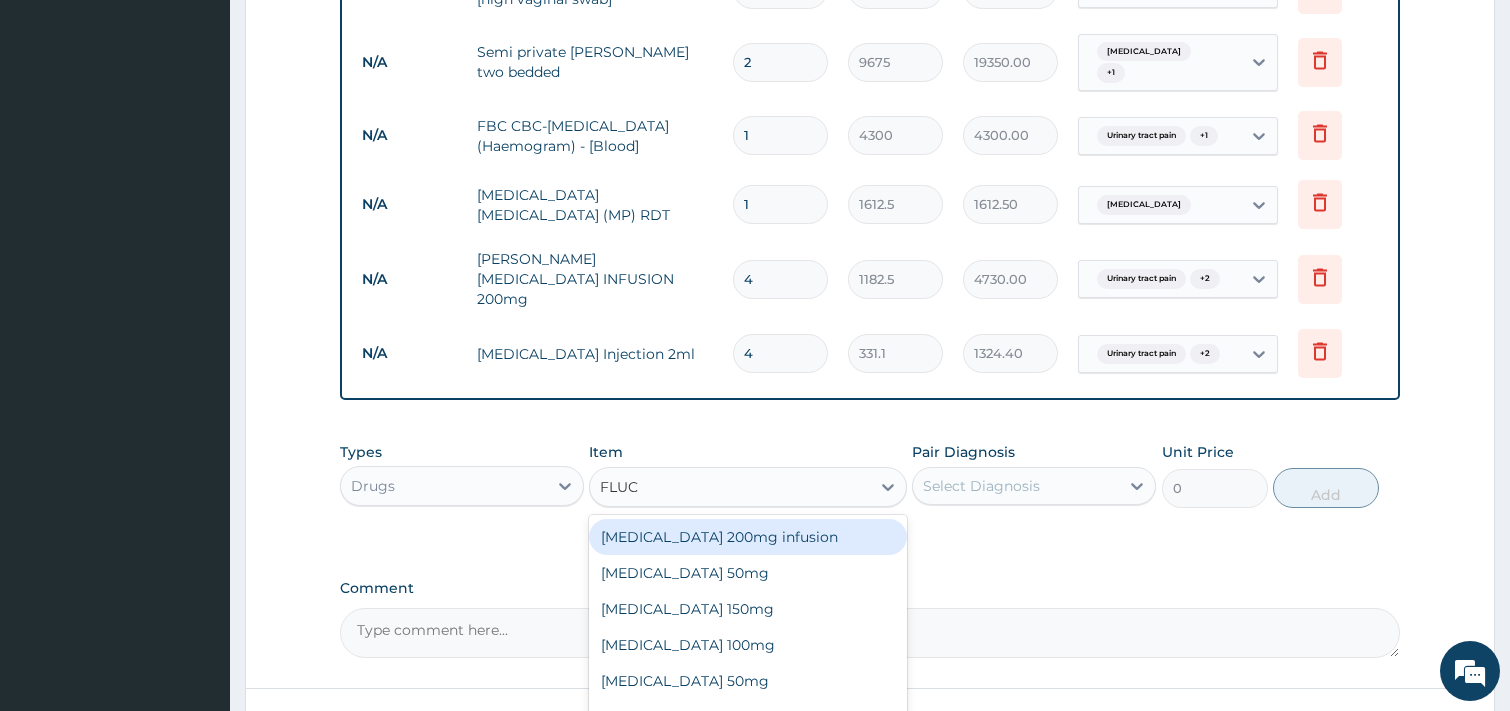 type on "FLUCO" 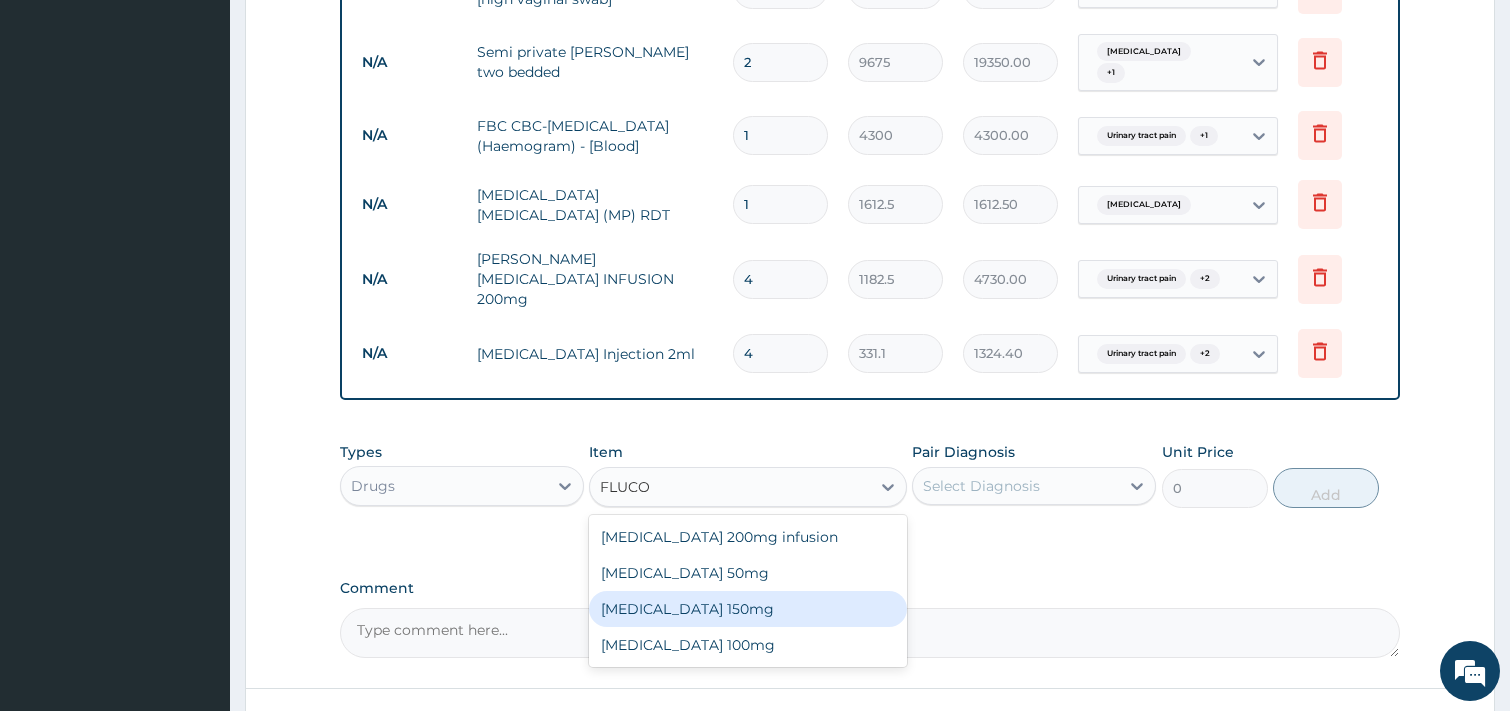 click on "[MEDICAL_DATA] 150mg" at bounding box center (748, 609) 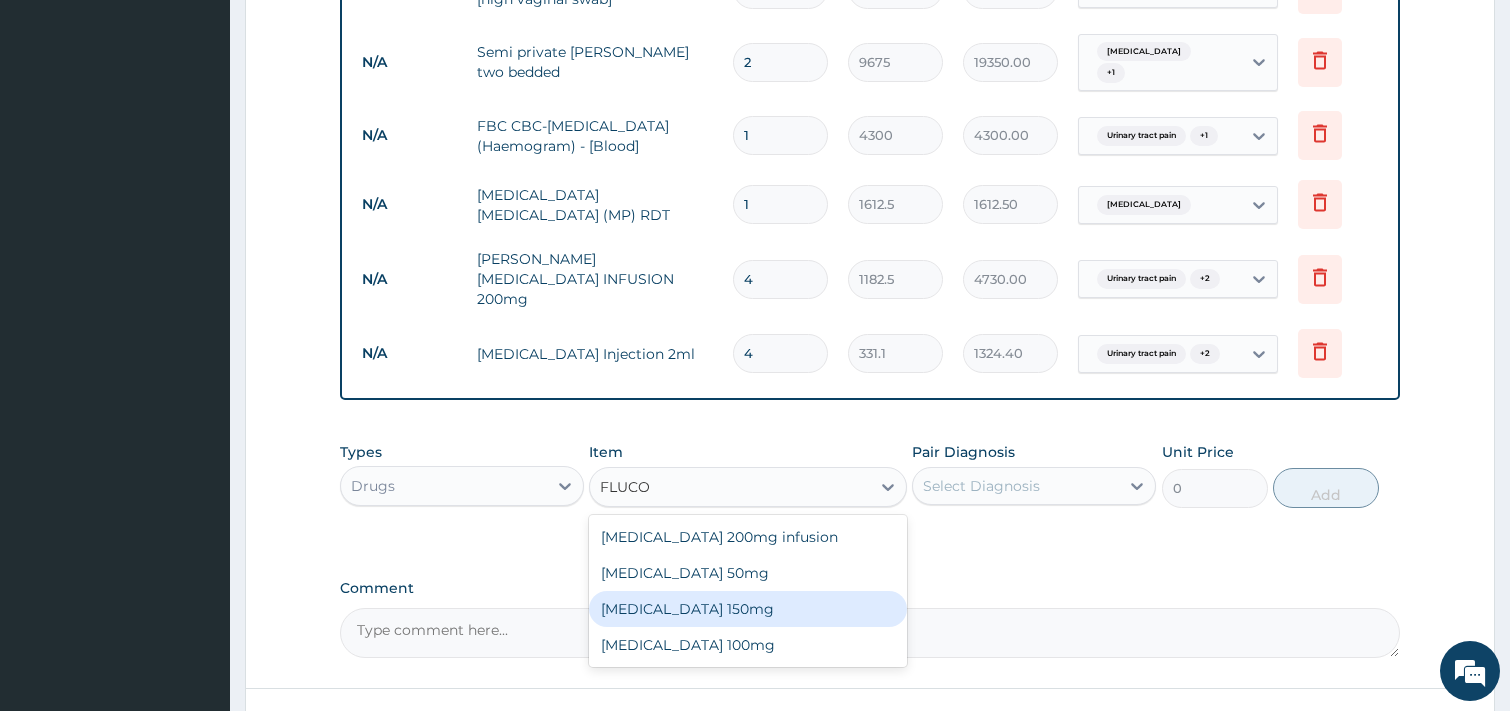 type 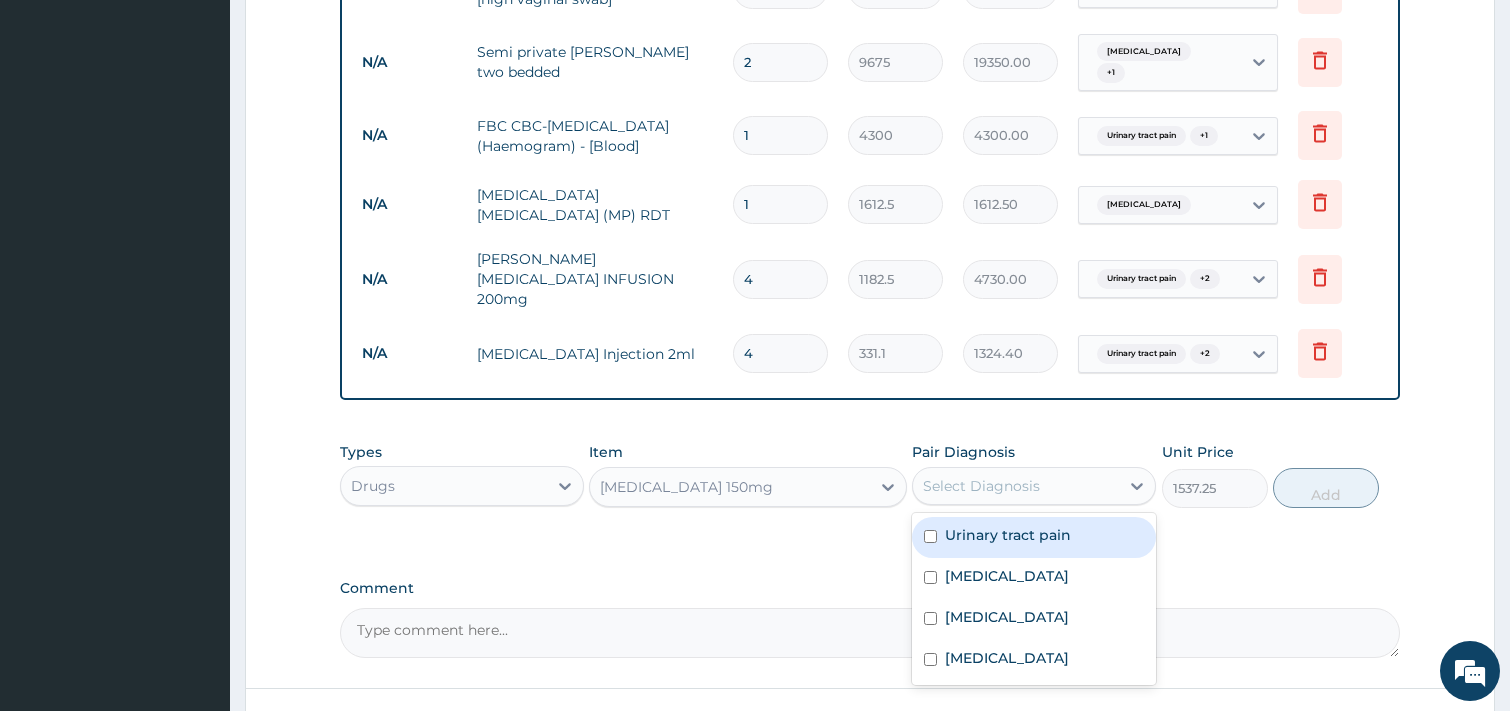 click on "Select Diagnosis" at bounding box center [981, 486] 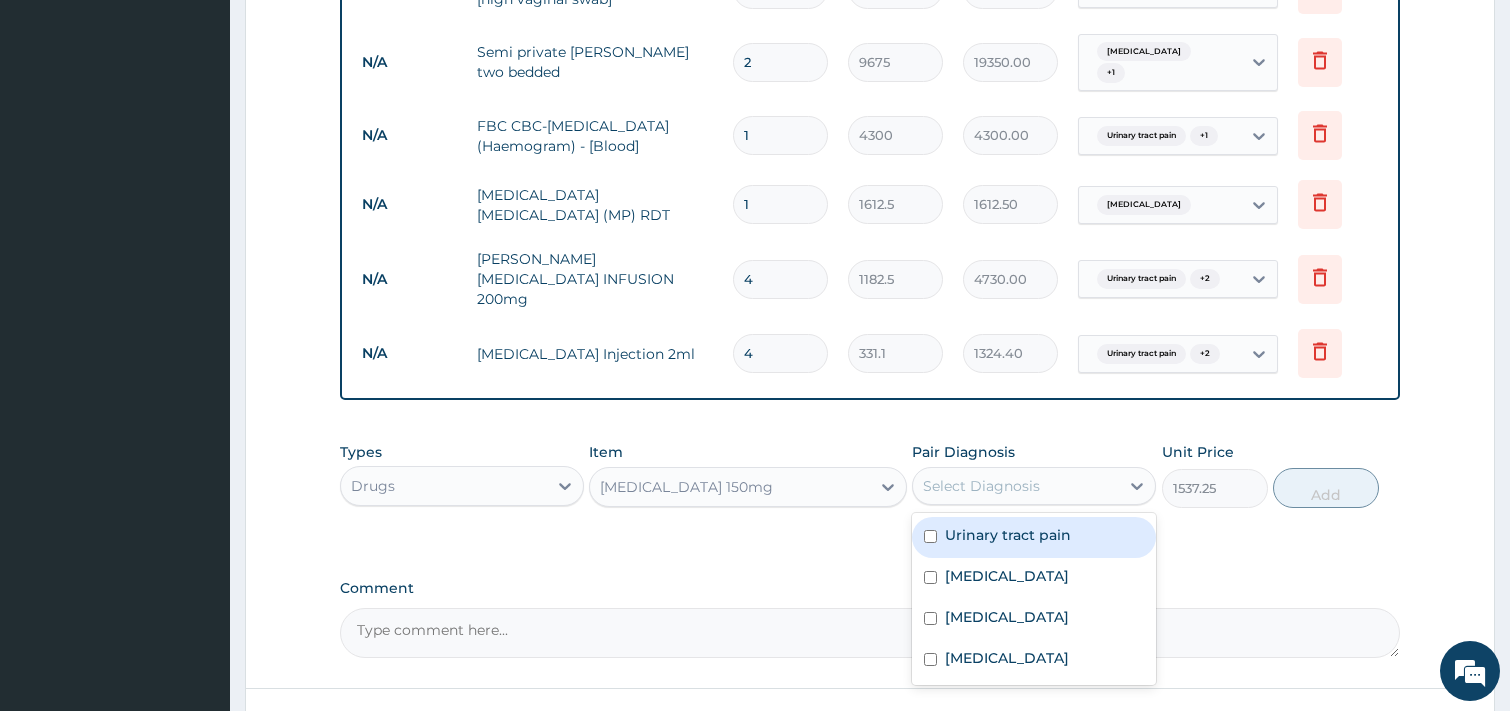 click on "Urinary tract pain" at bounding box center [1008, 535] 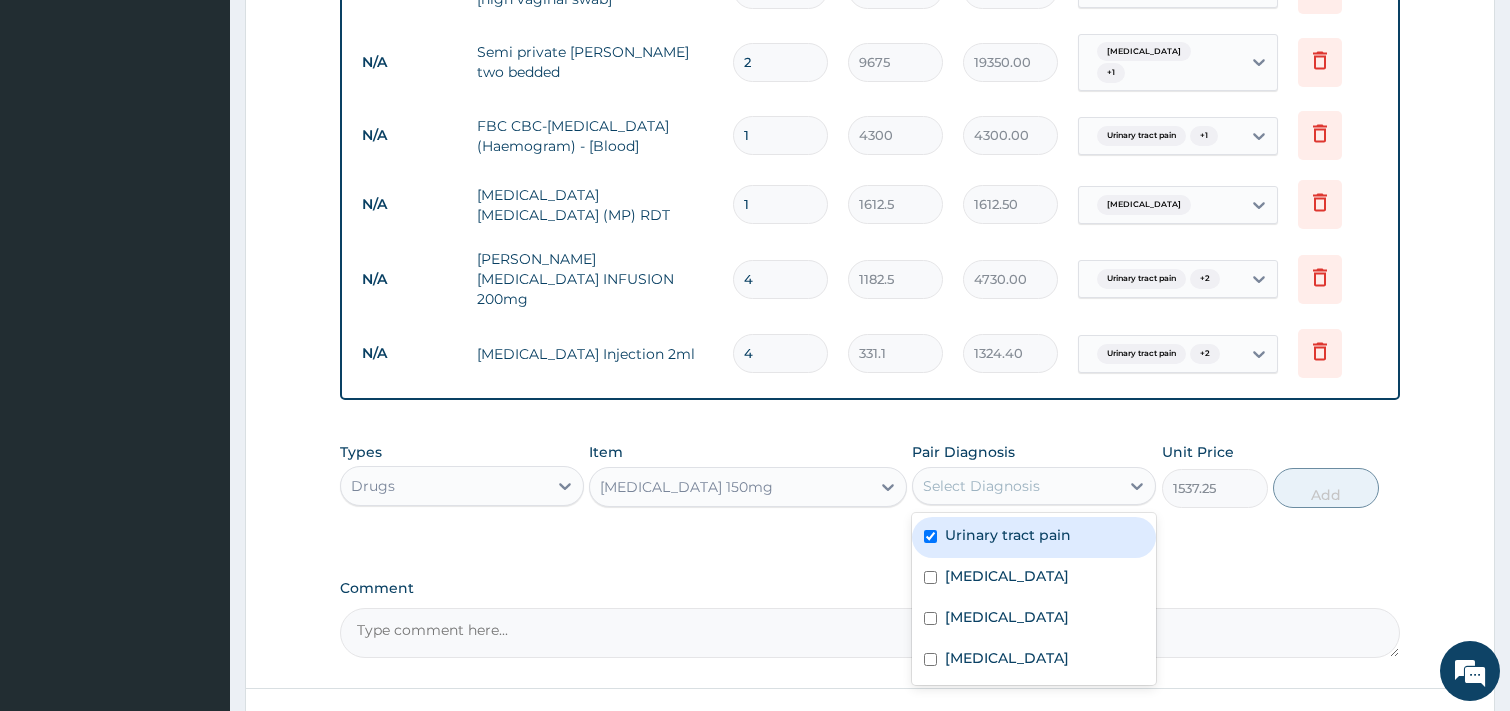 checkbox on "true" 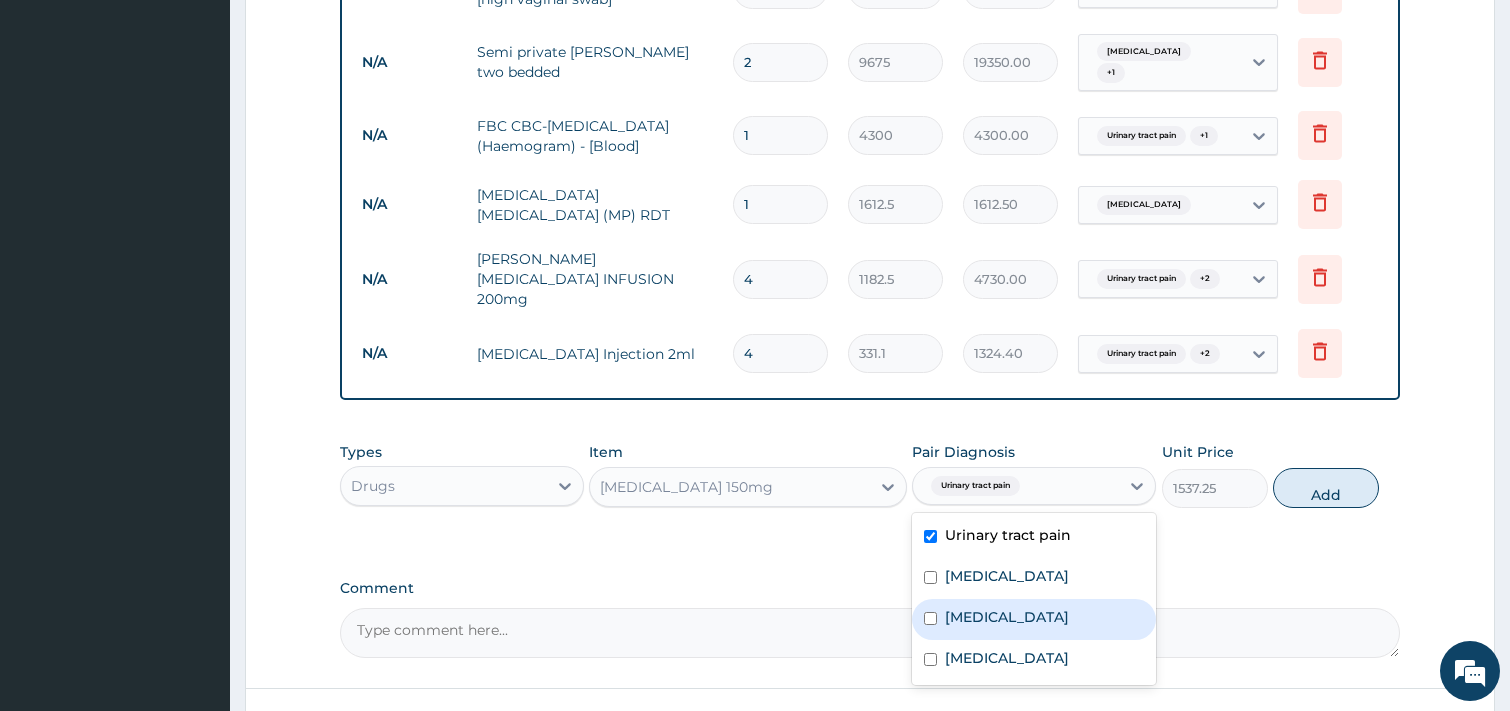 click on "[MEDICAL_DATA]" at bounding box center [1007, 617] 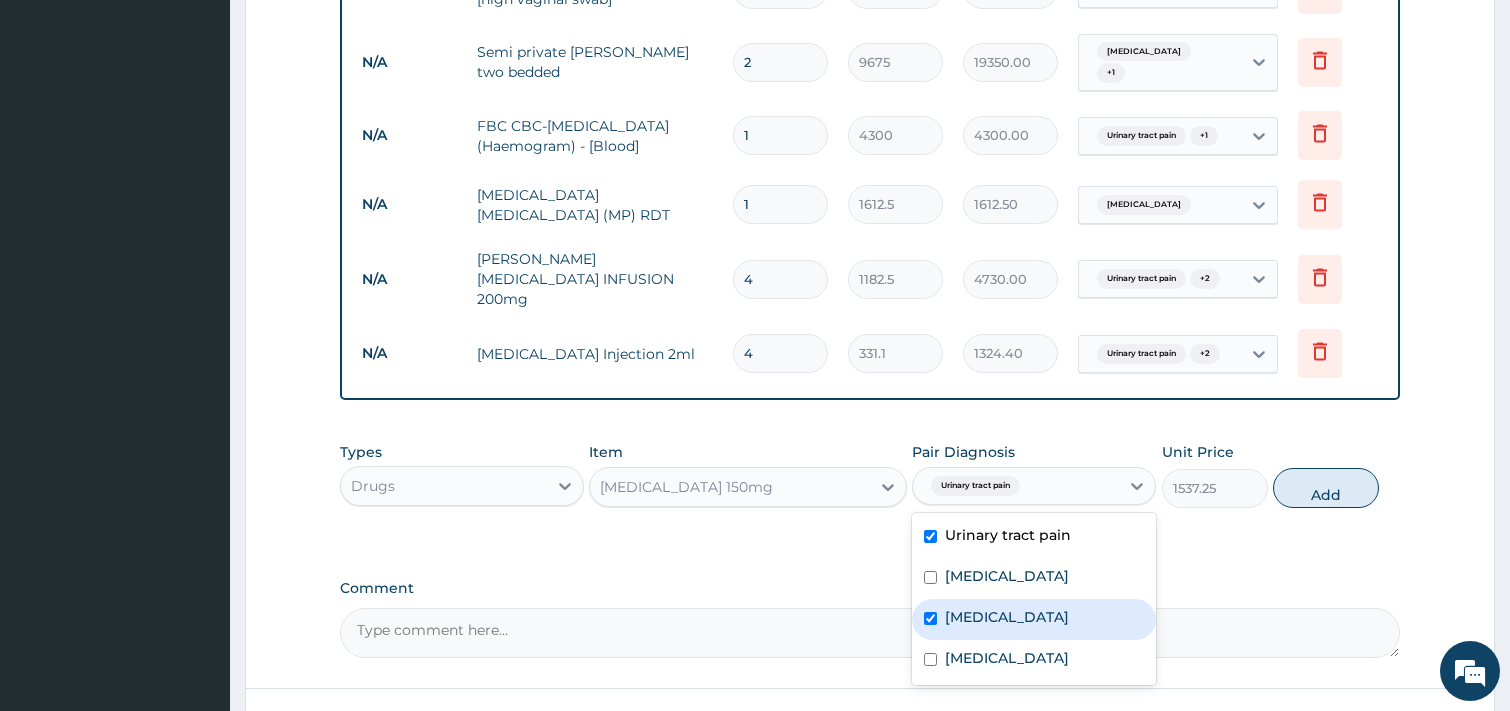 checkbox on "true" 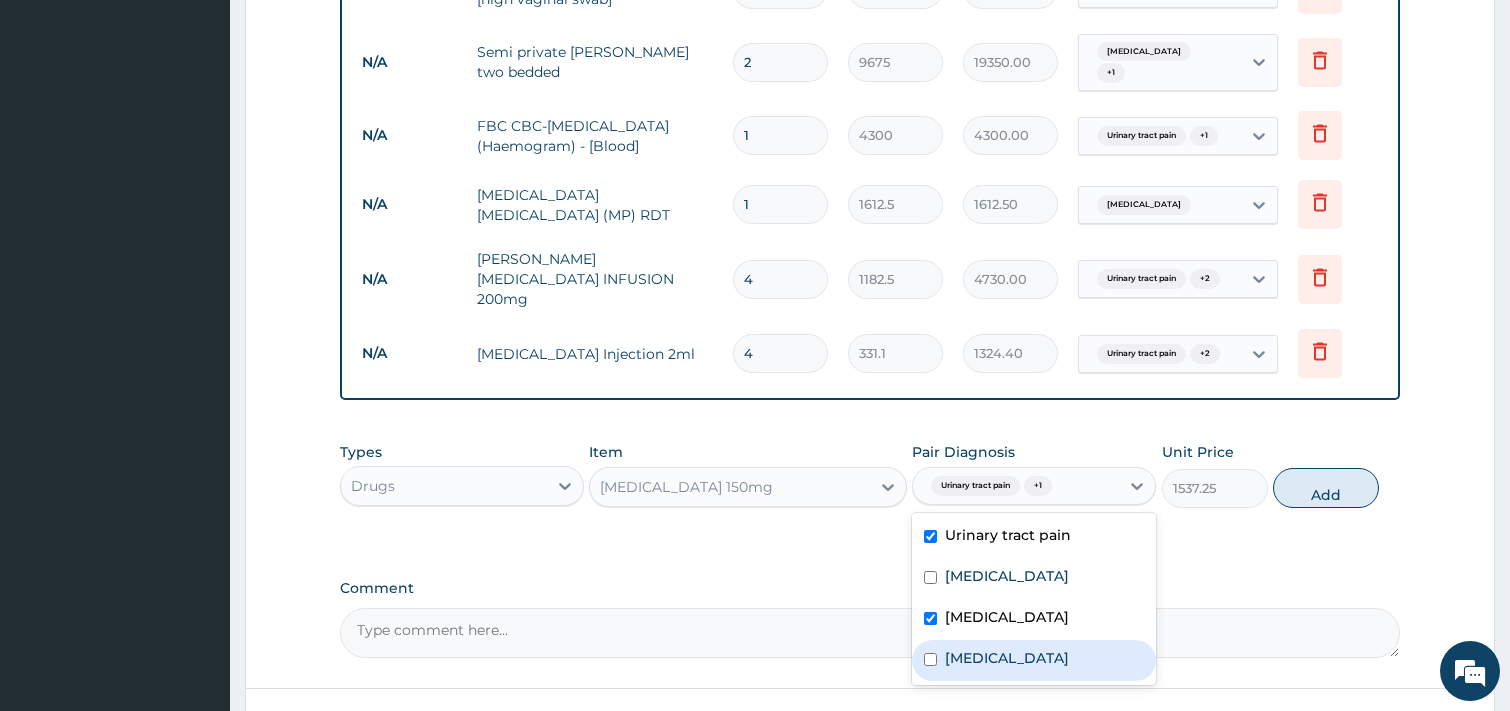 click on "[MEDICAL_DATA]" at bounding box center (1007, 658) 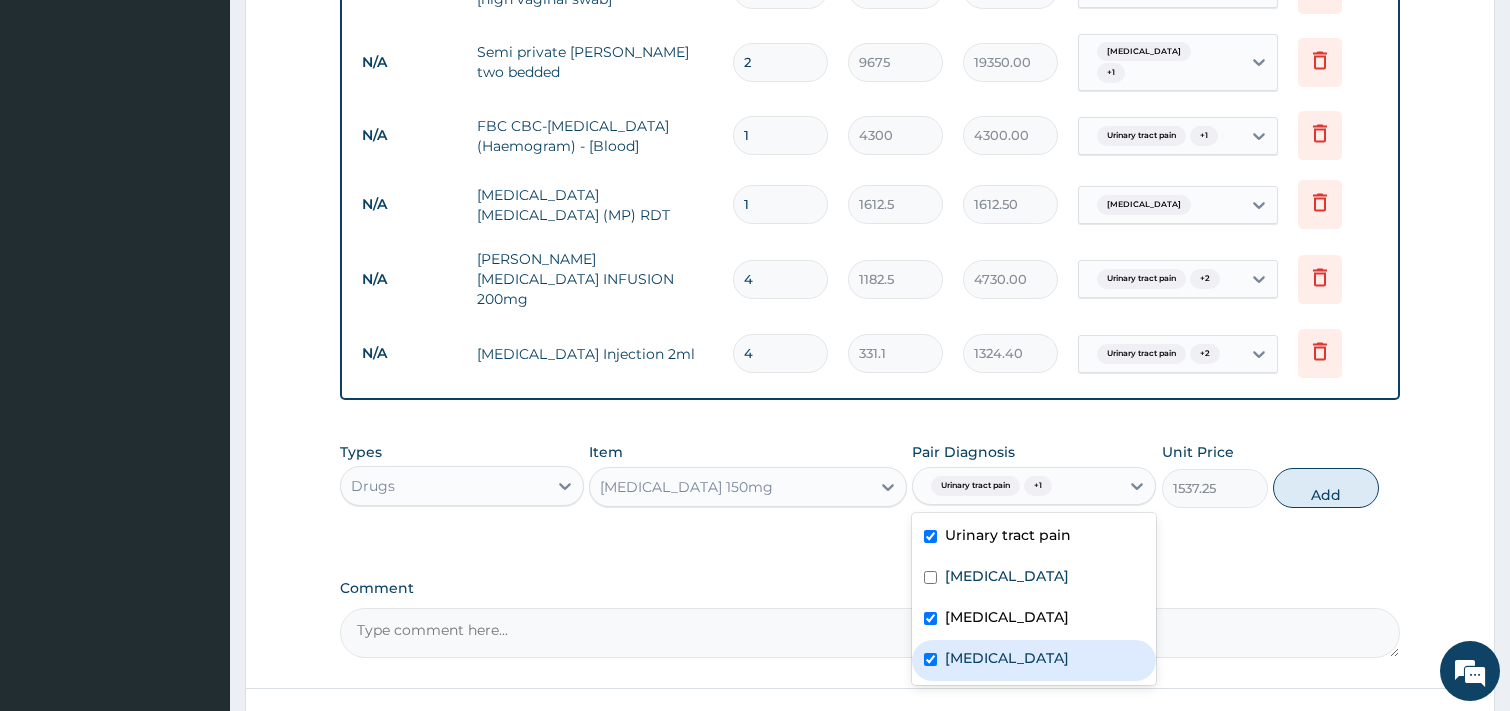 checkbox on "true" 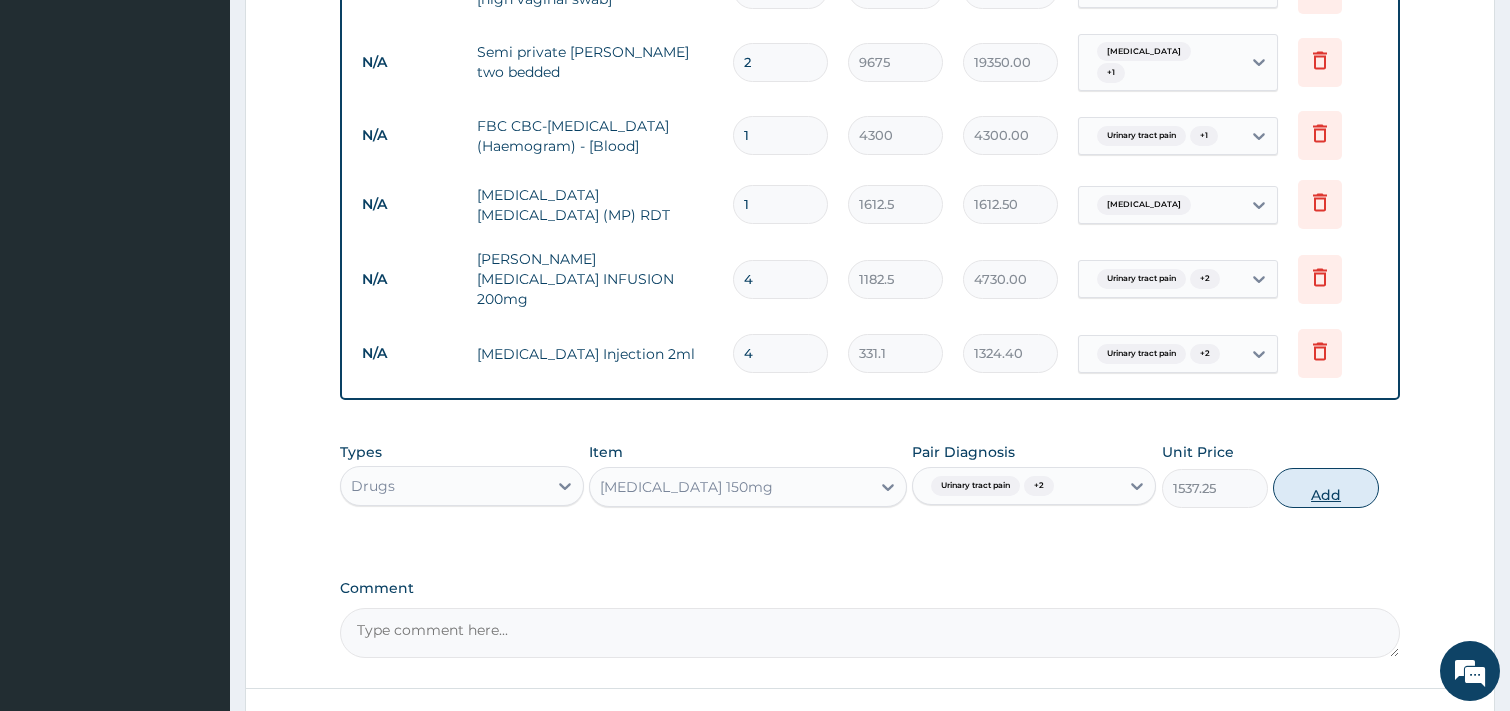 click on "Add" at bounding box center (1326, 488) 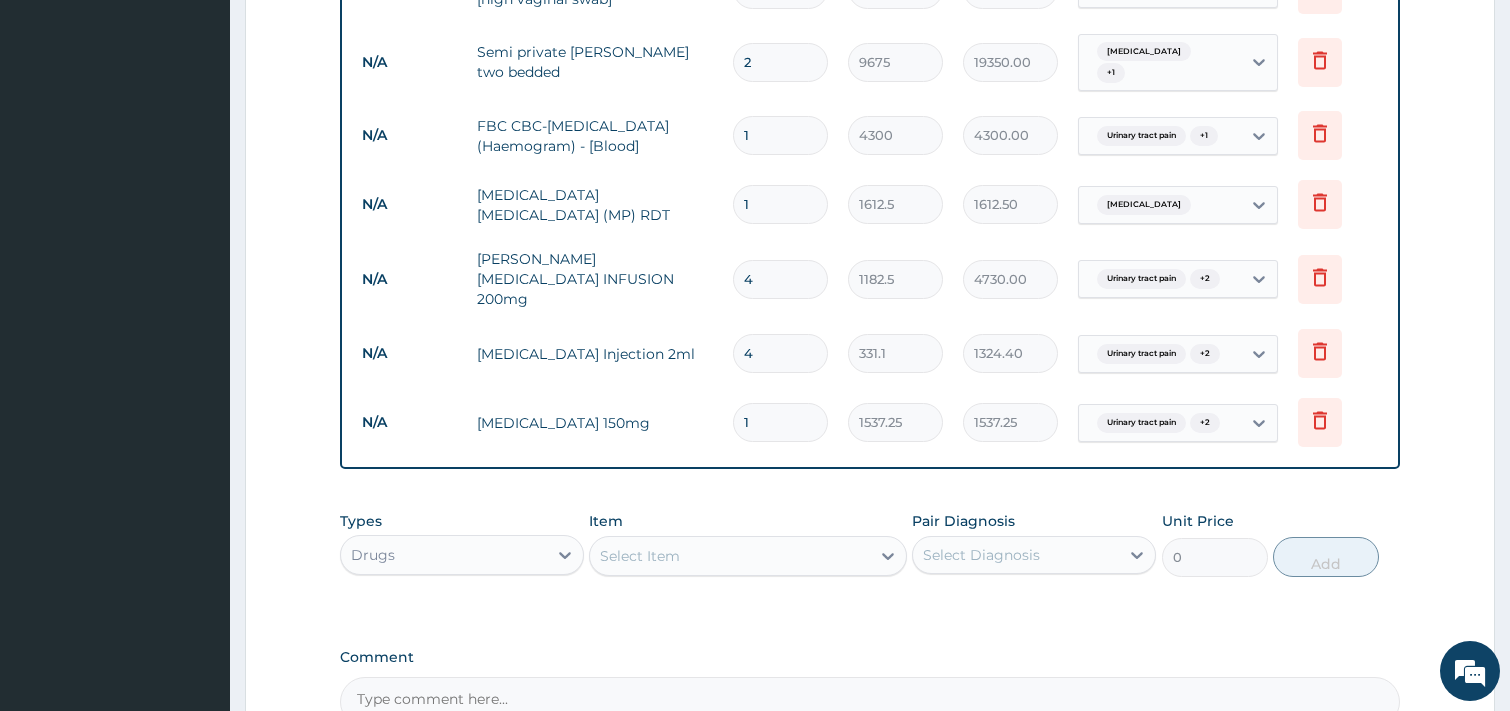 type on "10" 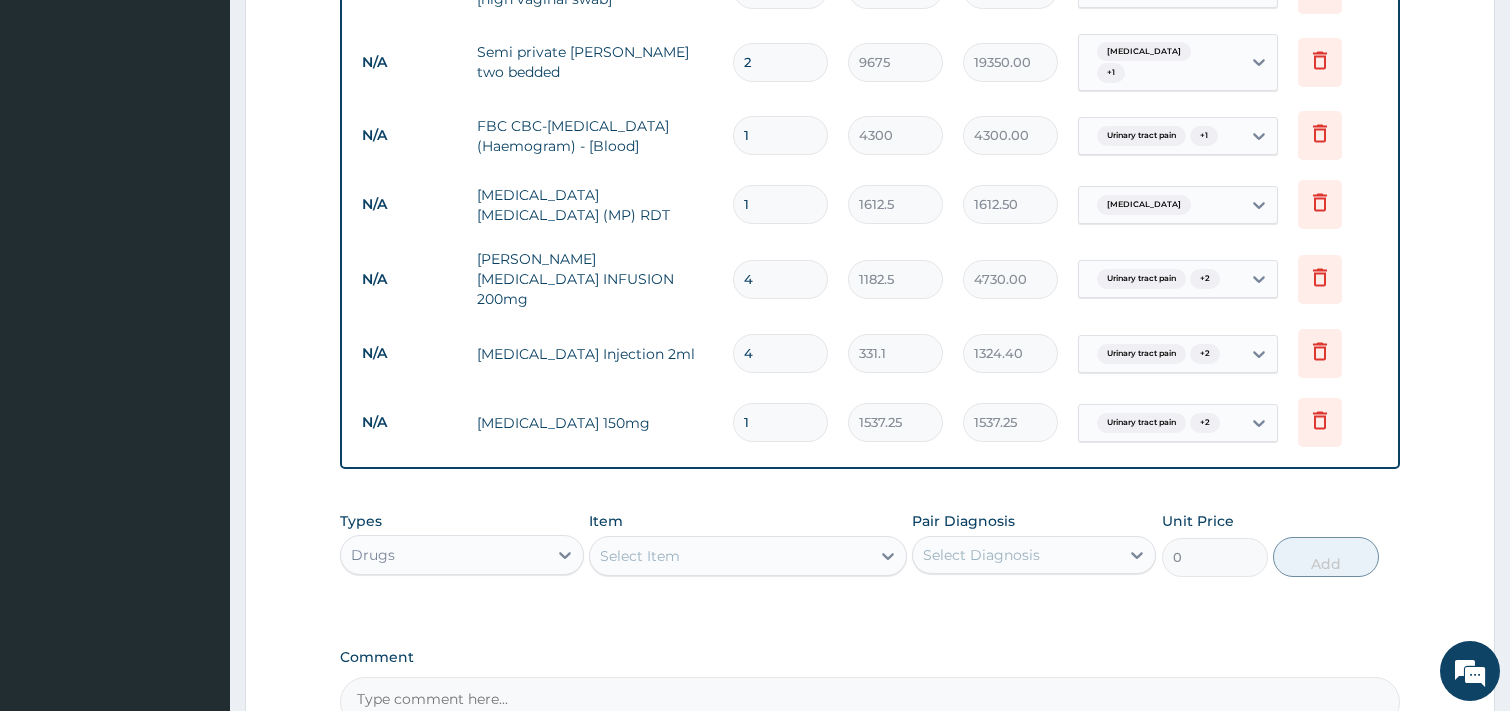 type on "15372.50" 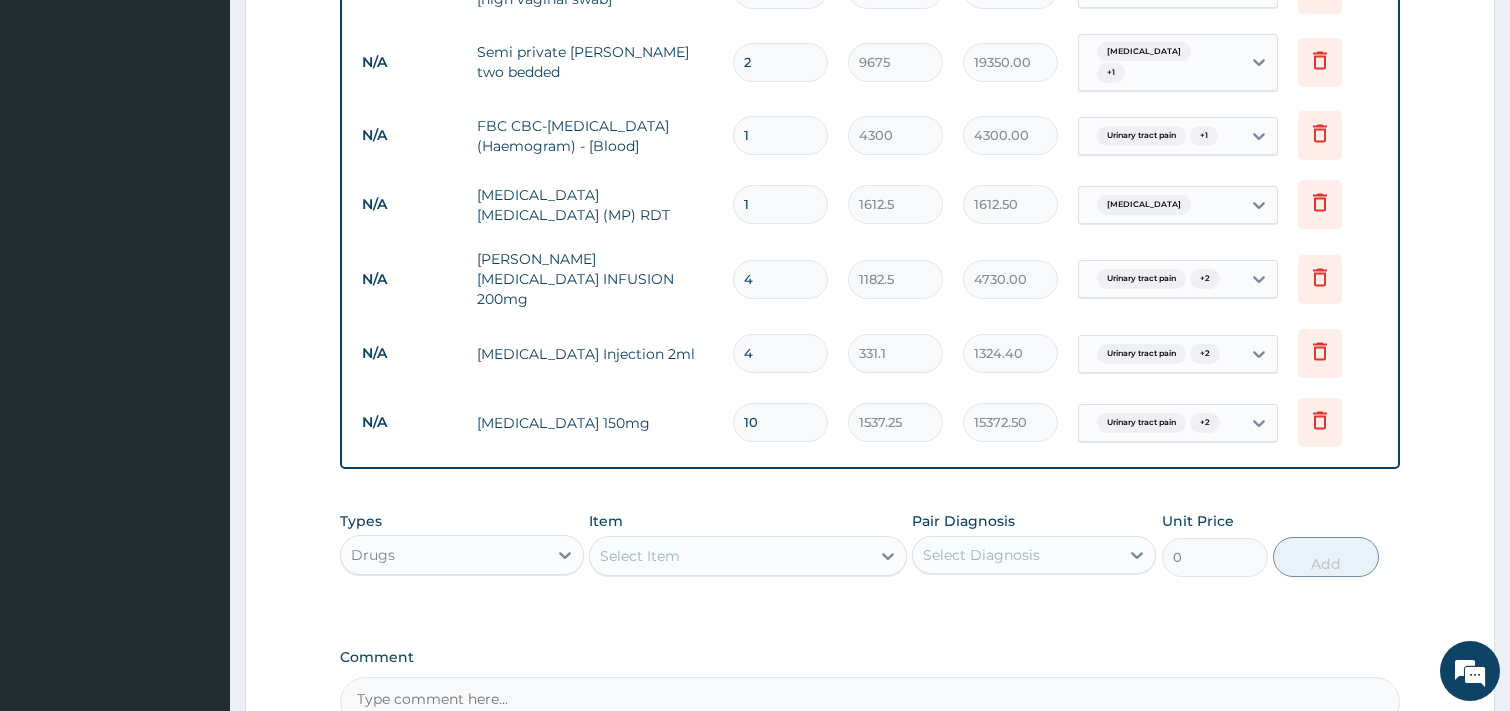 type on "10" 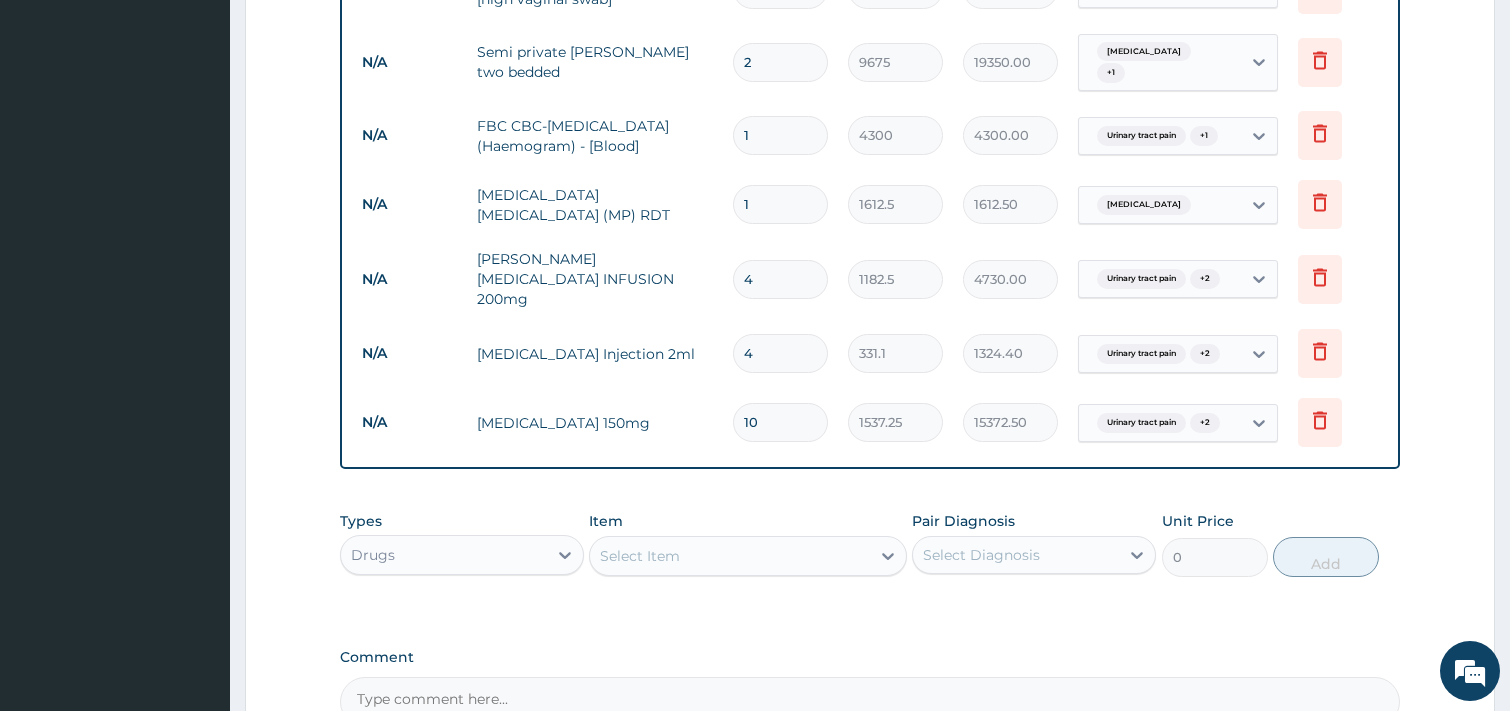 click on "Select Item" at bounding box center [640, 556] 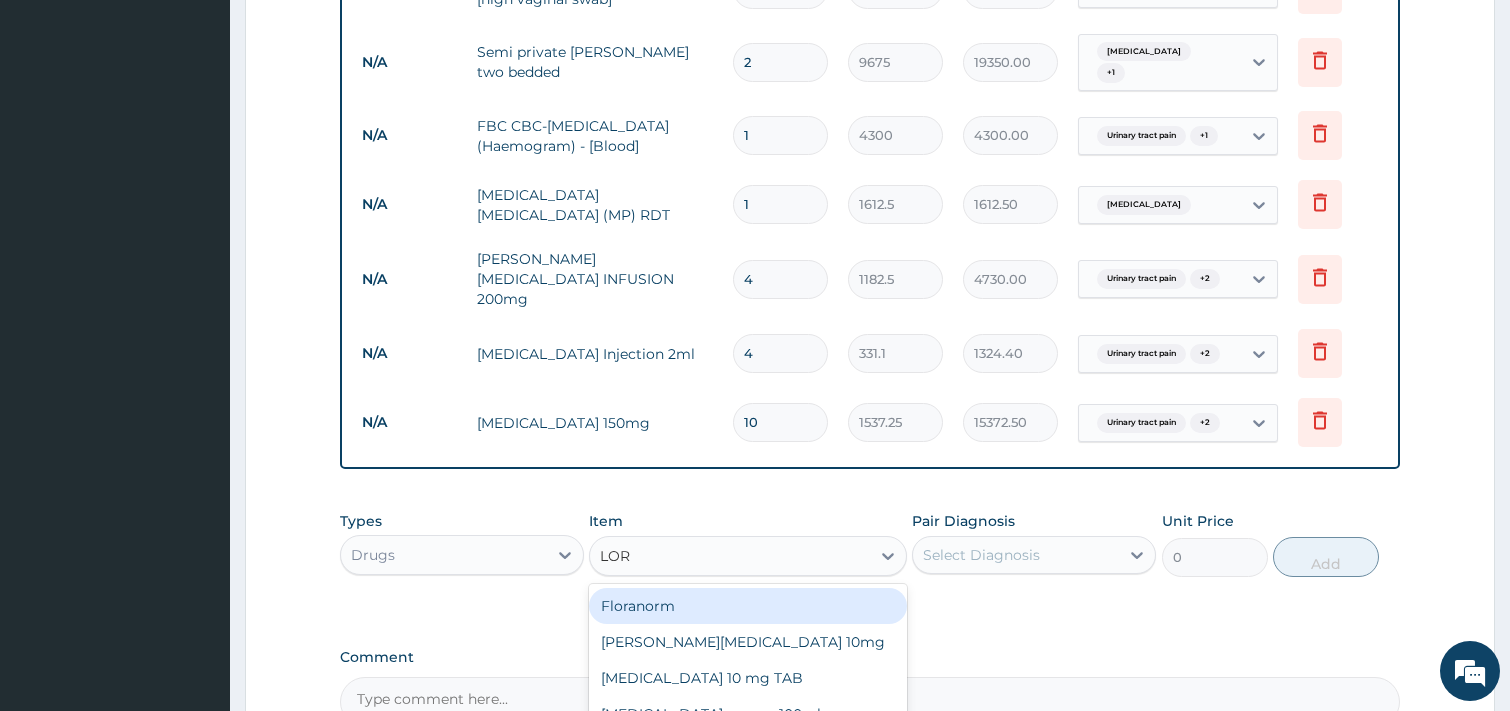 type on "[PERSON_NAME]" 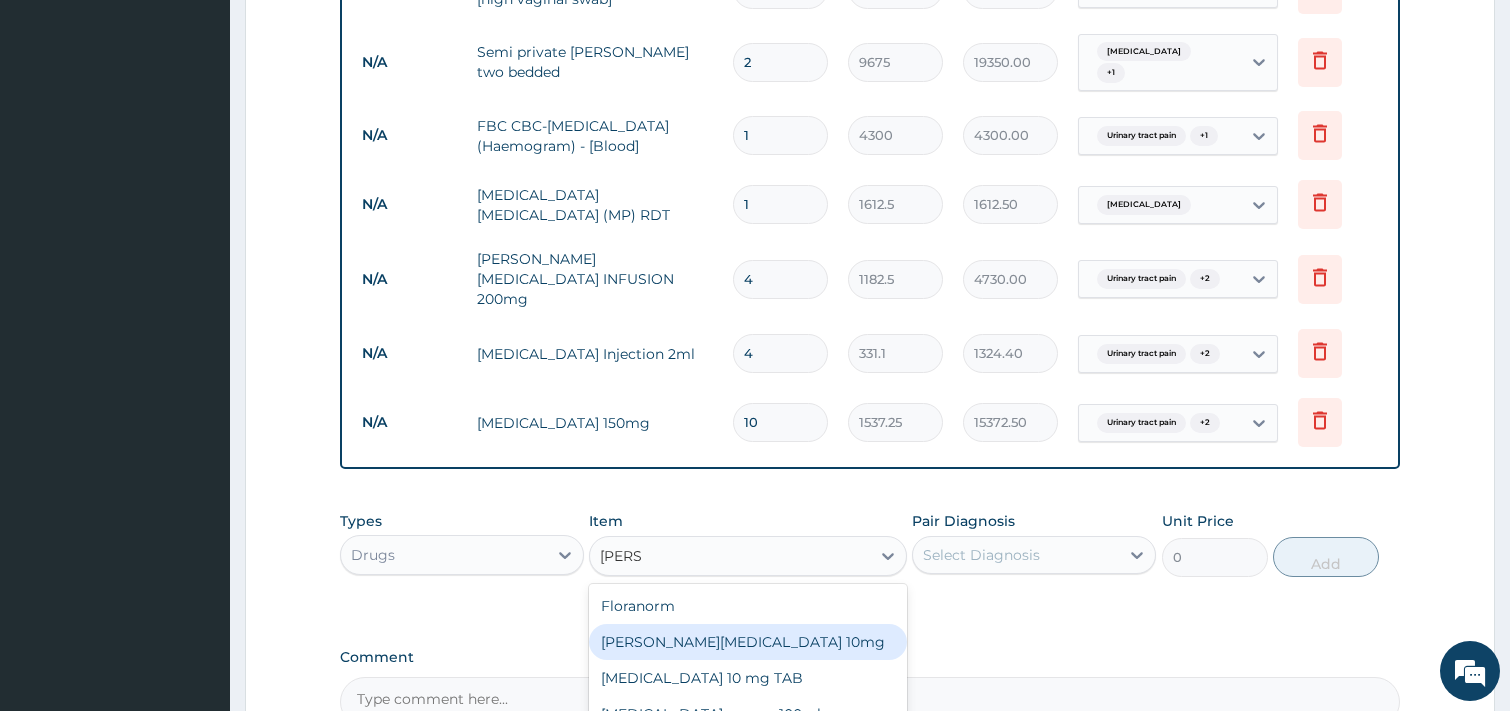 click on "[PERSON_NAME][MEDICAL_DATA] 10mg" at bounding box center (748, 642) 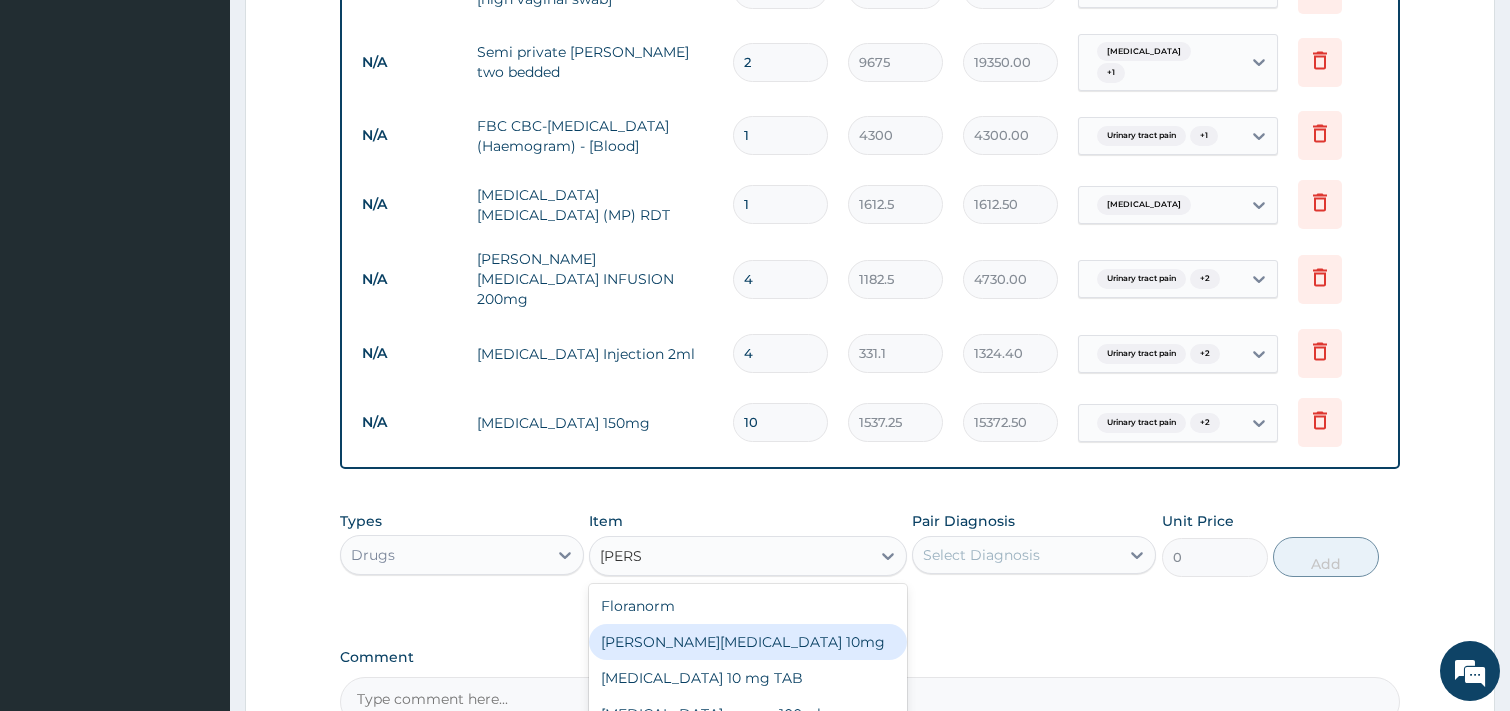 type 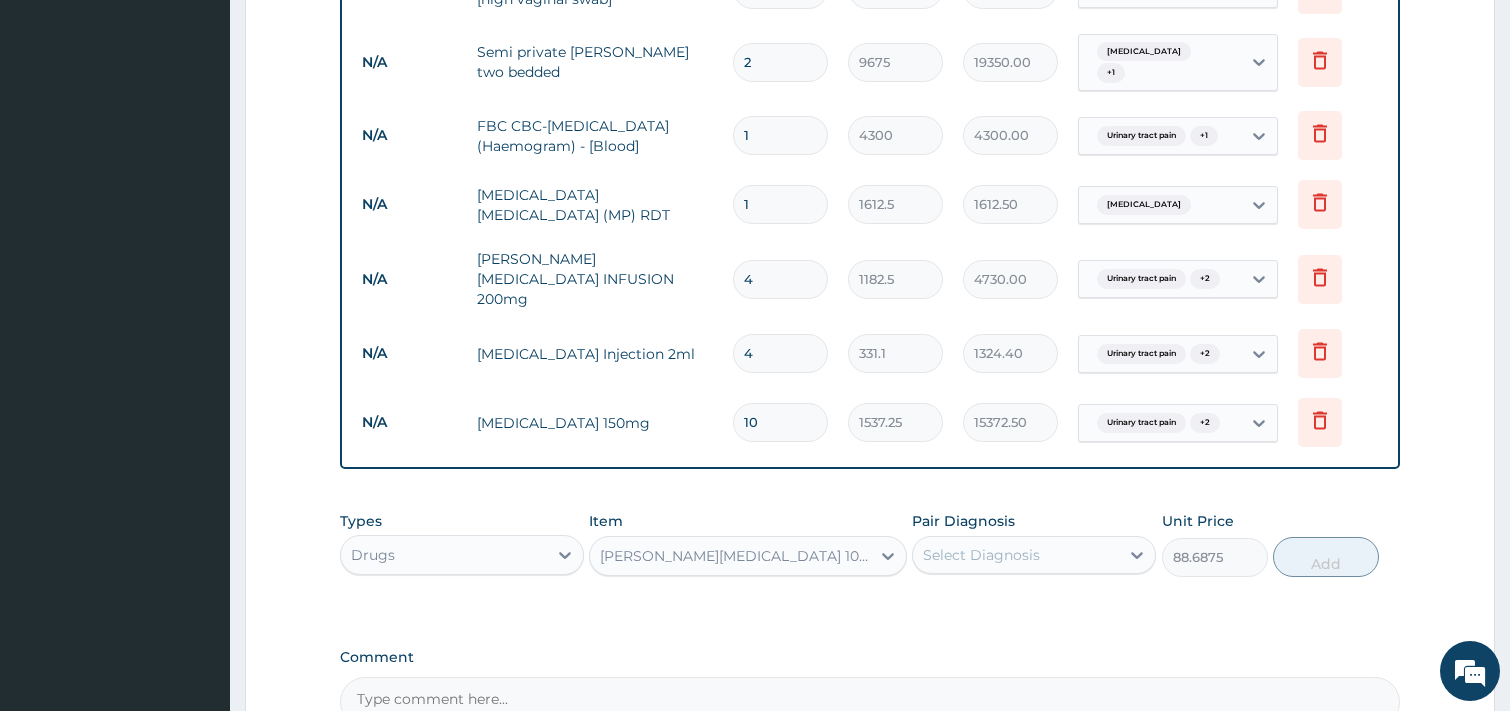 click on "Select Diagnosis" at bounding box center [981, 555] 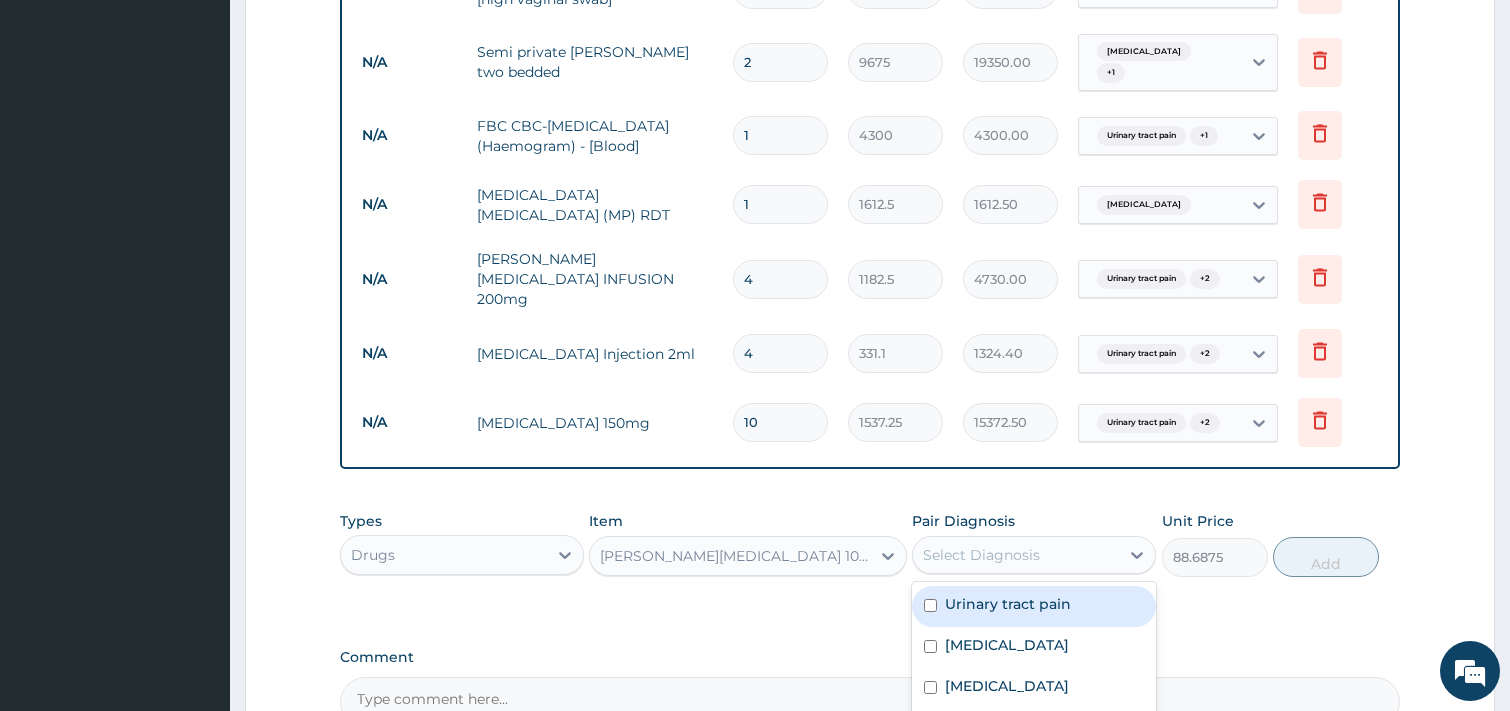 click on "Urinary tract pain" at bounding box center [1008, 604] 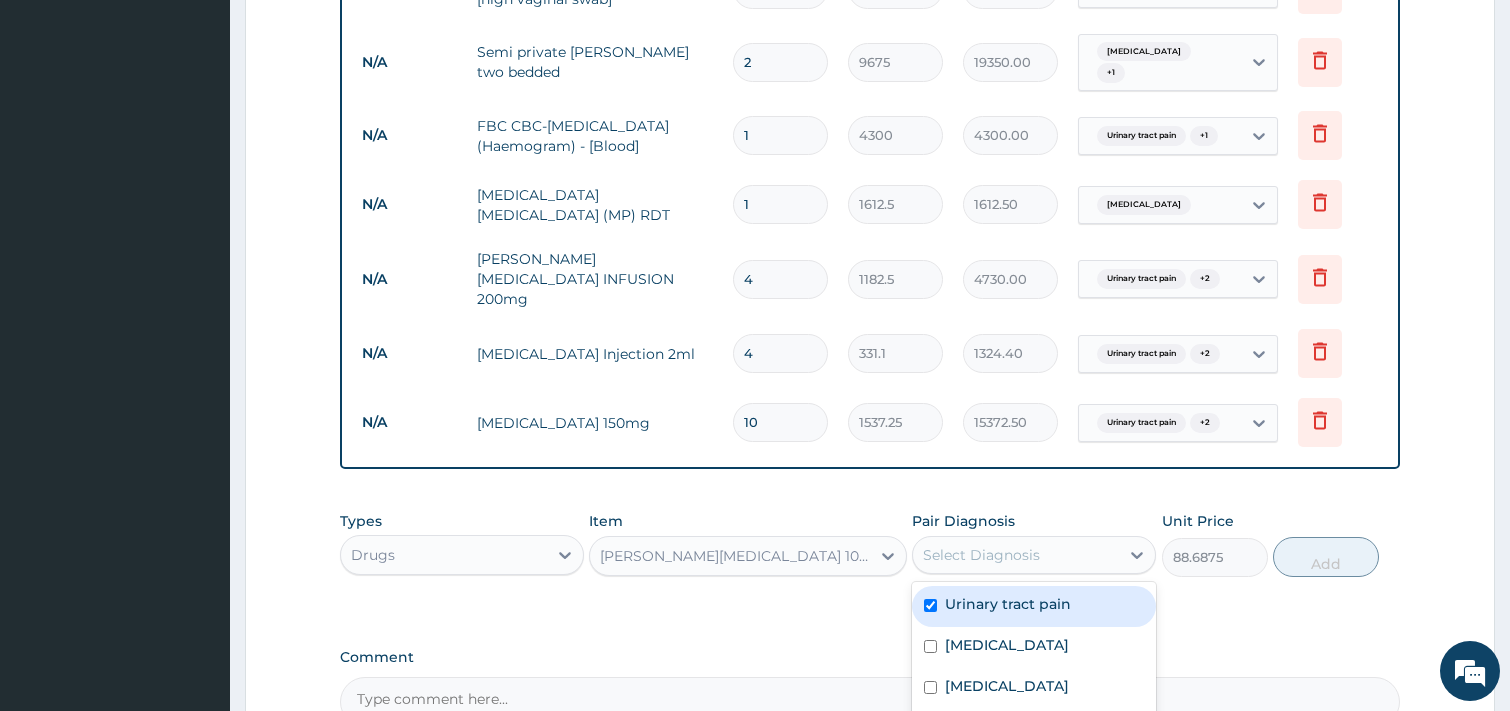 checkbox on "true" 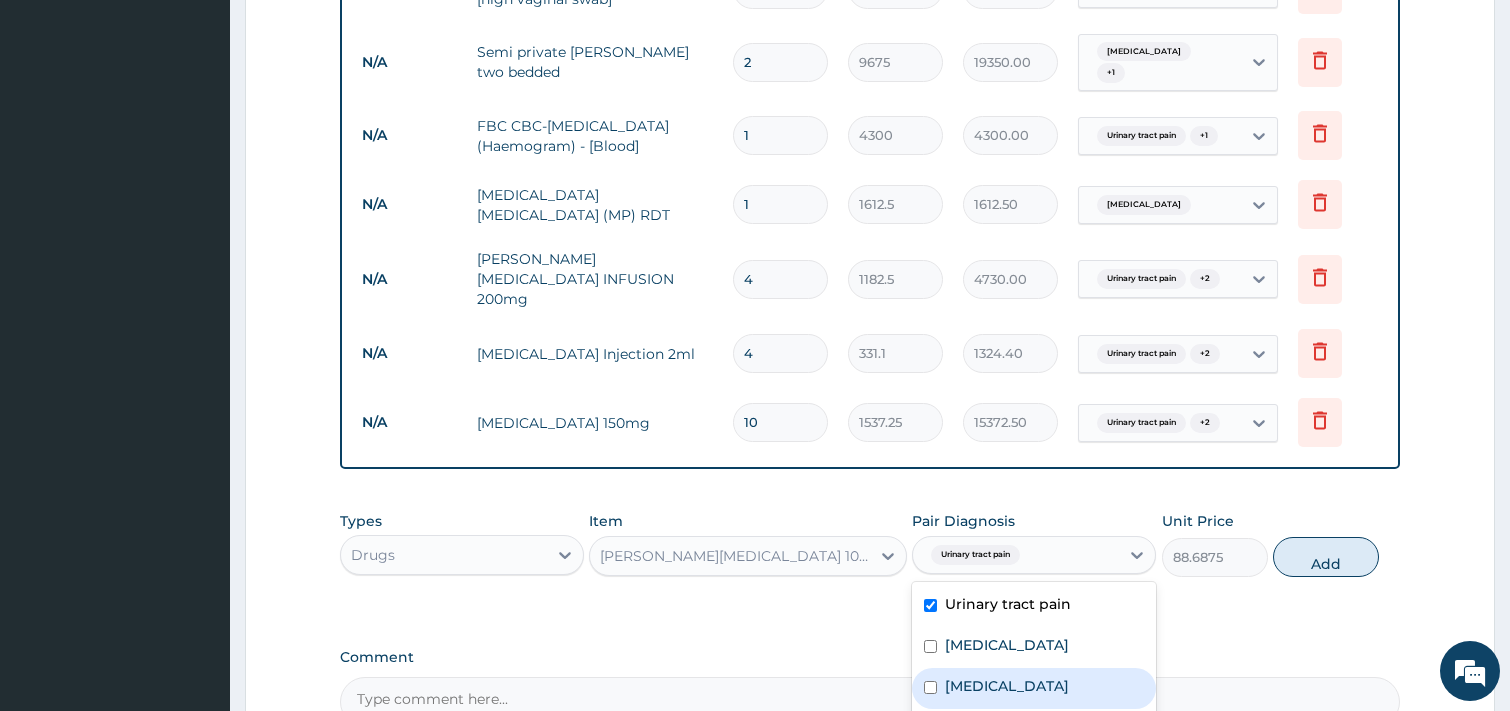 click on "[MEDICAL_DATA]" at bounding box center (1034, 688) 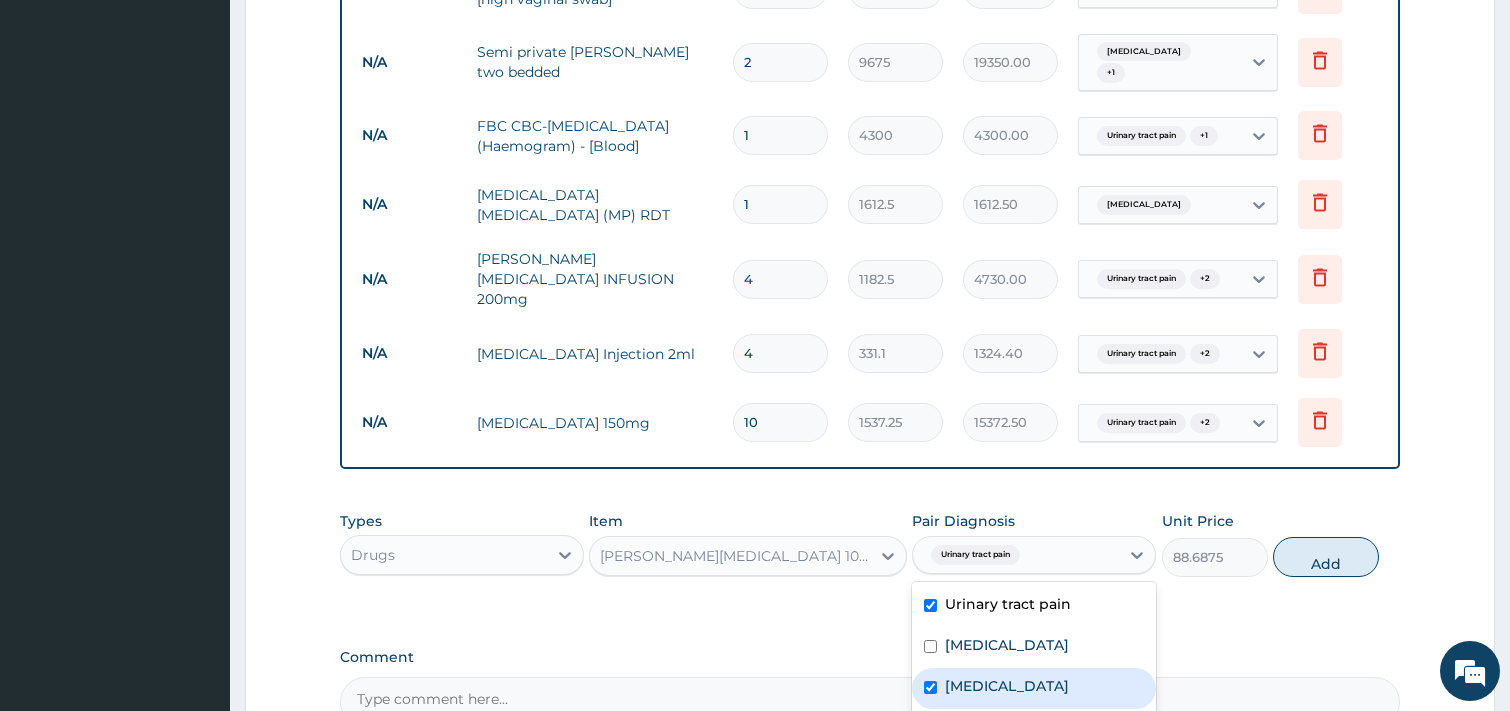 checkbox on "true" 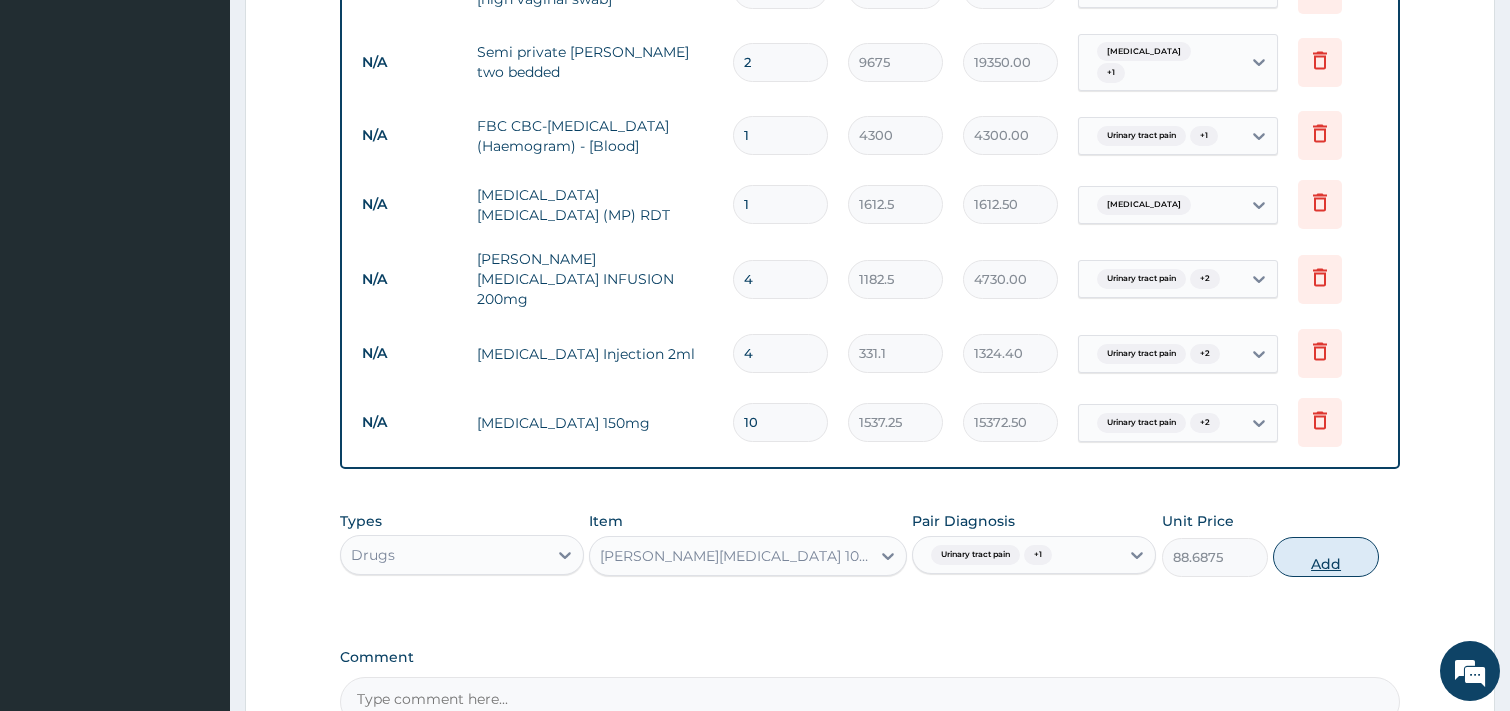 click on "Add" at bounding box center (1326, 557) 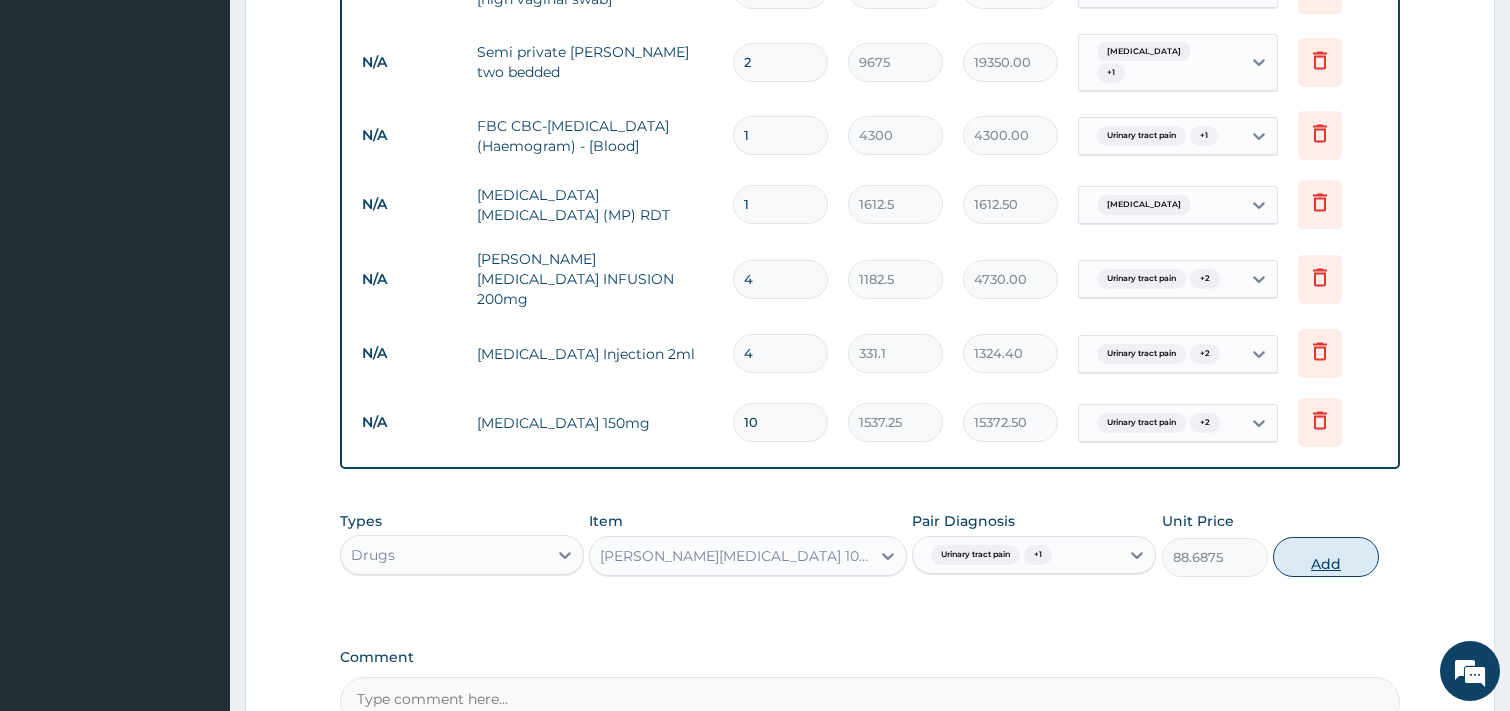 type on "0" 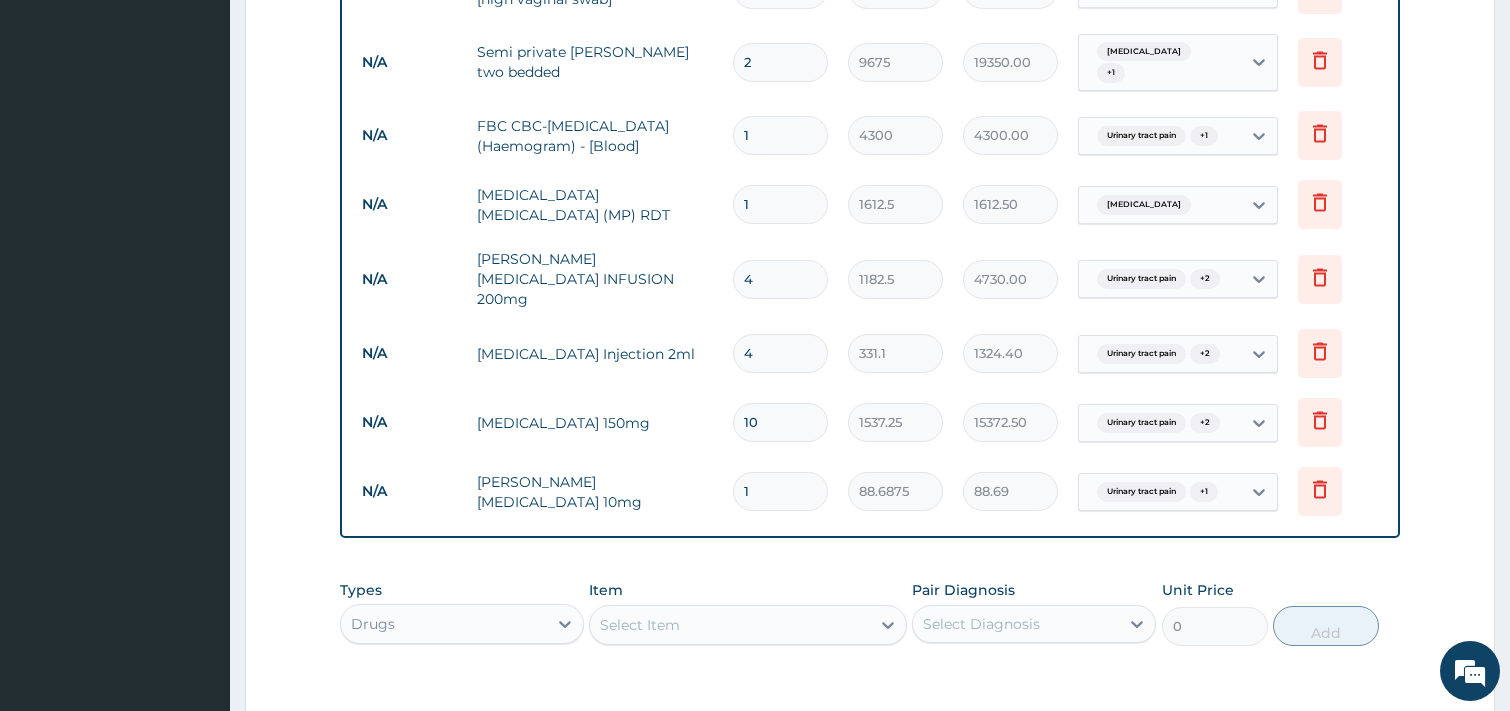 type 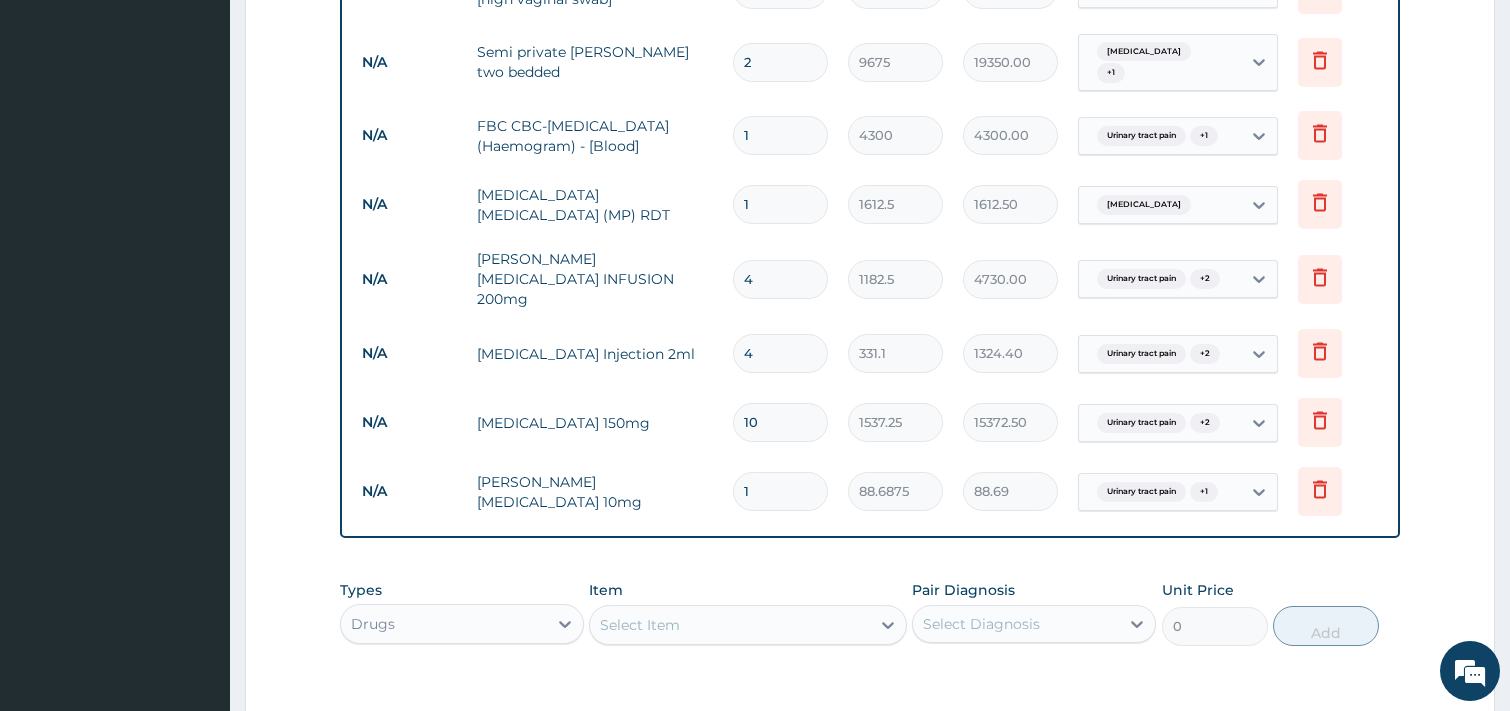 type on "0.00" 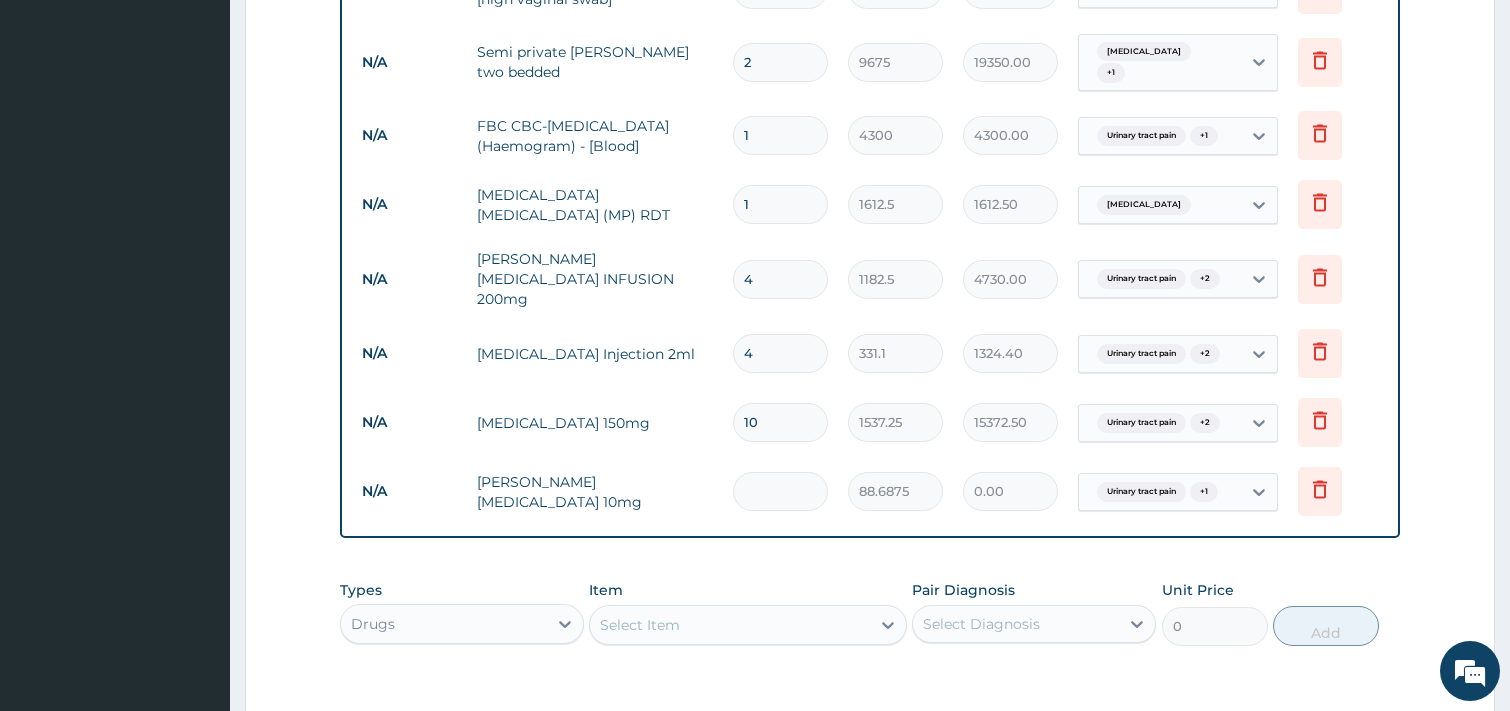 type on "5" 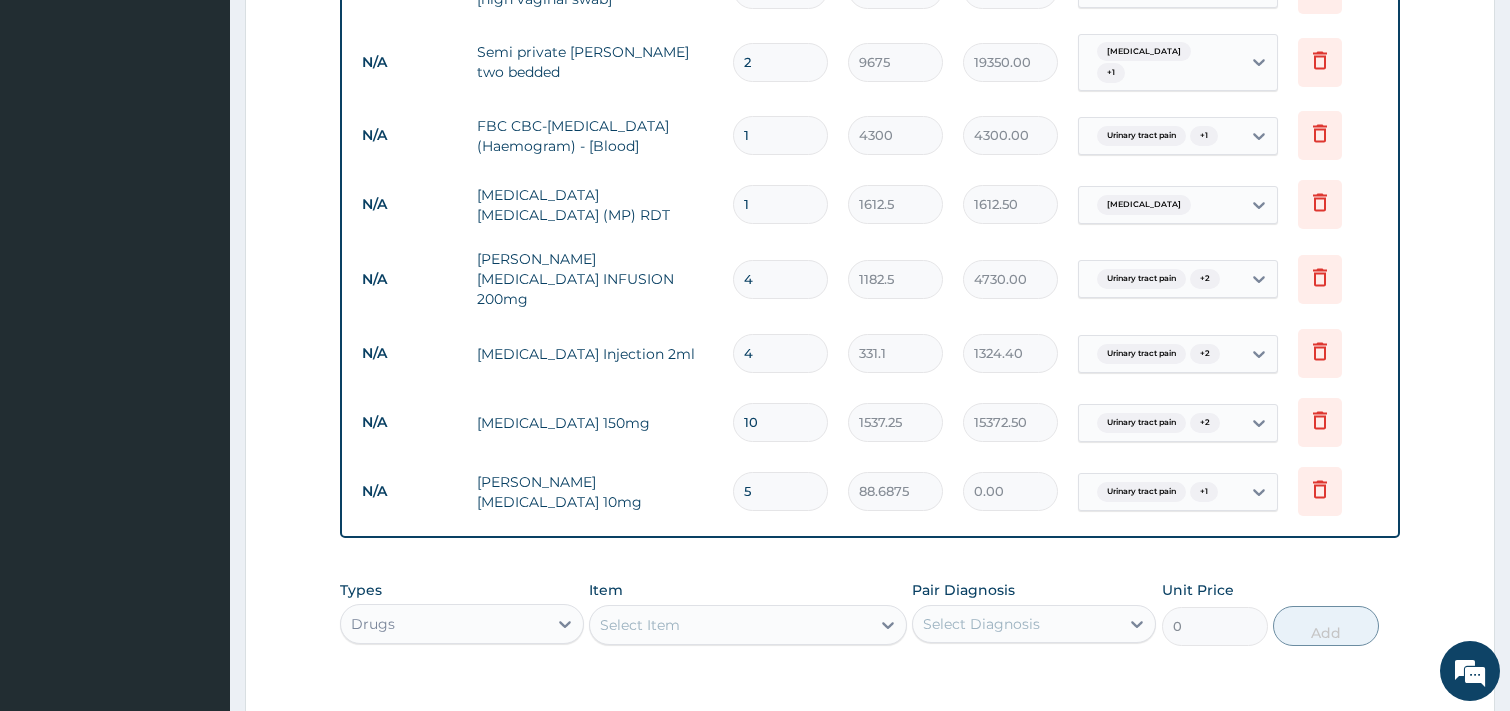 type on "443.44" 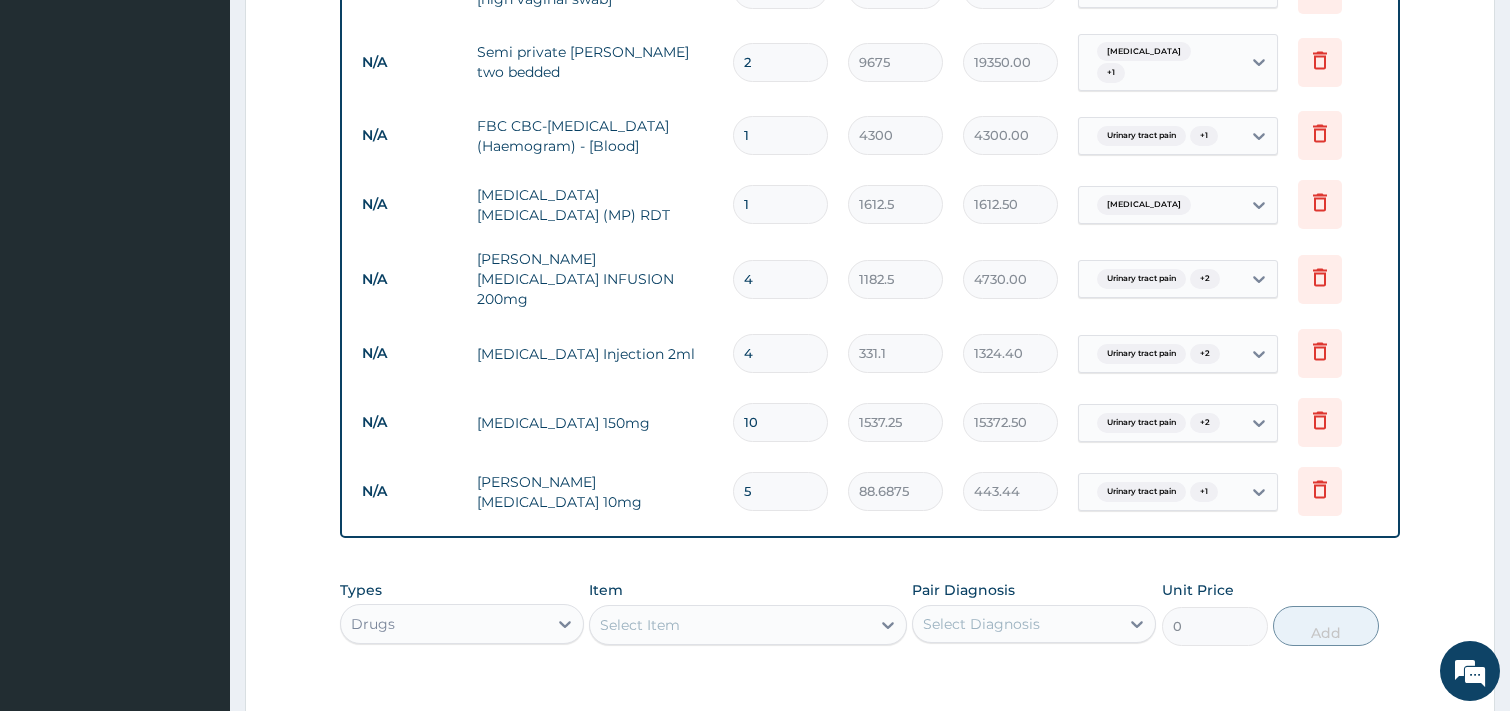 scroll, scrollTop: 1420, scrollLeft: 0, axis: vertical 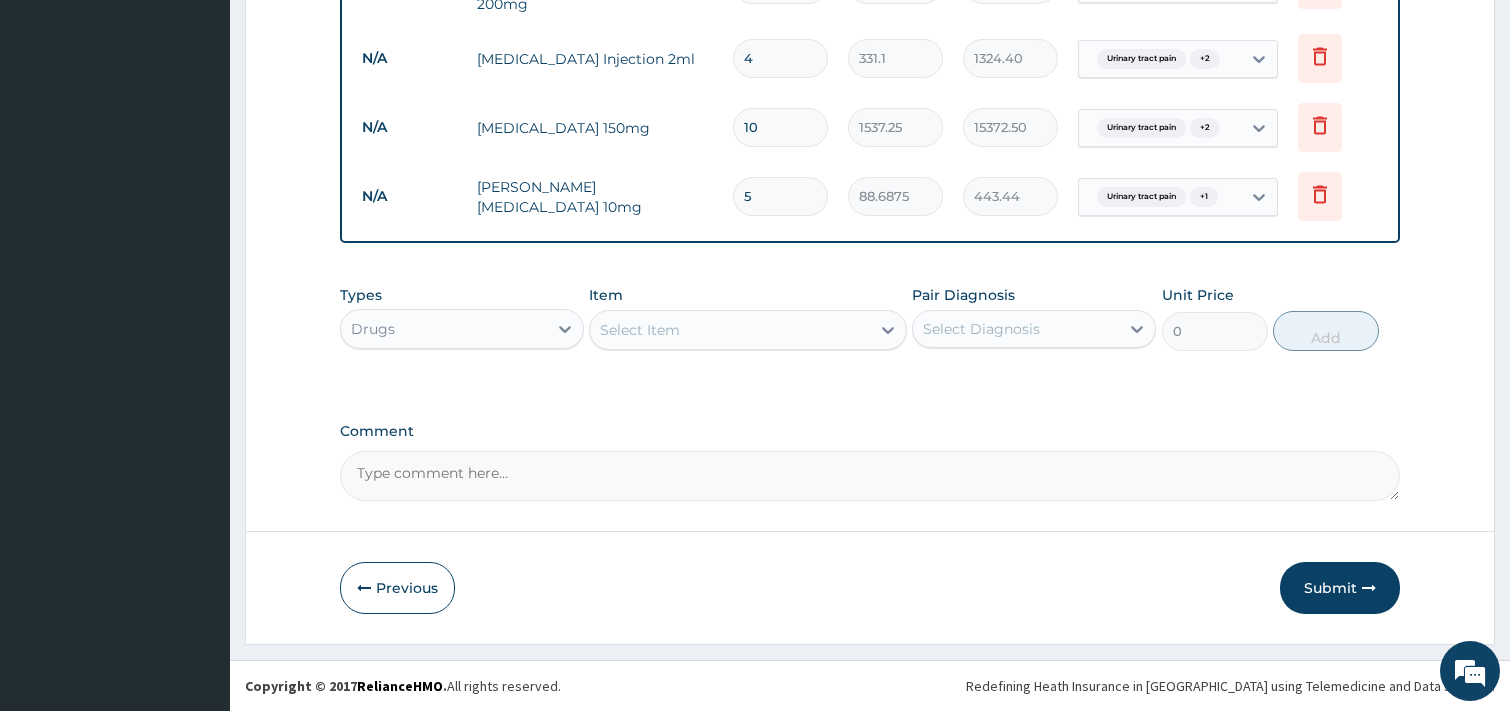 type on "5" 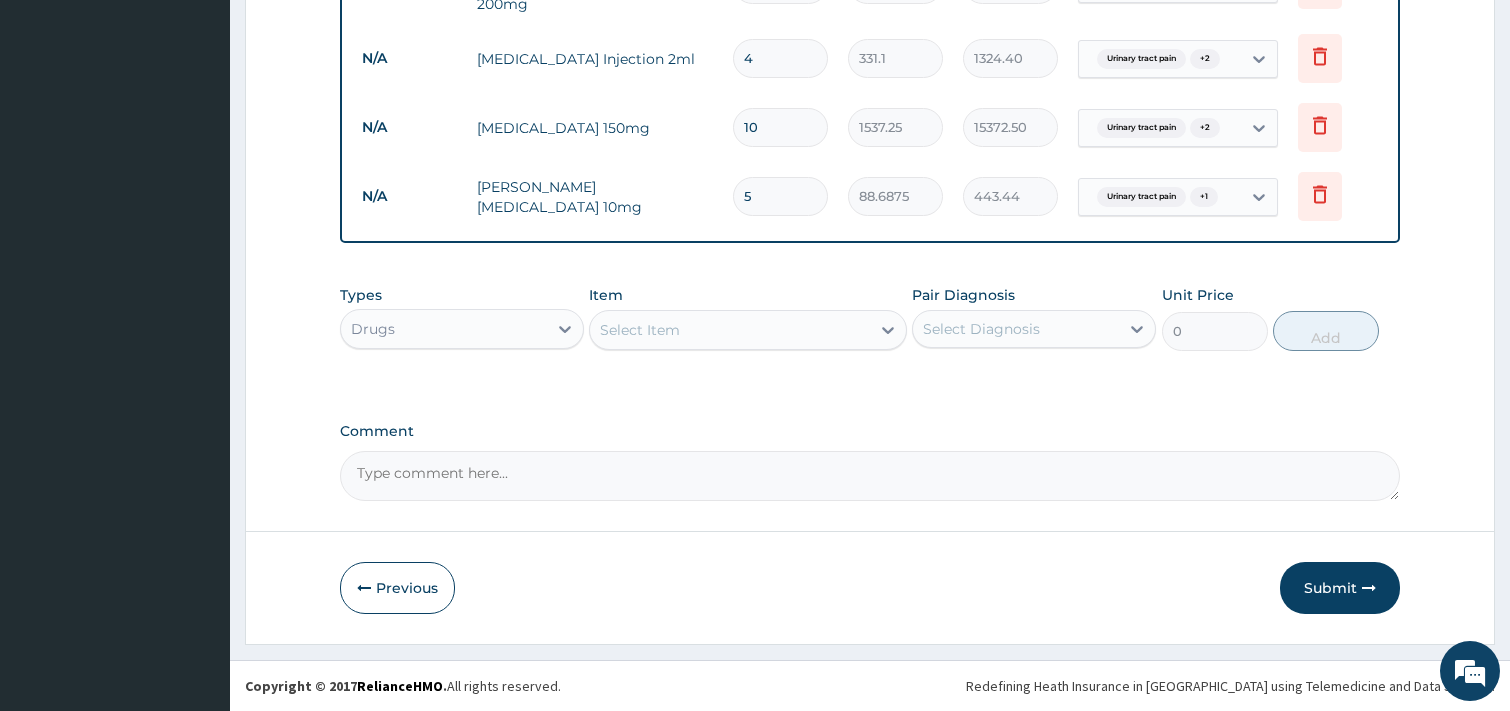 click on "Select Item" at bounding box center (640, 330) 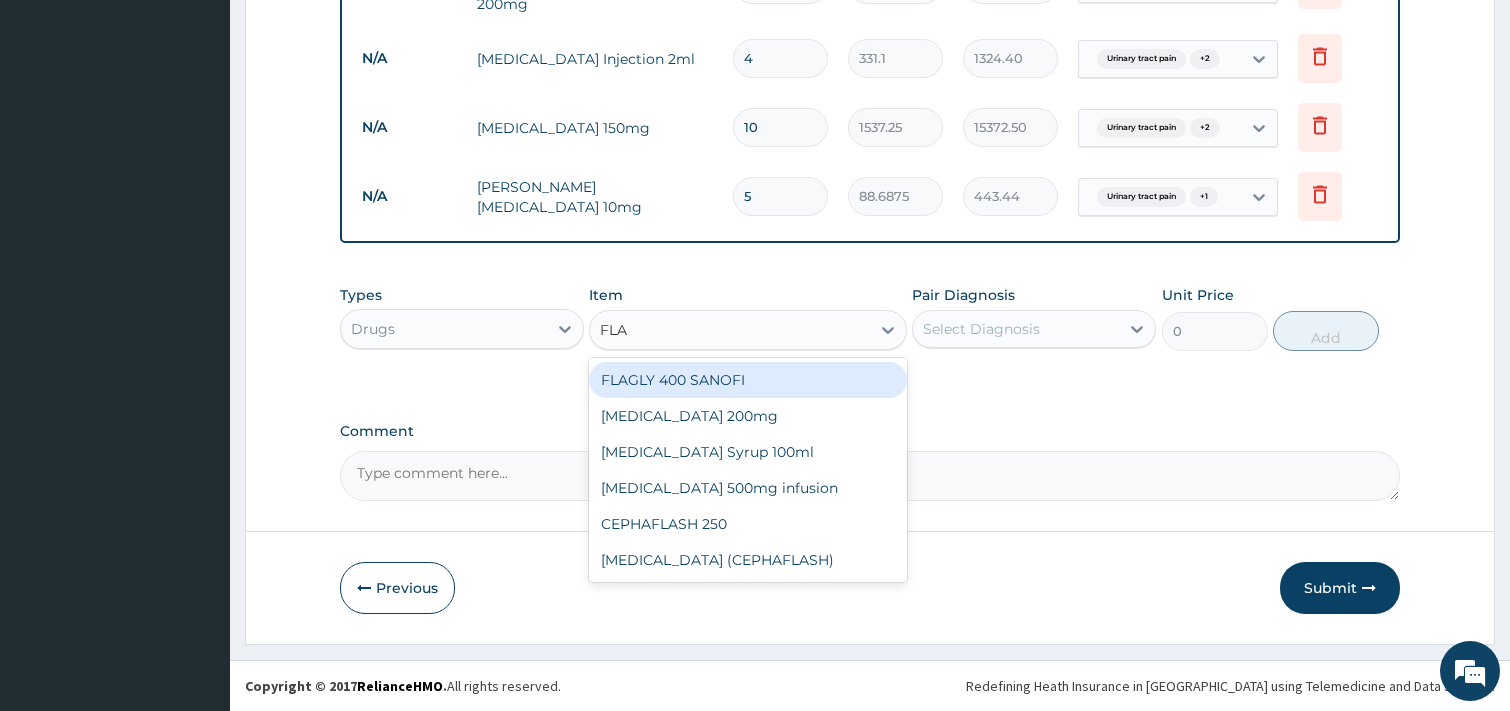 type on "FLAG" 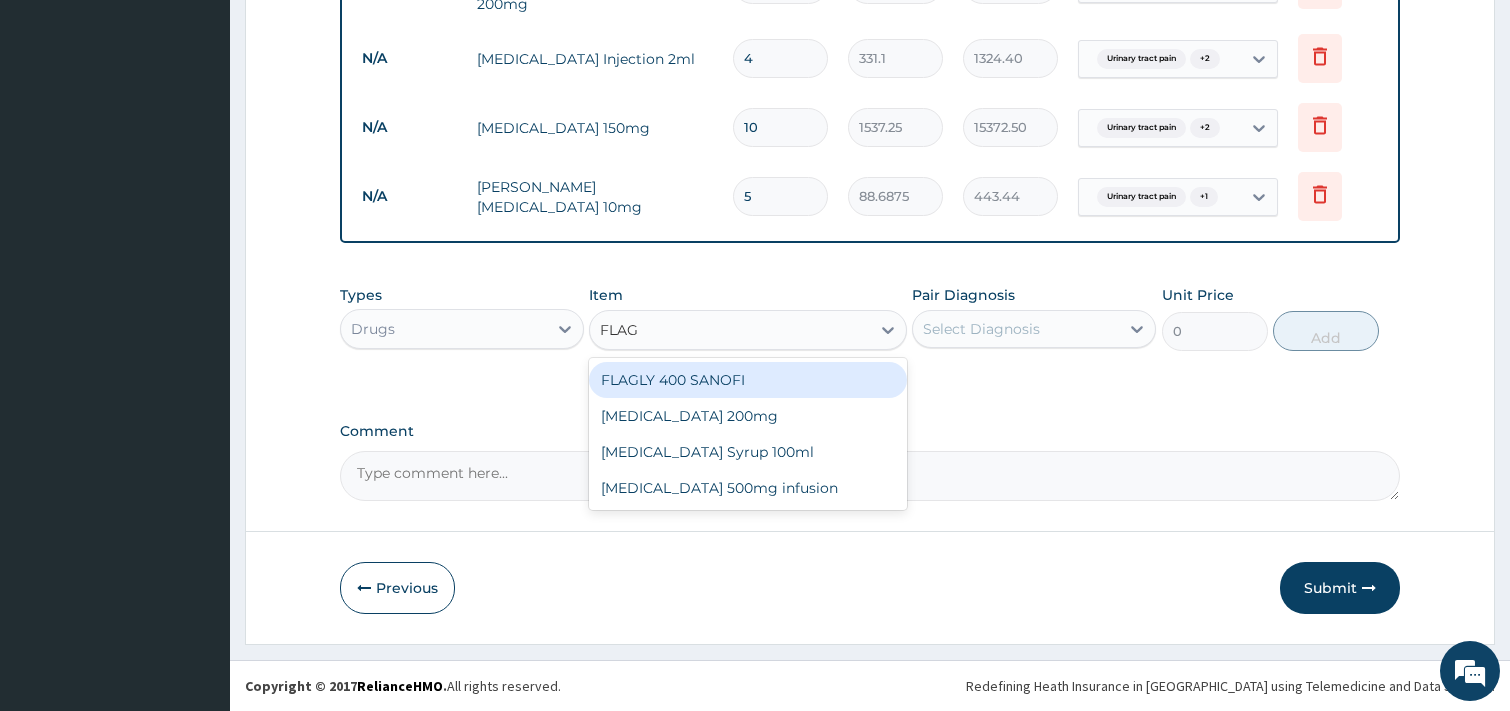 click on "FLAGLY 400 SANOFI" at bounding box center (748, 380) 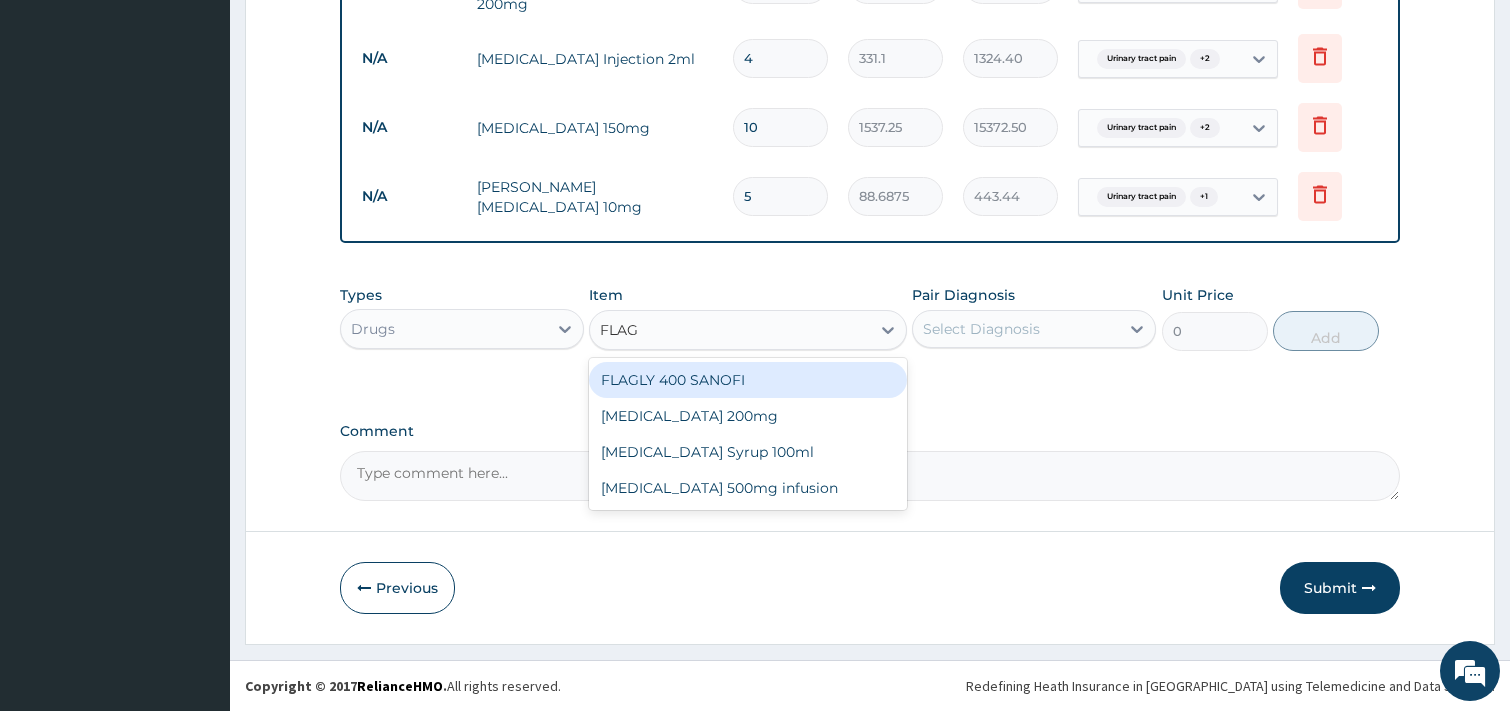 type 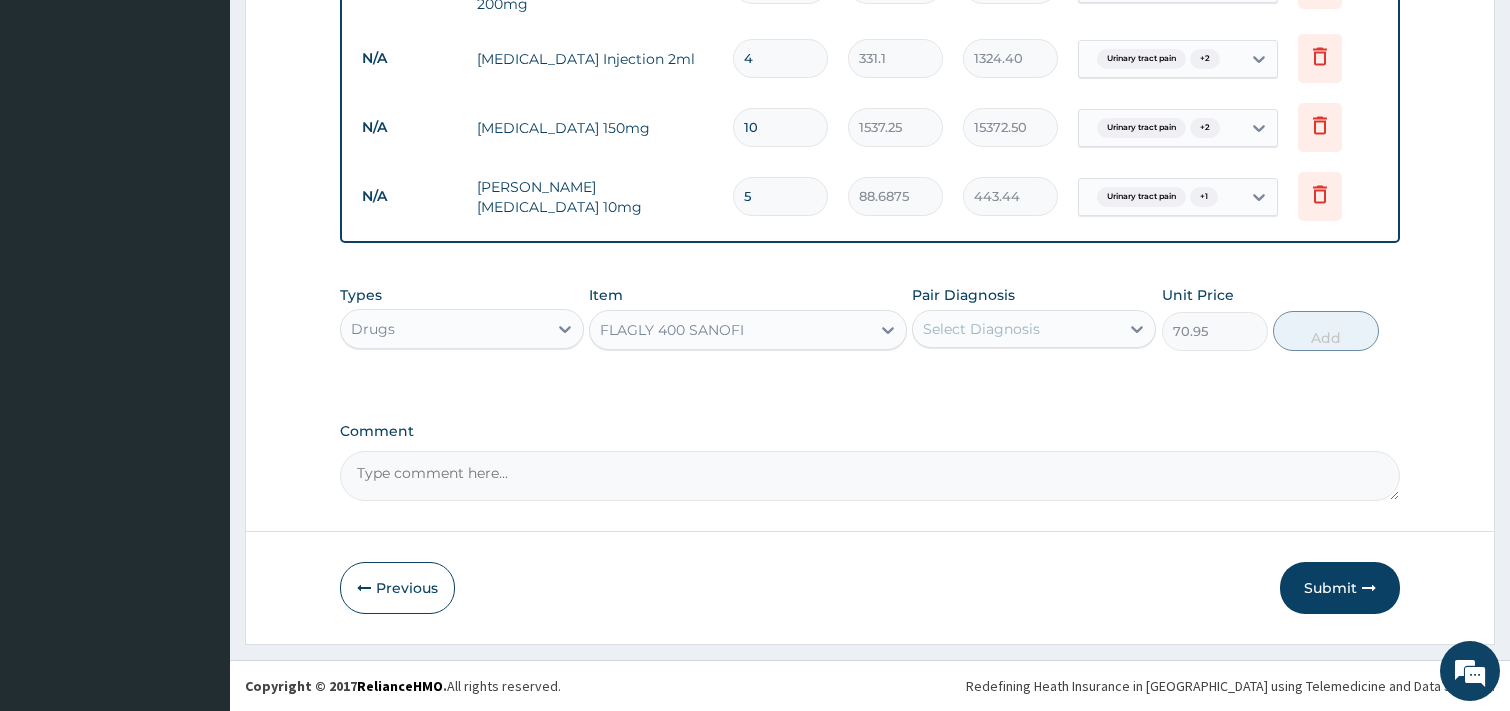click on "Select Diagnosis" at bounding box center (981, 329) 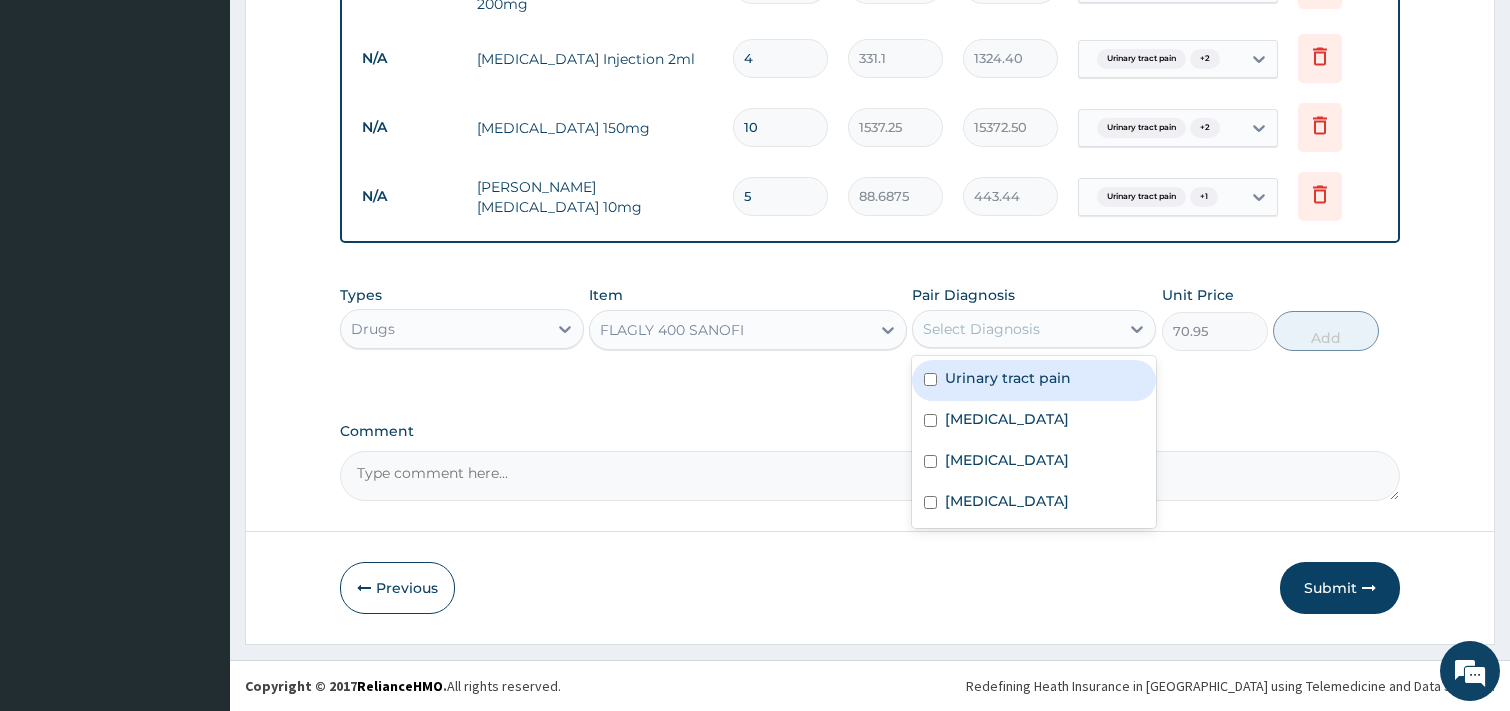 click on "Urinary tract pain" at bounding box center (1008, 378) 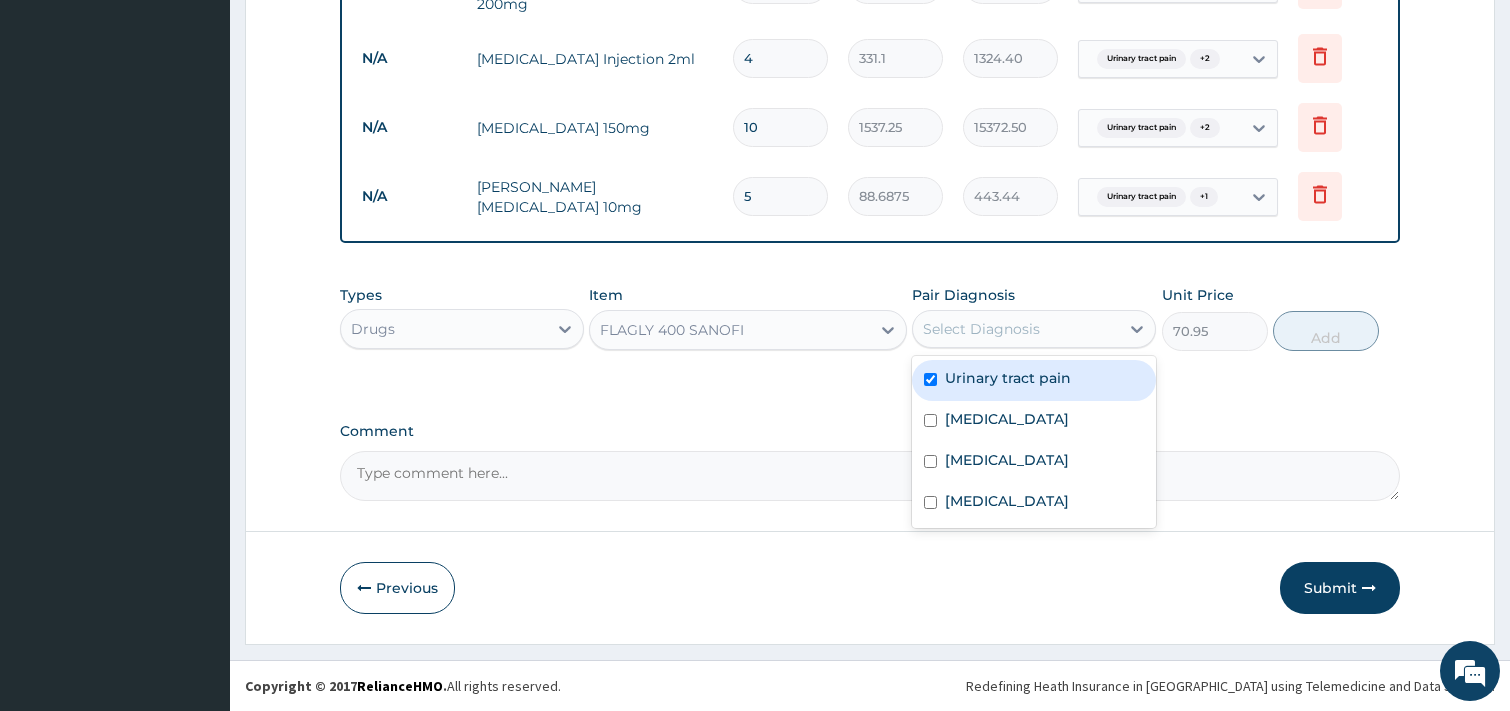 checkbox on "true" 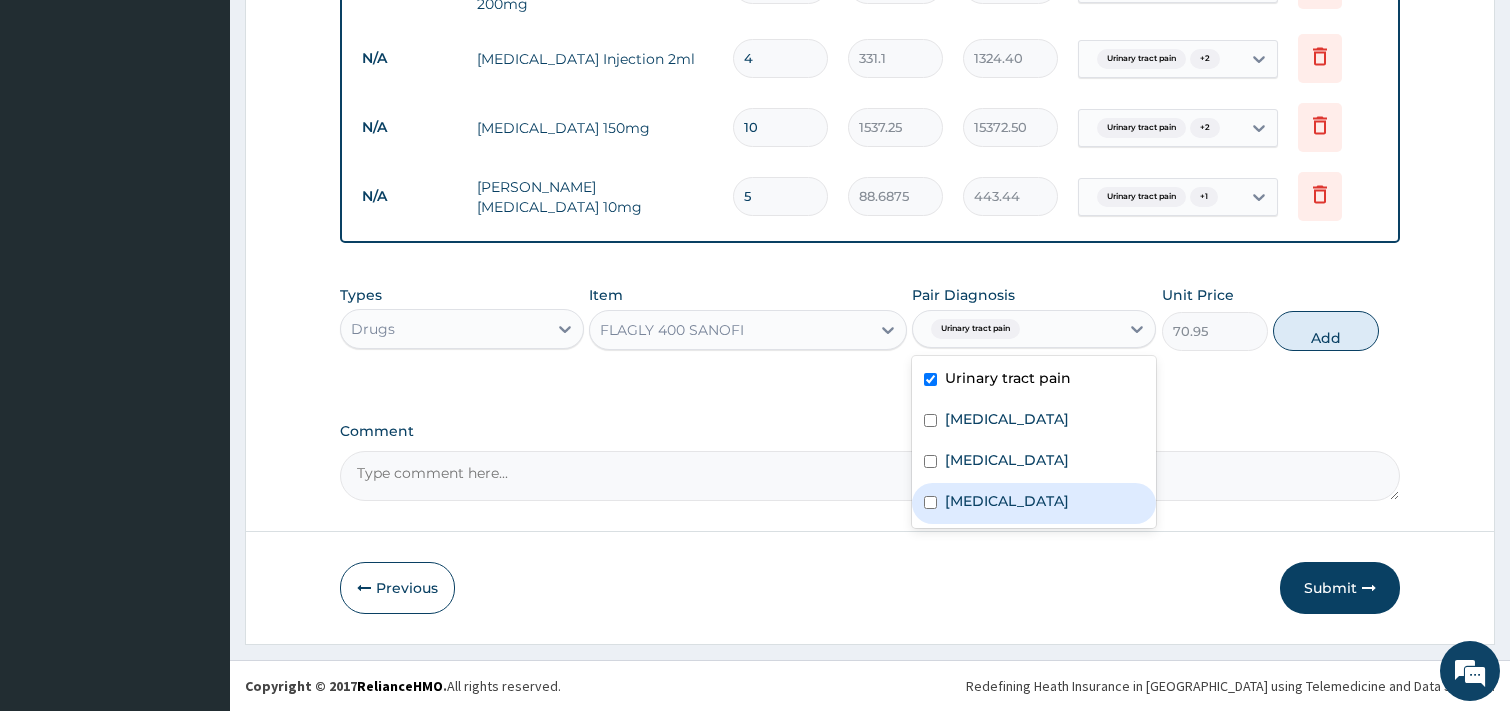 click on "[MEDICAL_DATA]" at bounding box center (1007, 501) 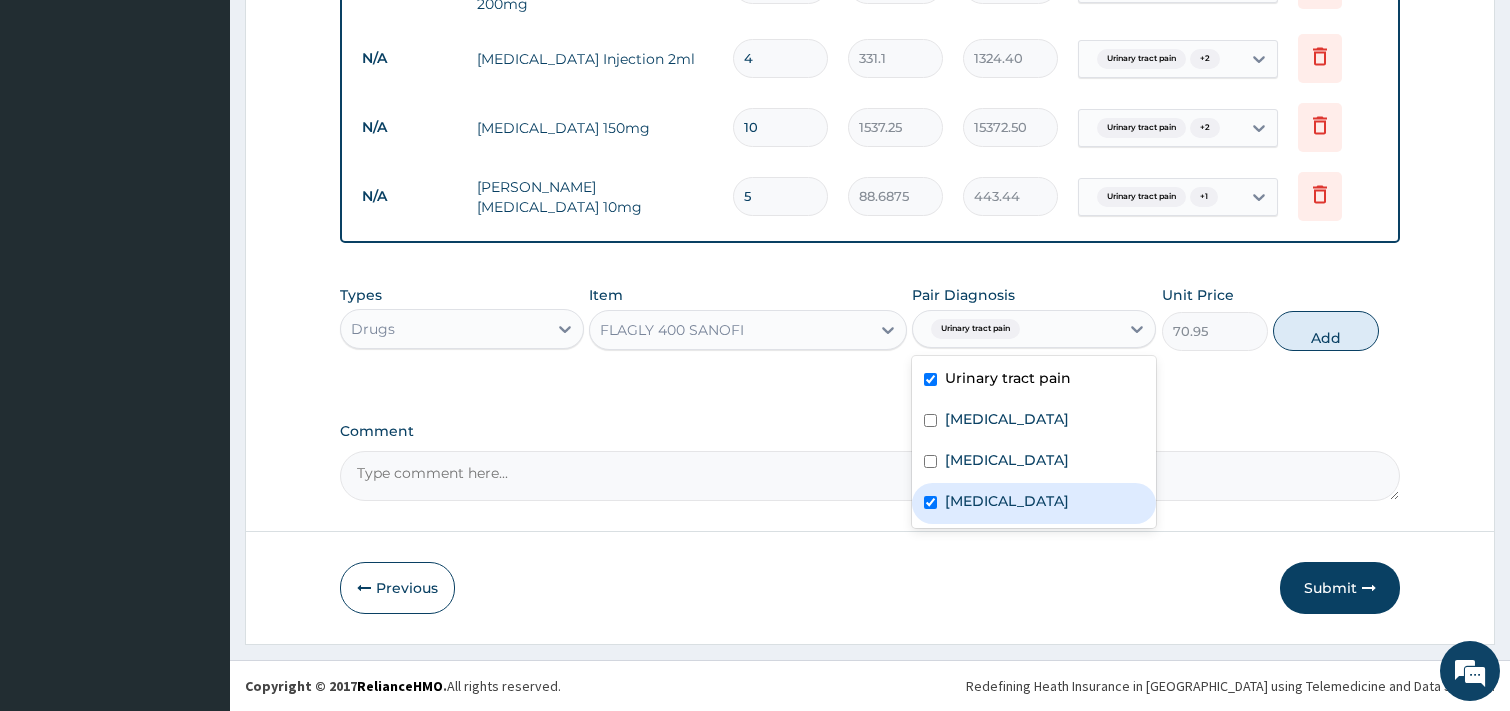 checkbox on "true" 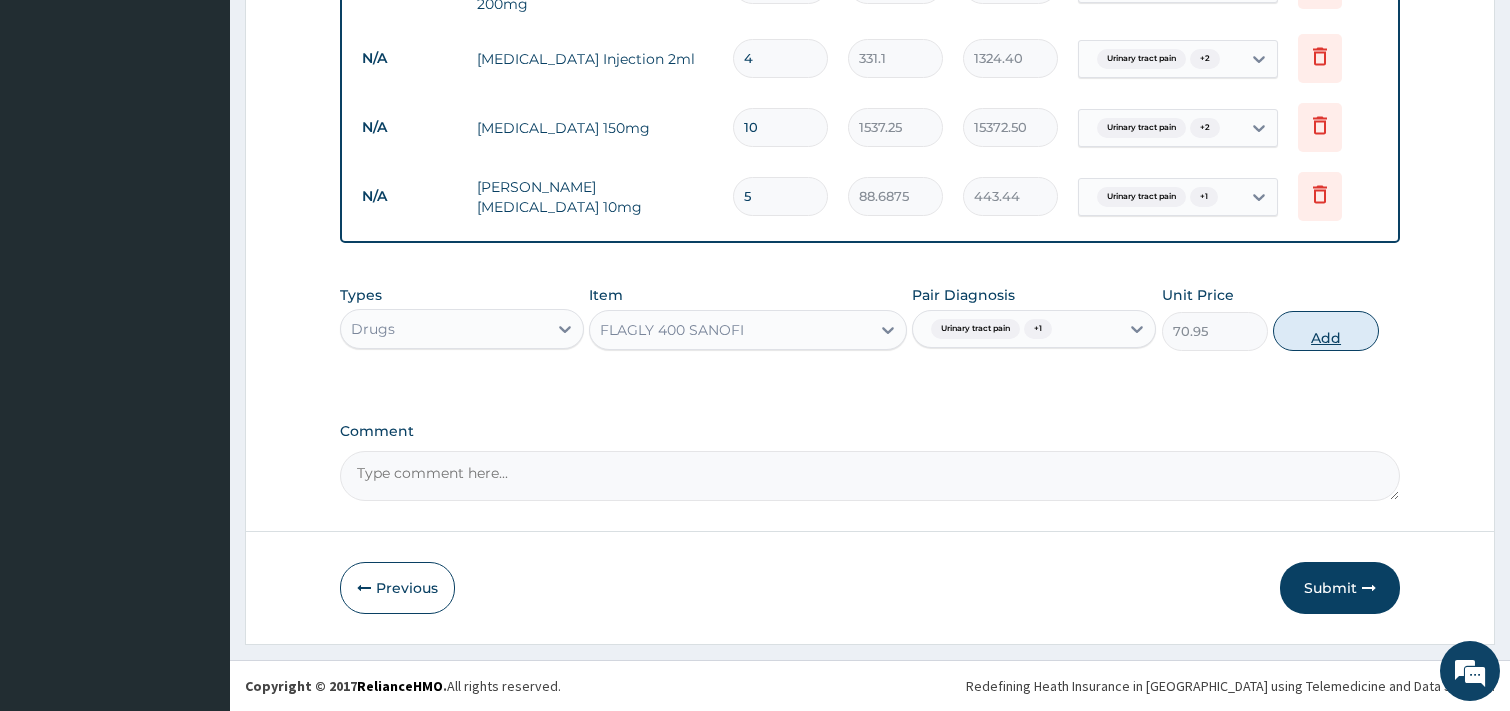 click on "Add" at bounding box center (1326, 331) 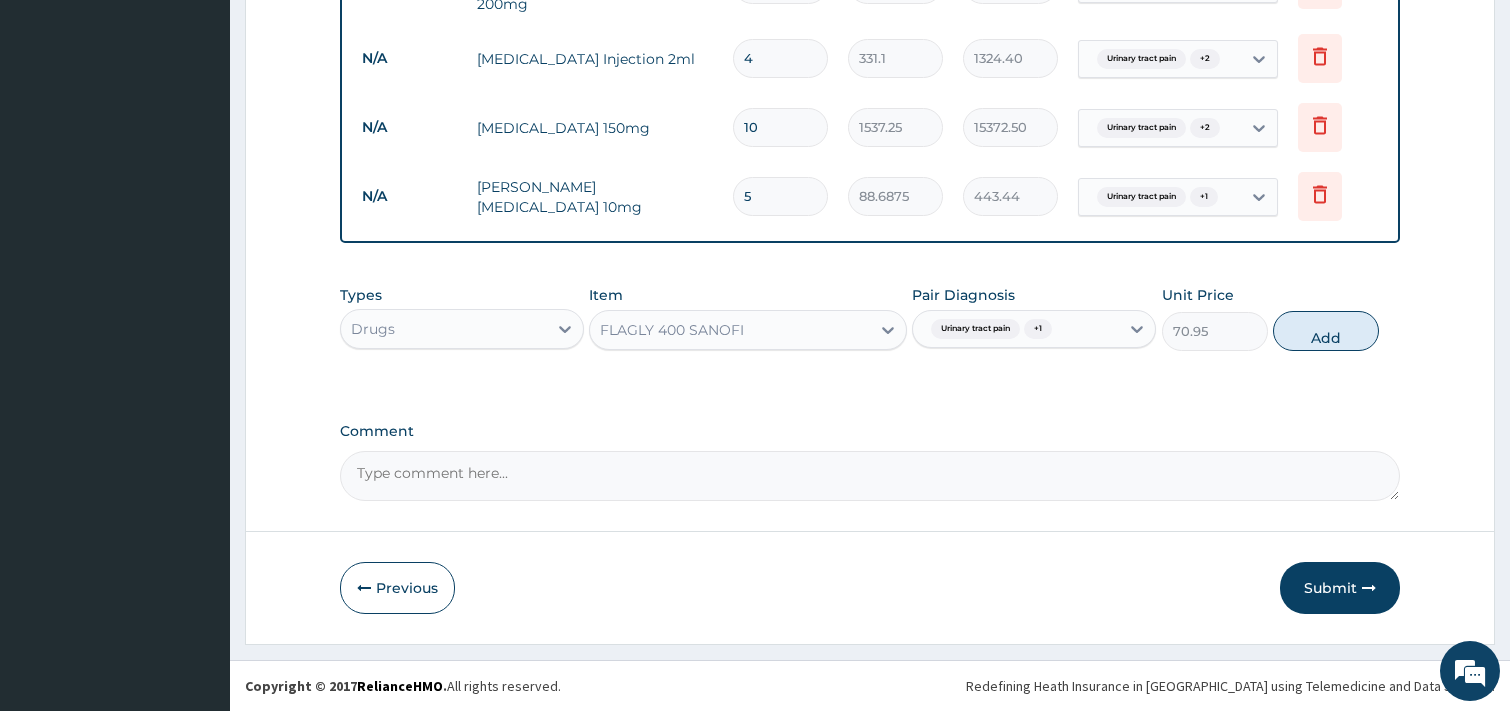 type on "0" 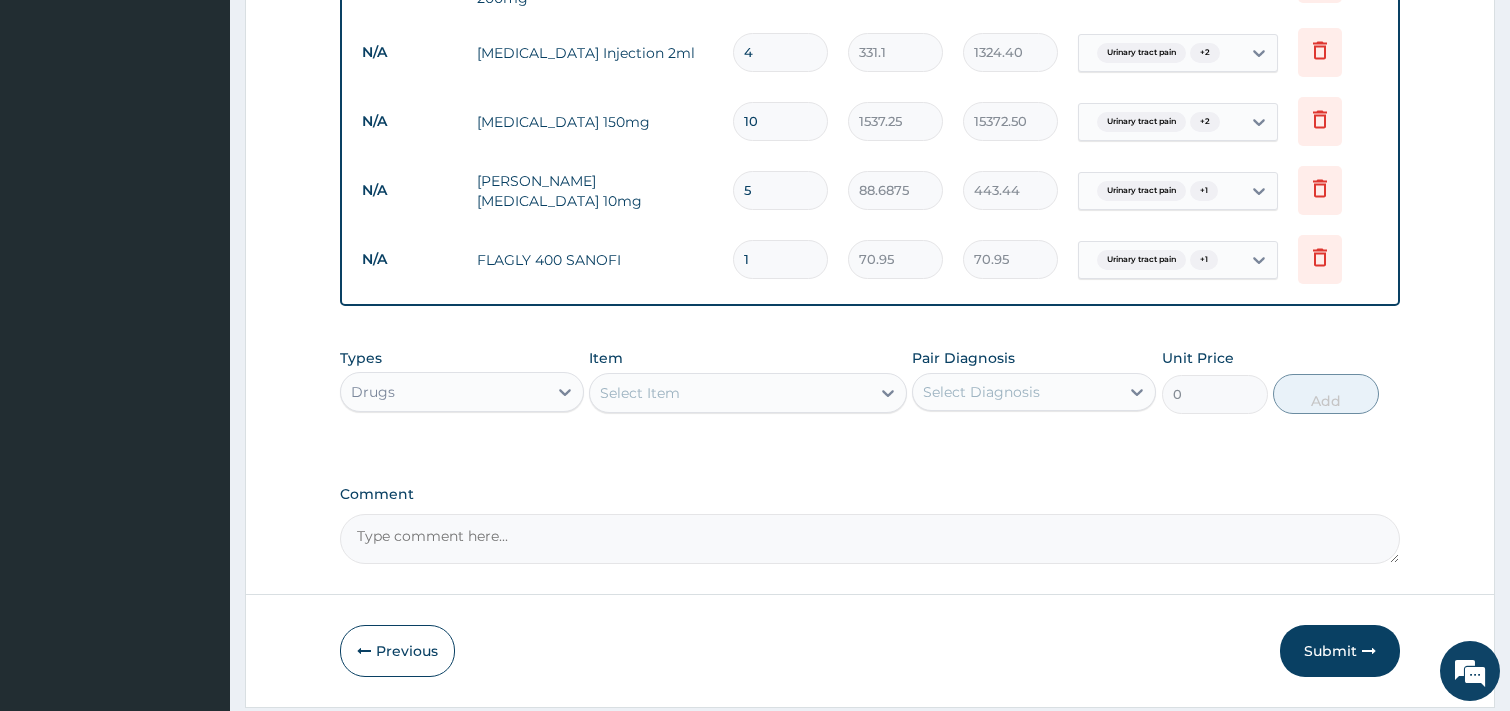 type 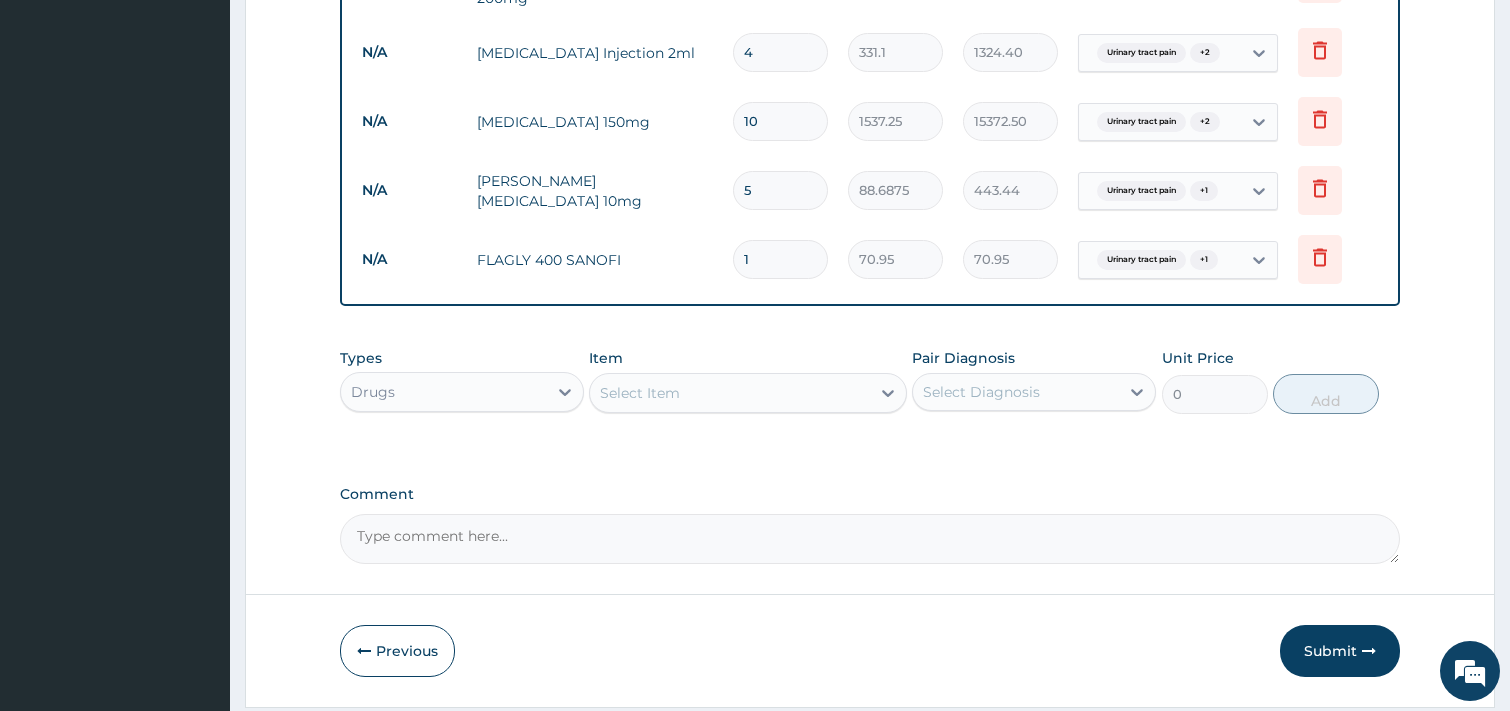 type on "0.00" 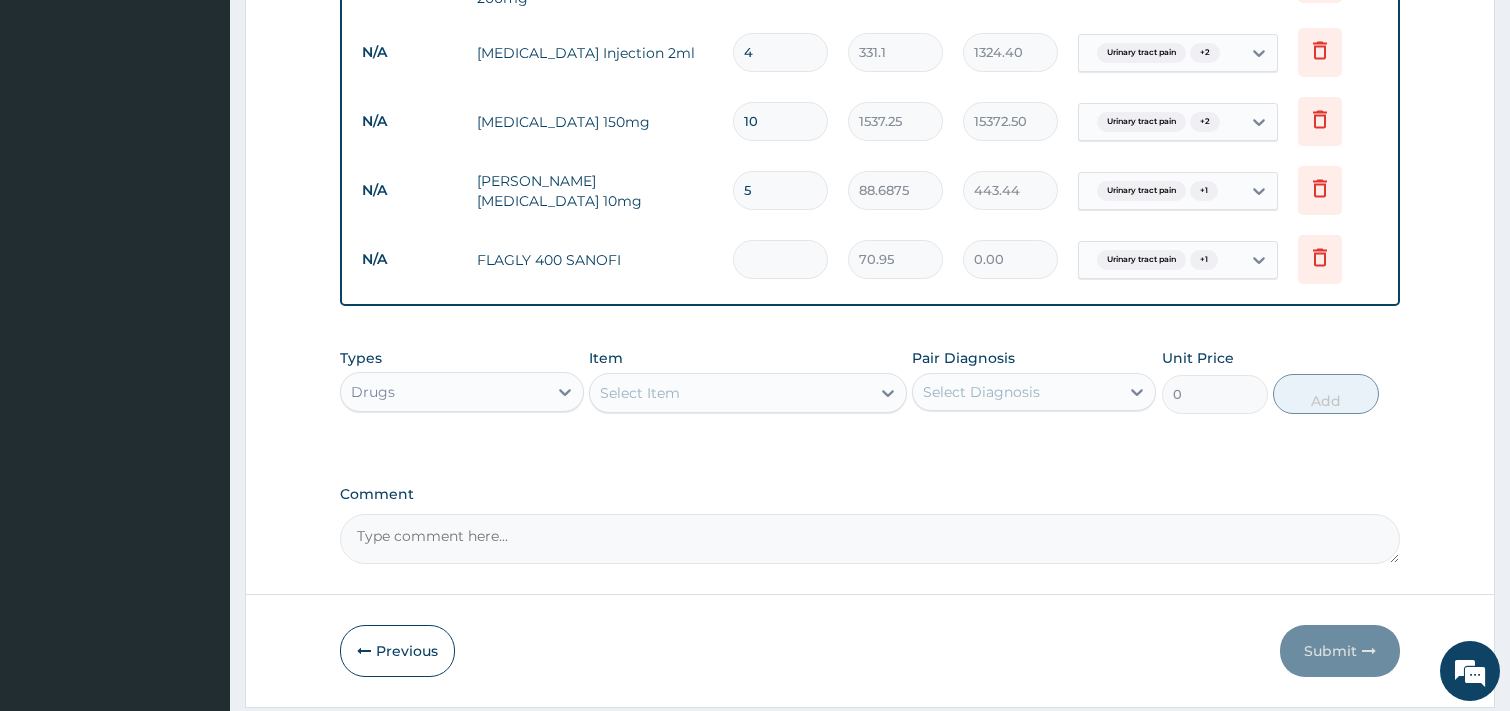 type on "2" 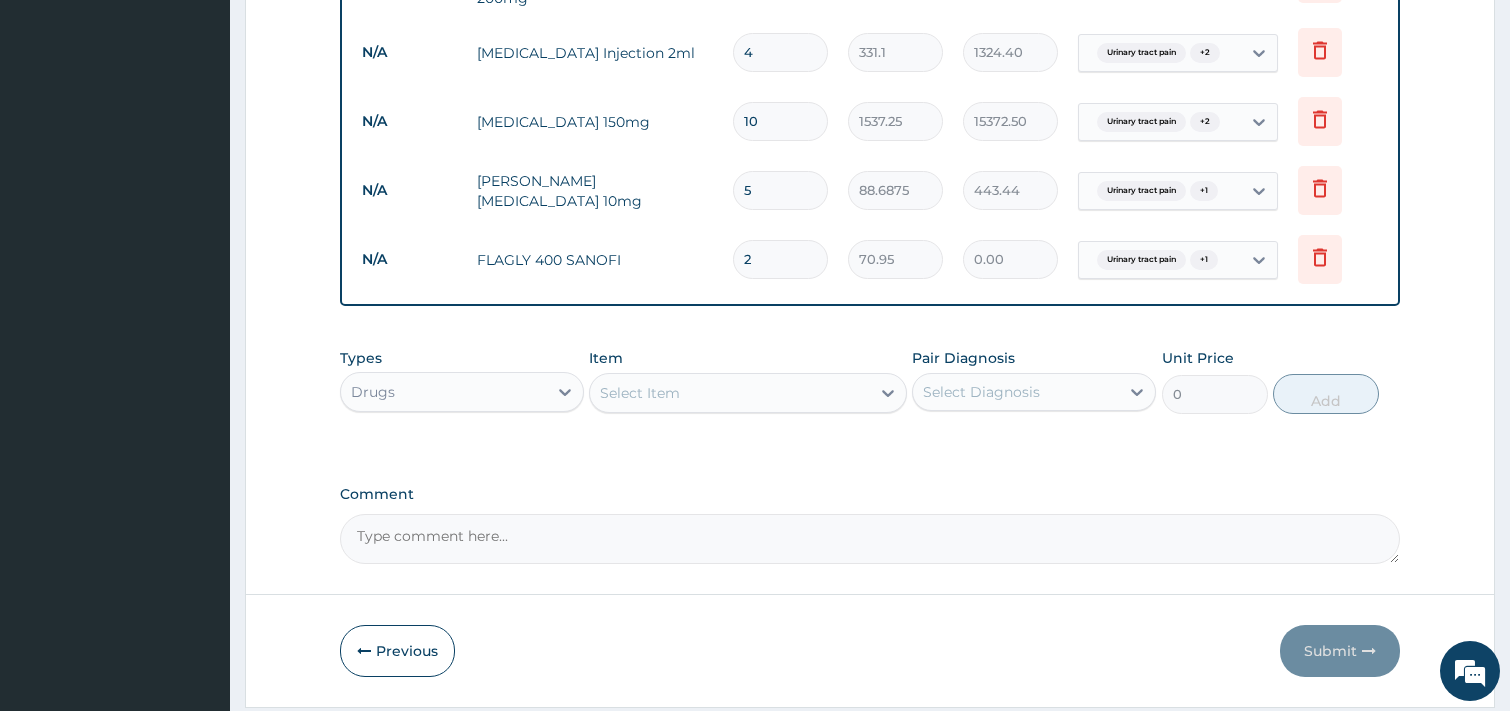 type on "141.90" 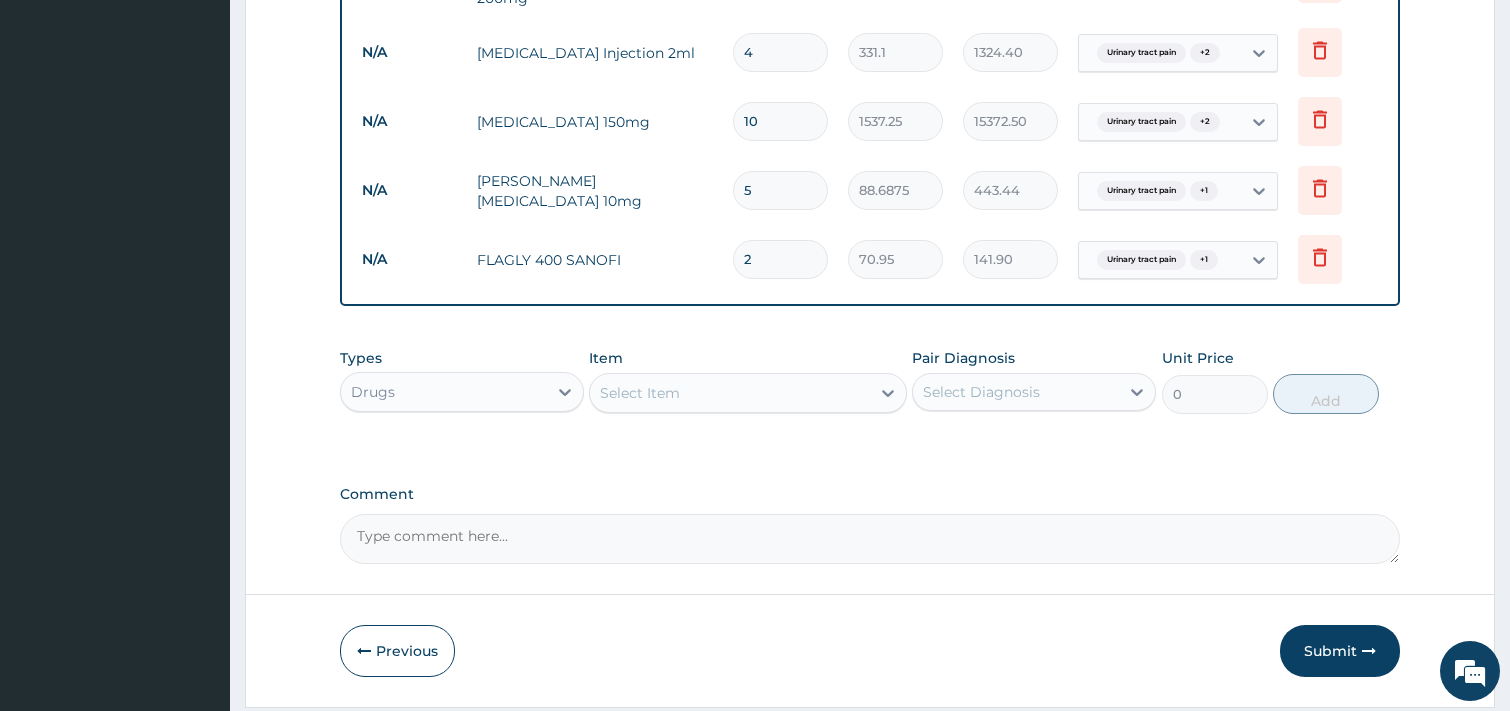 type on "21" 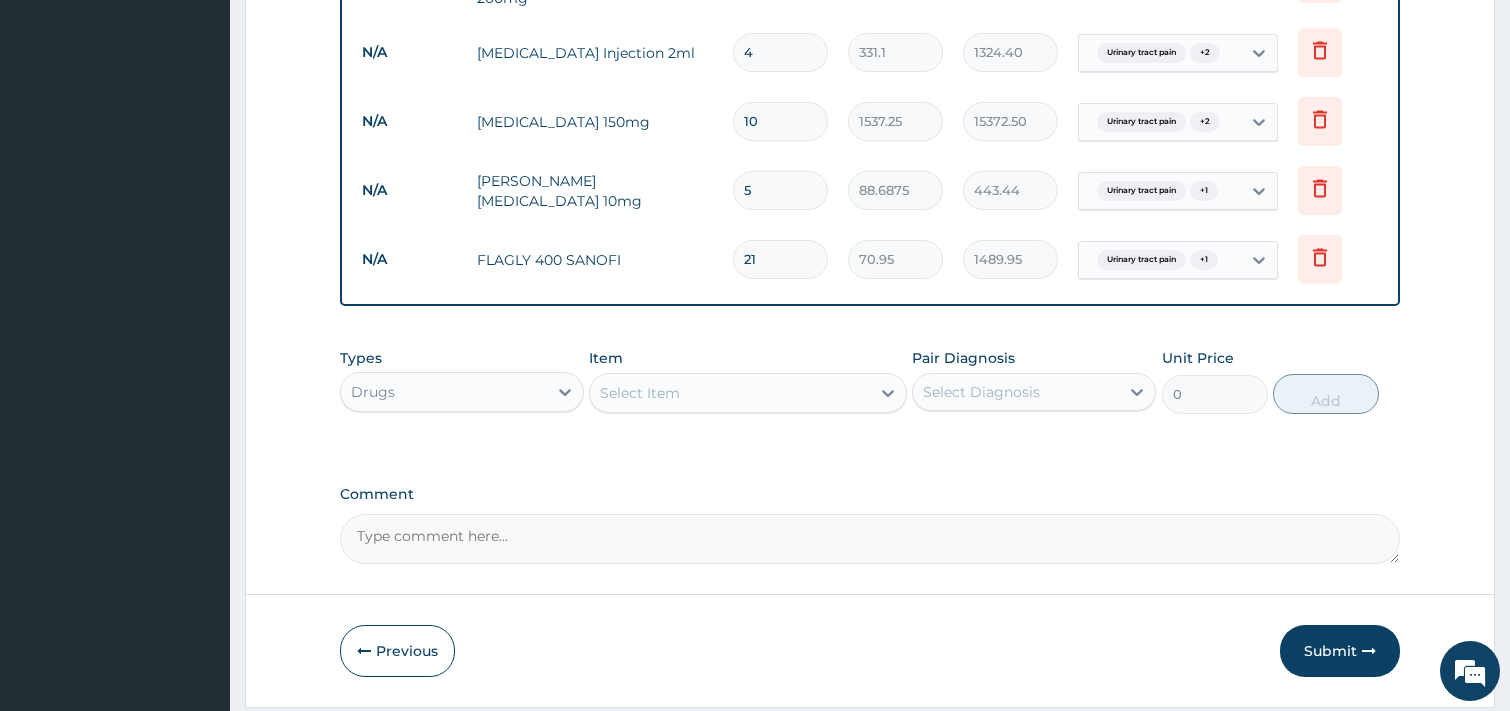 type on "21" 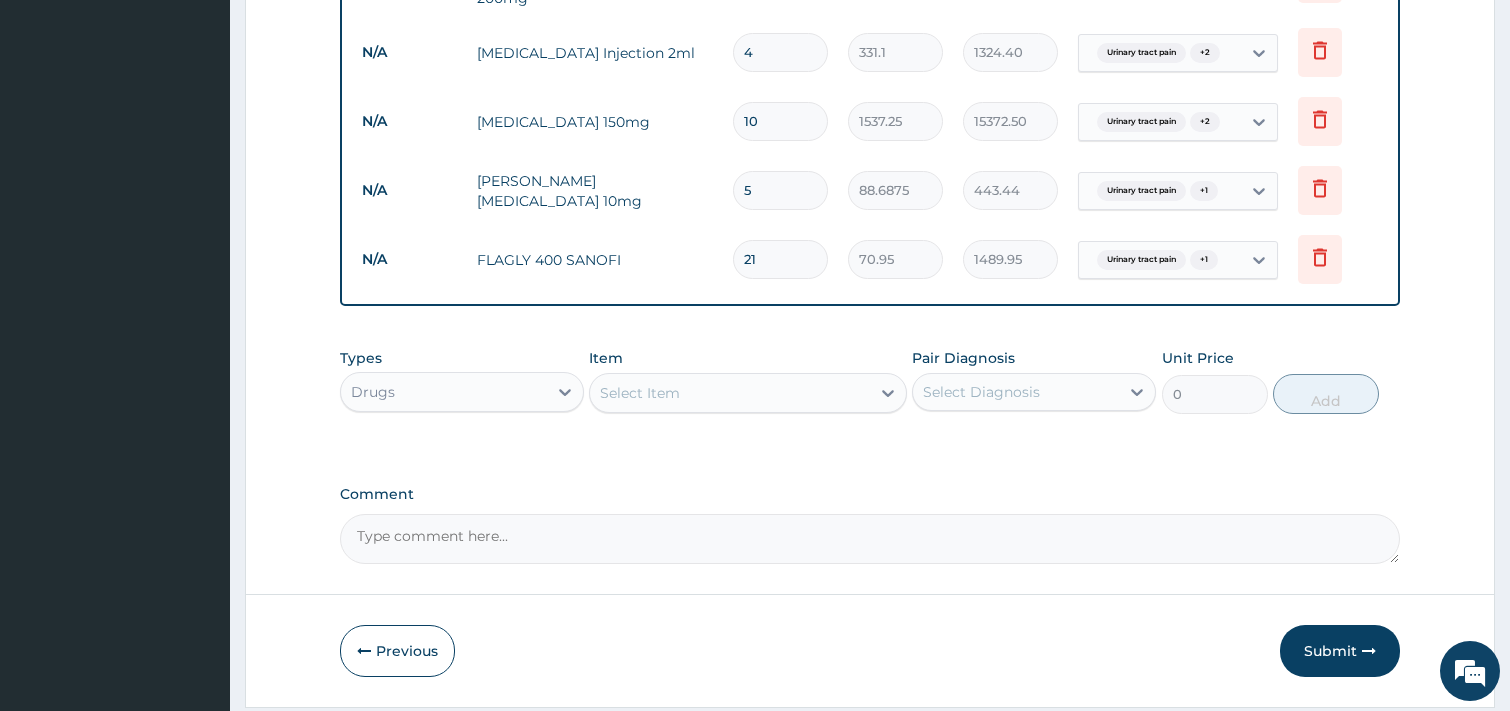 click on "Select Item" at bounding box center (730, 393) 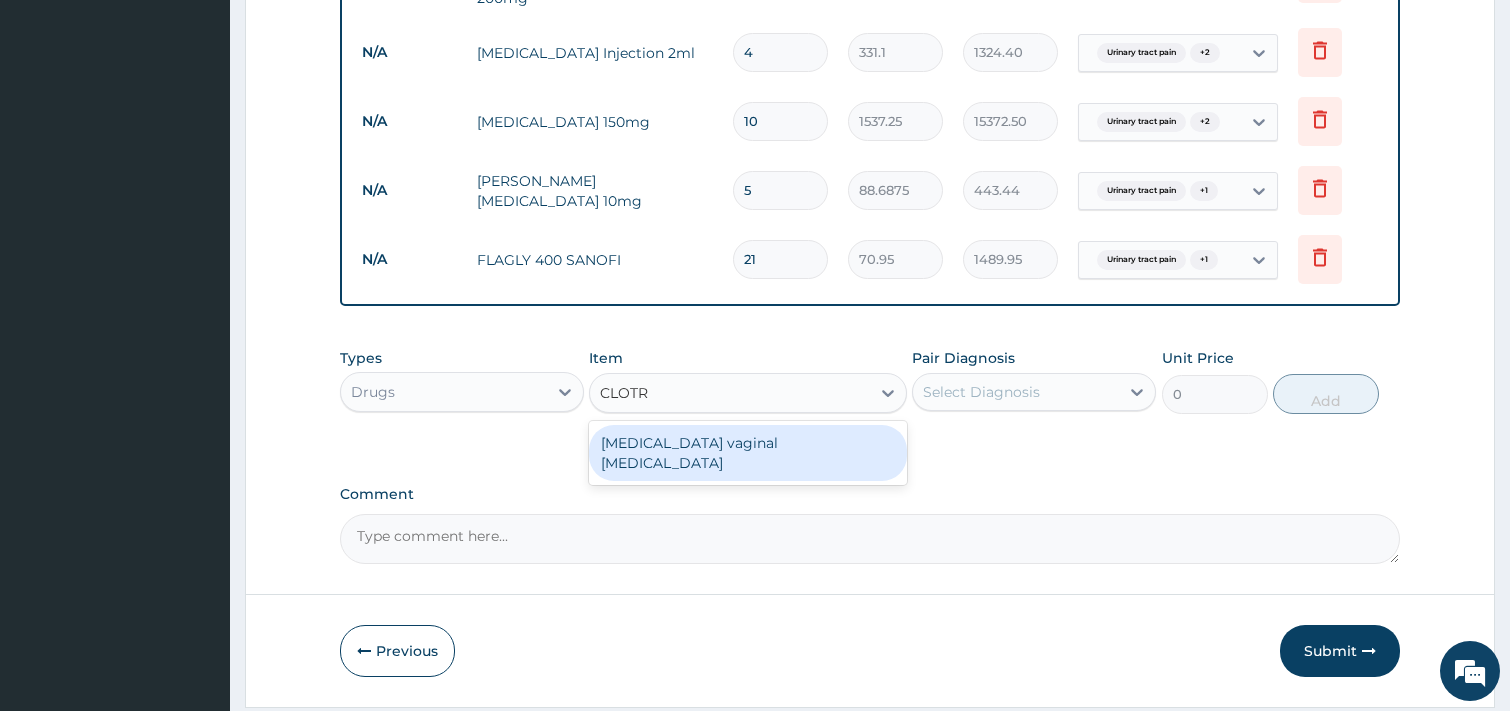 type on "CLOTRI" 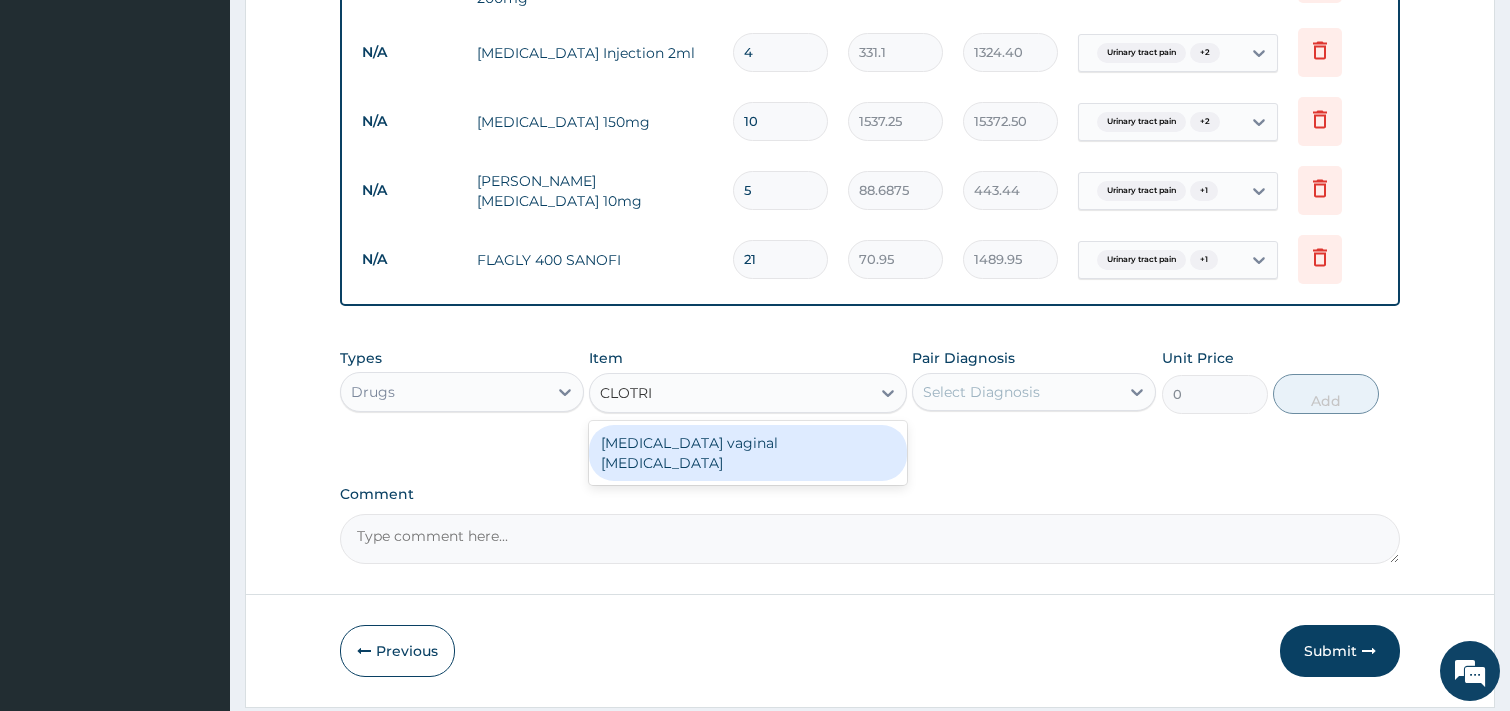 click on "[MEDICAL_DATA] vaginal [MEDICAL_DATA]" at bounding box center (748, 453) 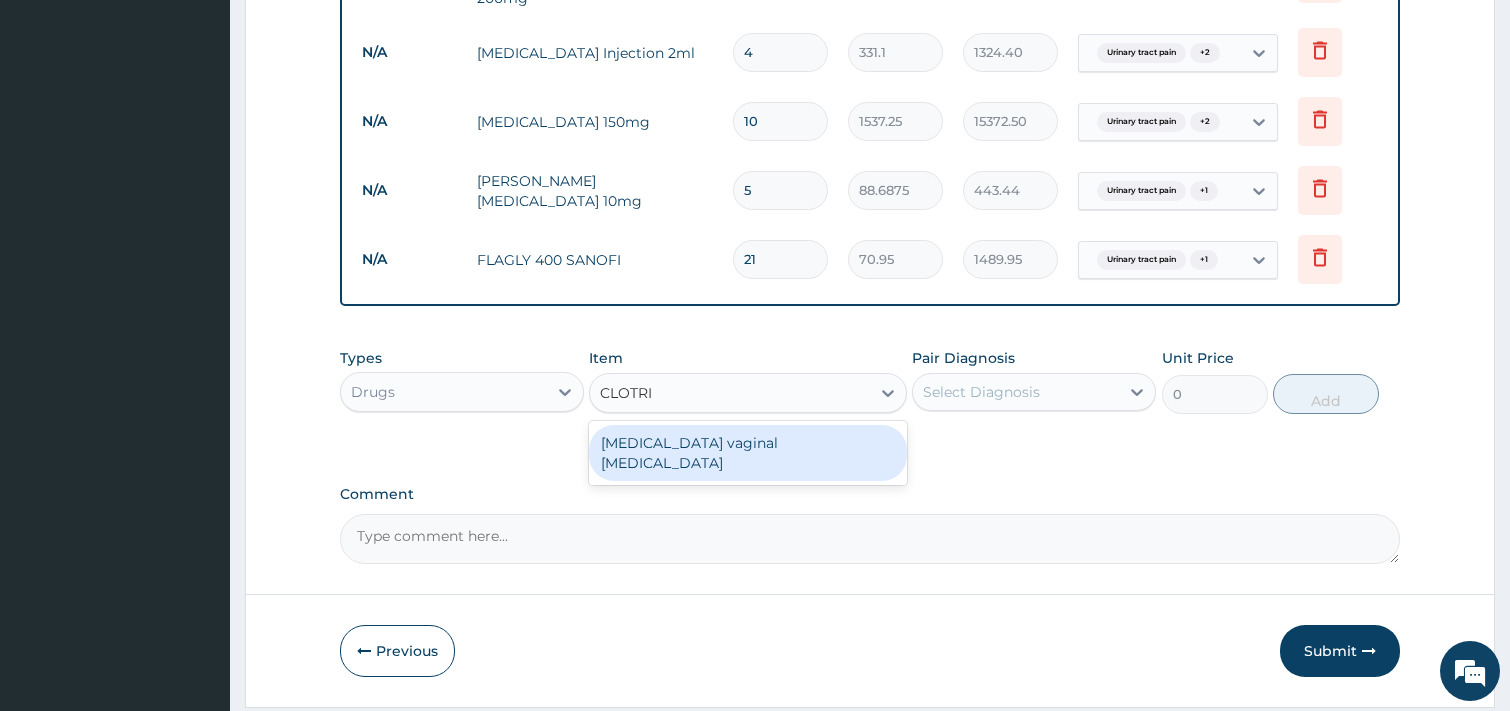 type 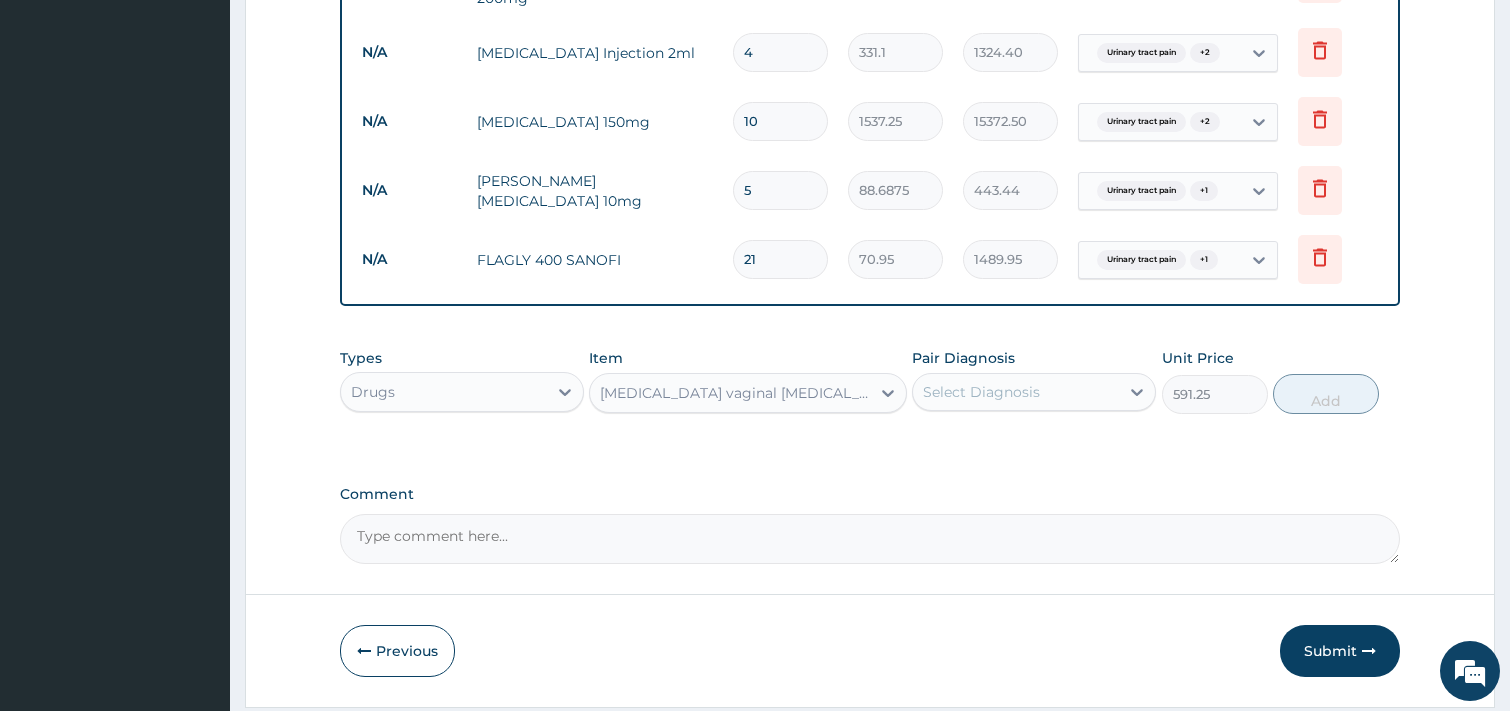 click on "Select Diagnosis" at bounding box center [981, 392] 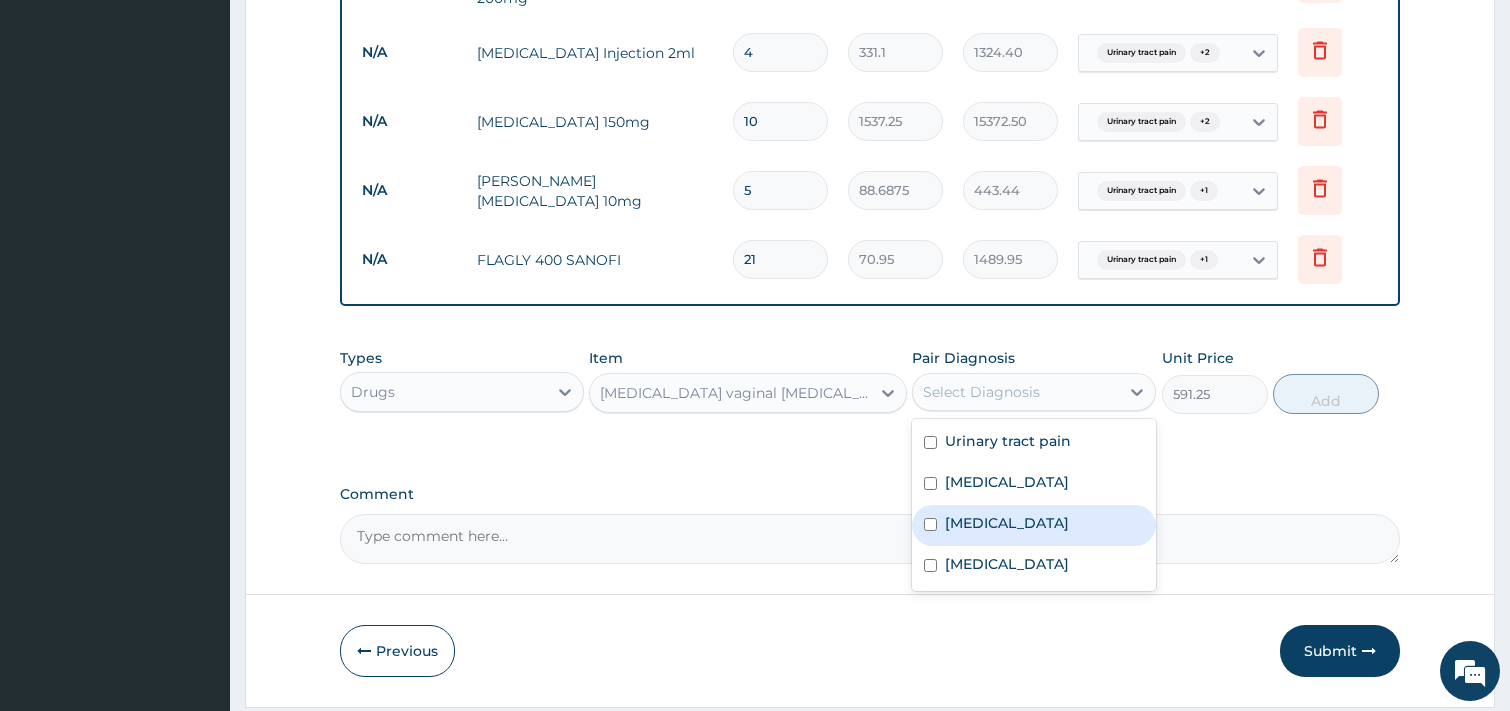 drag, startPoint x: 1020, startPoint y: 460, endPoint x: 1003, endPoint y: 540, distance: 81.78631 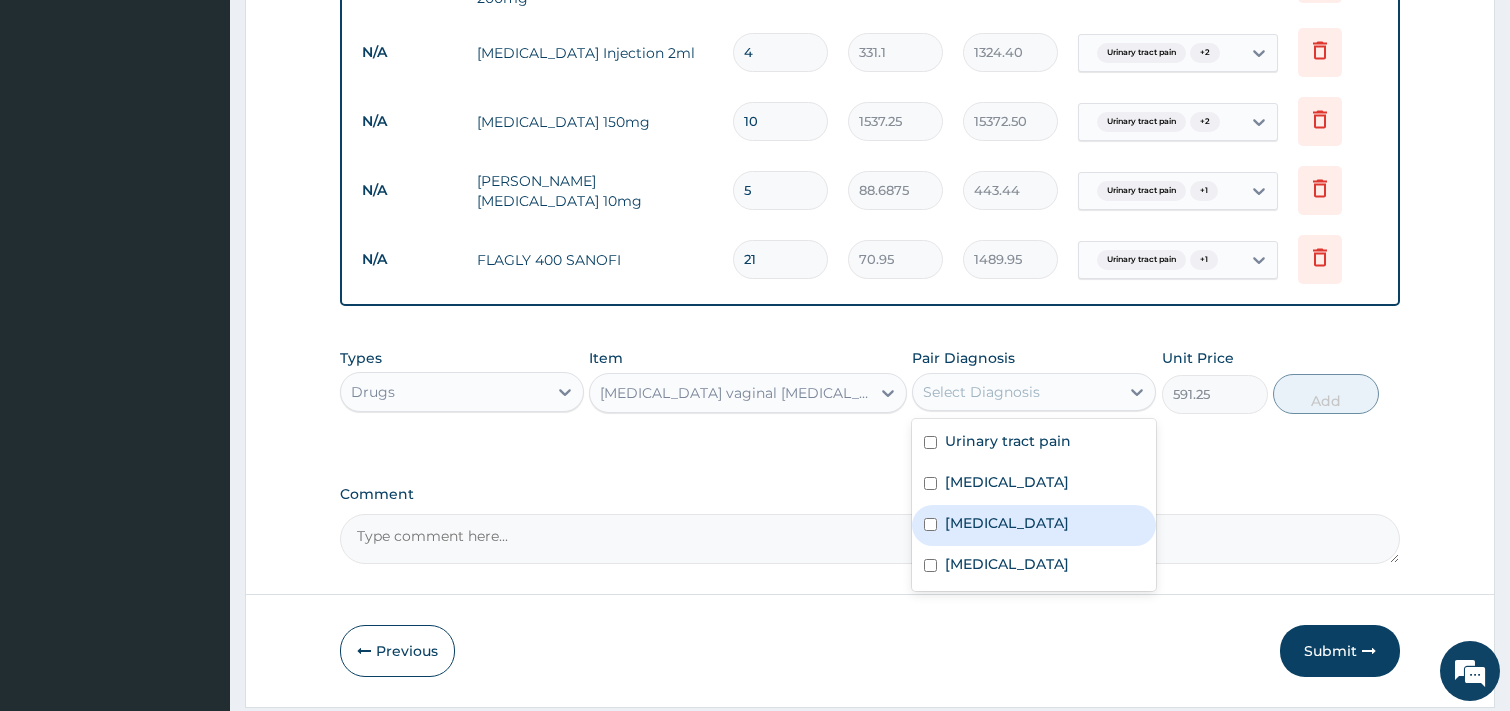 click on "Urinary tract pain [MEDICAL_DATA] [MEDICAL_DATA] [MEDICAL_DATA]" at bounding box center [1034, 505] 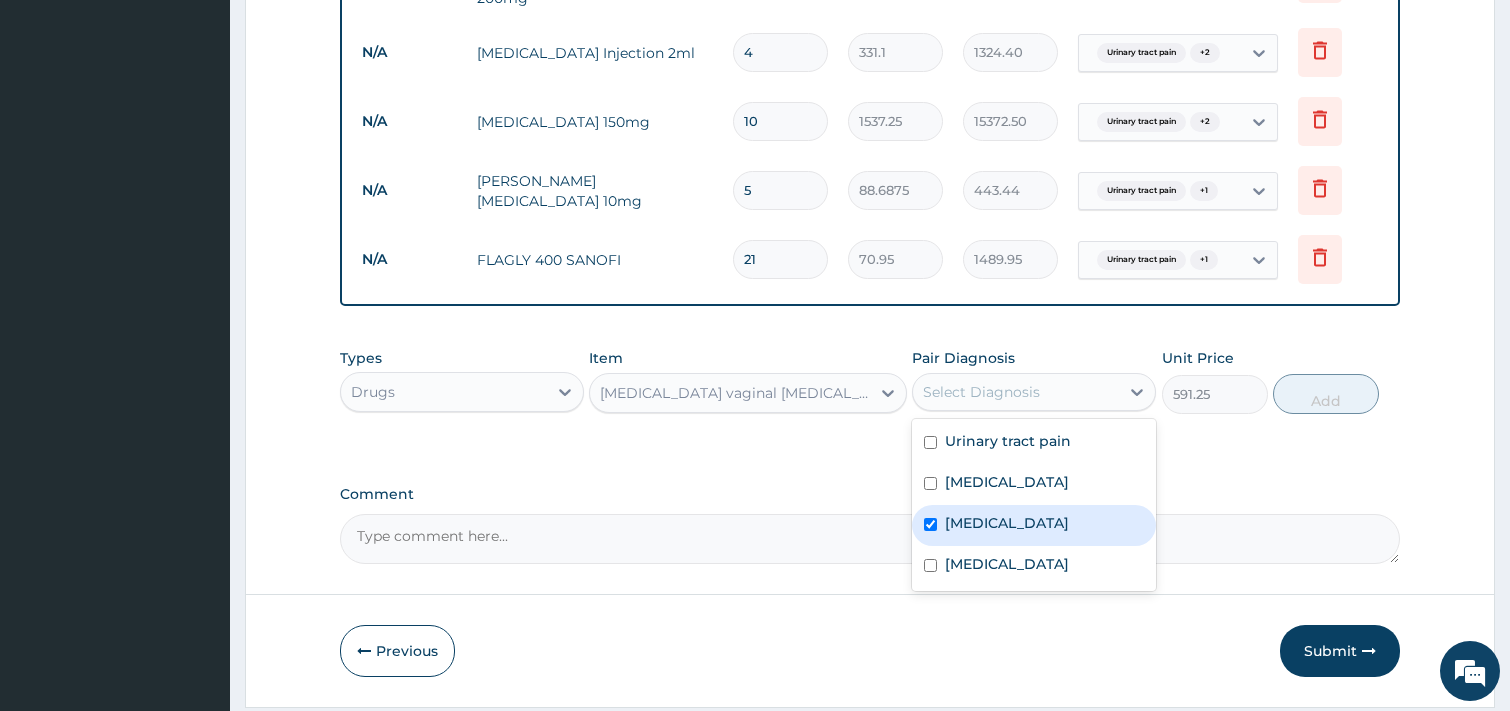 checkbox on "true" 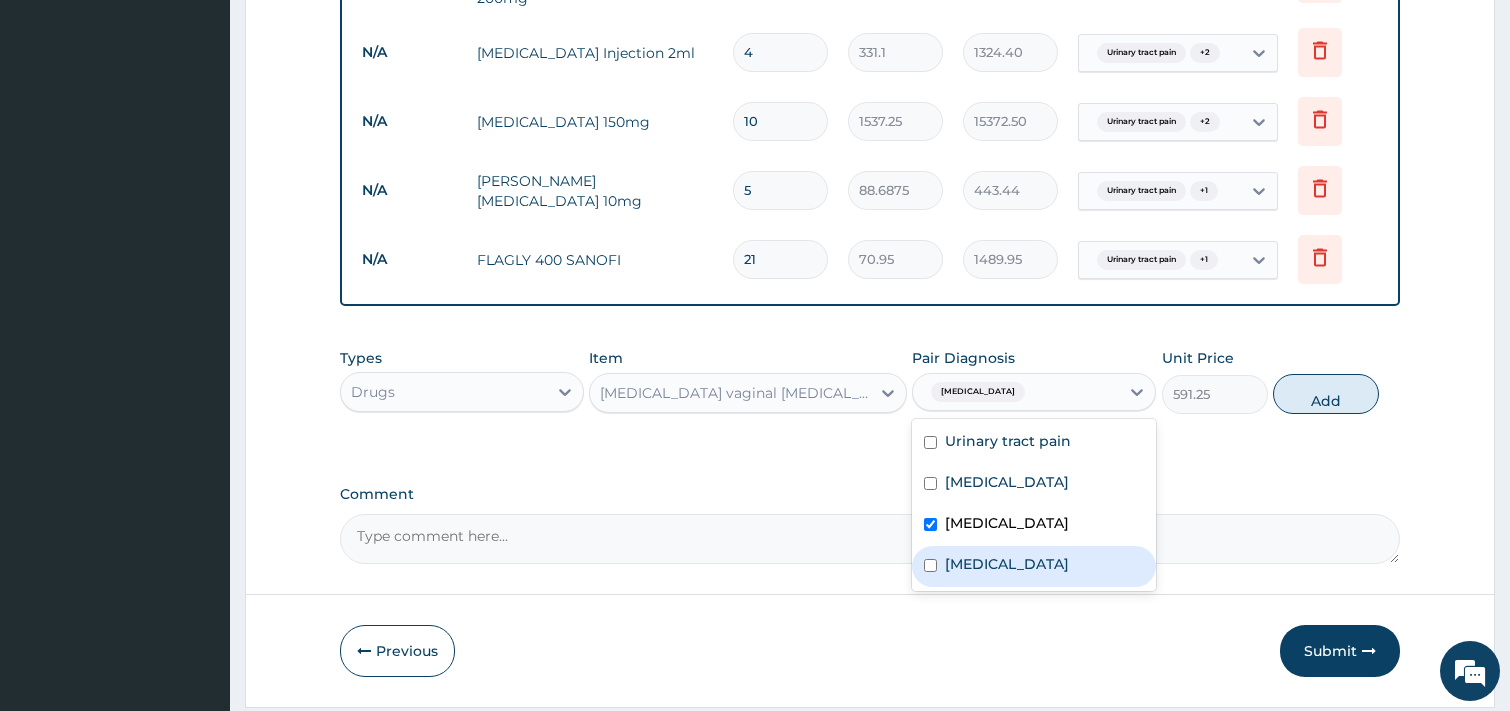 click on "[MEDICAL_DATA]" at bounding box center (1007, 564) 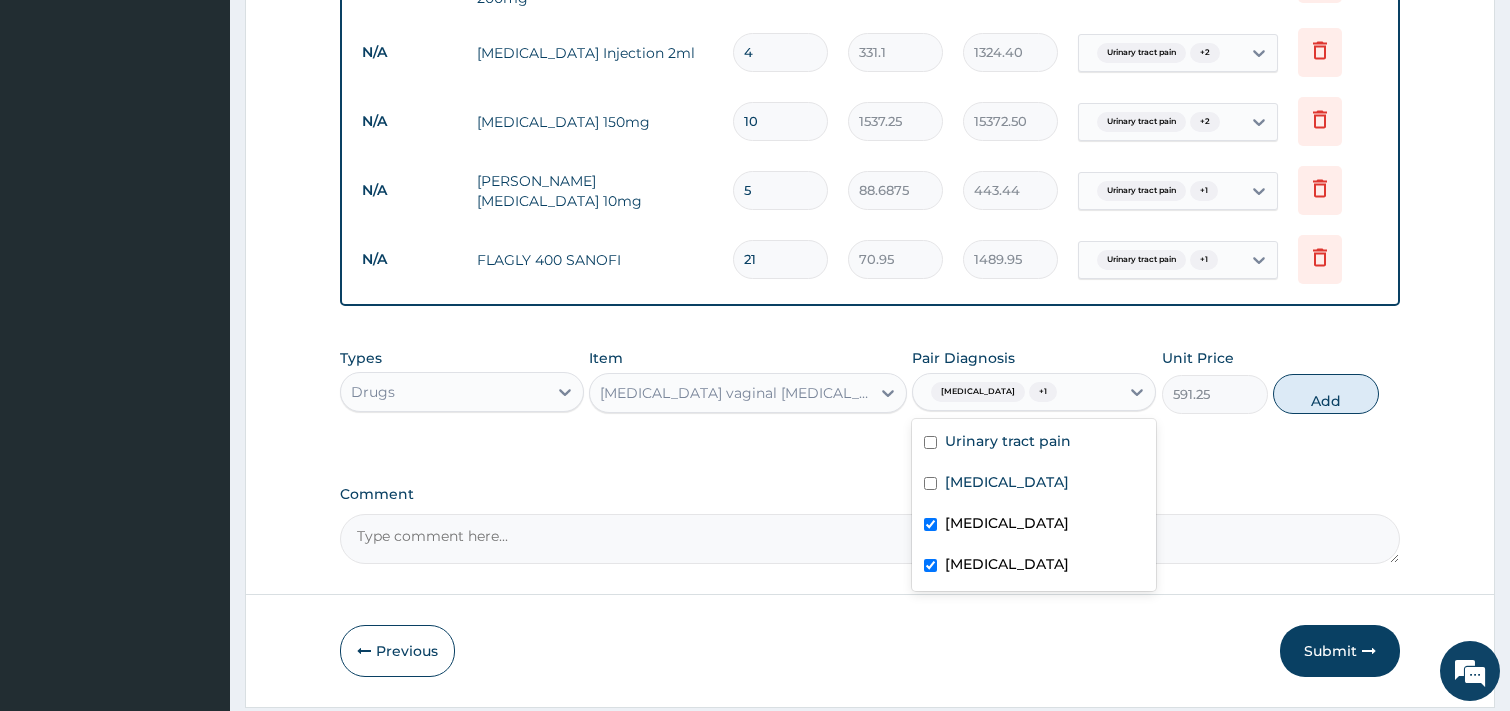 checkbox on "true" 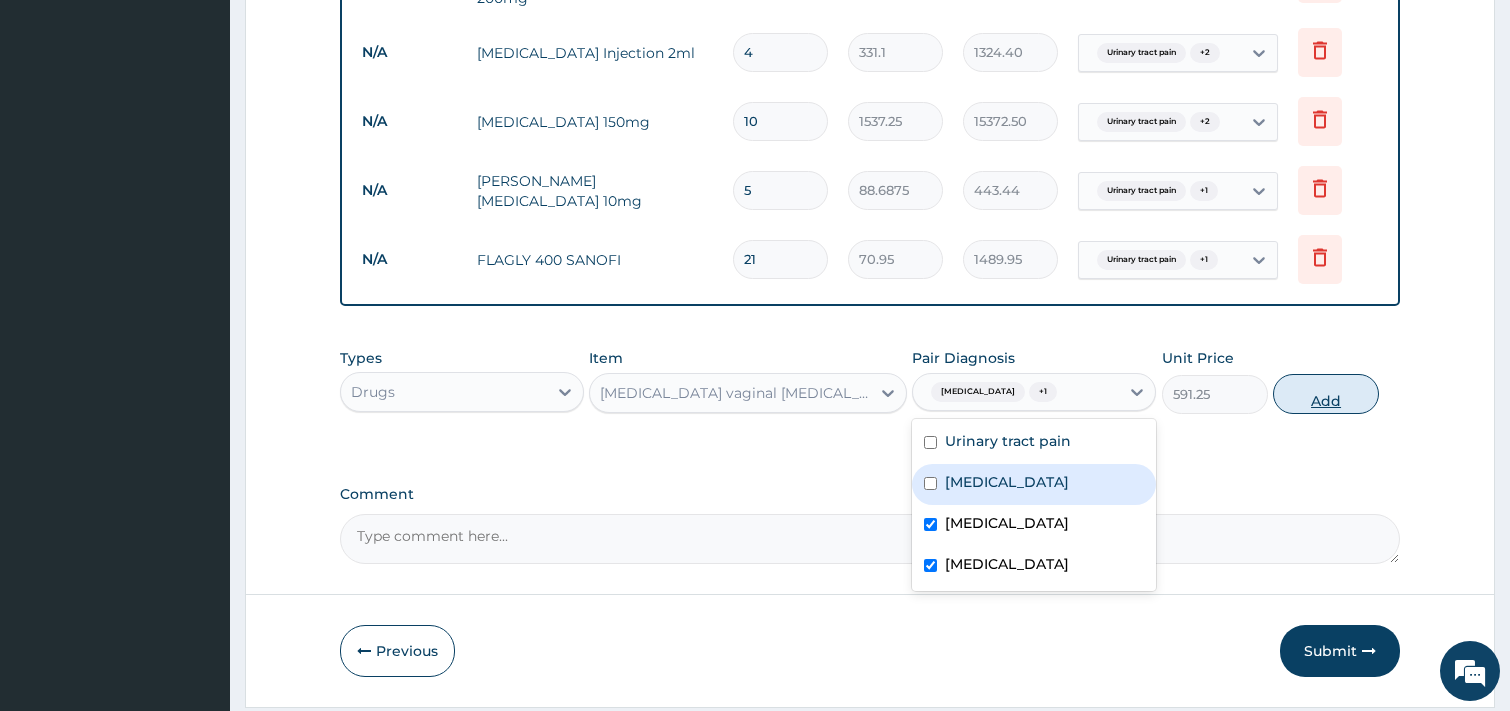 click on "Add" at bounding box center [1326, 394] 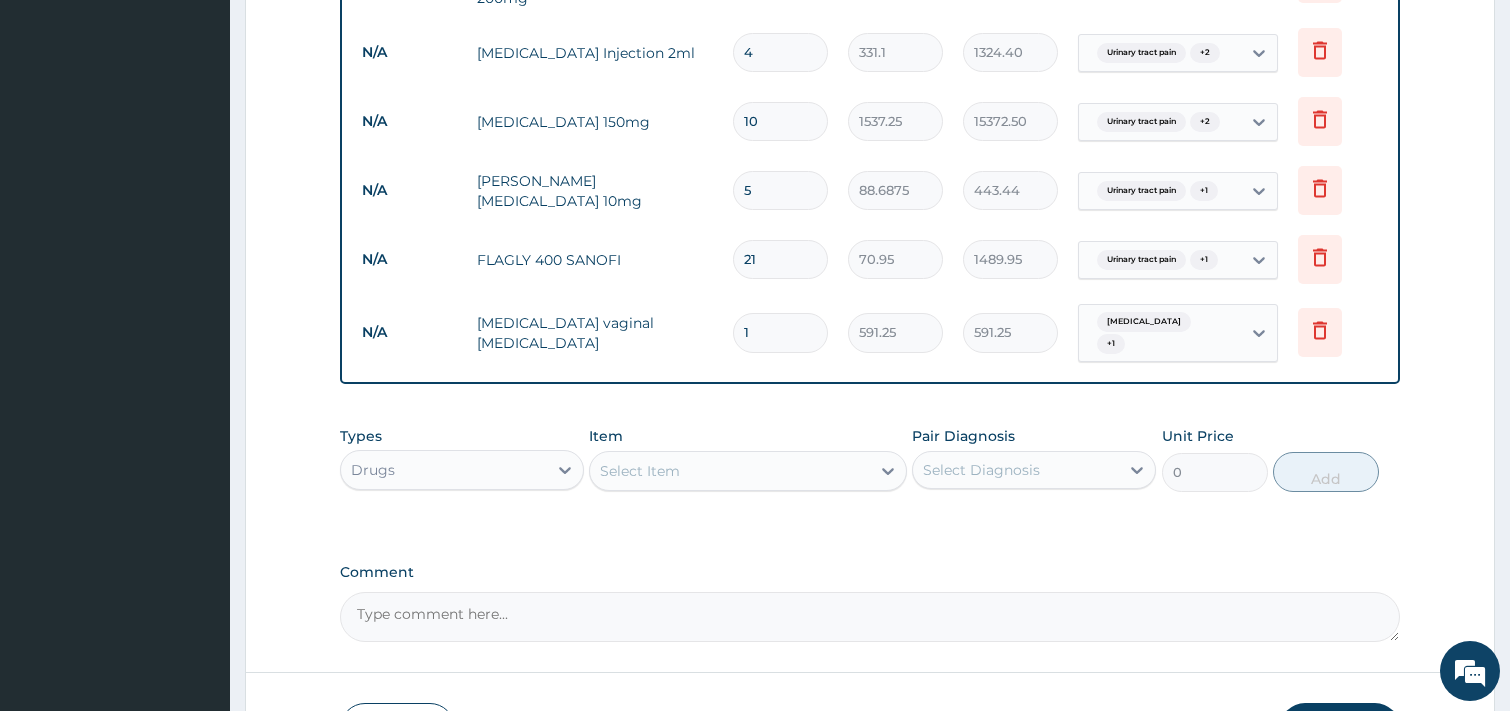 type 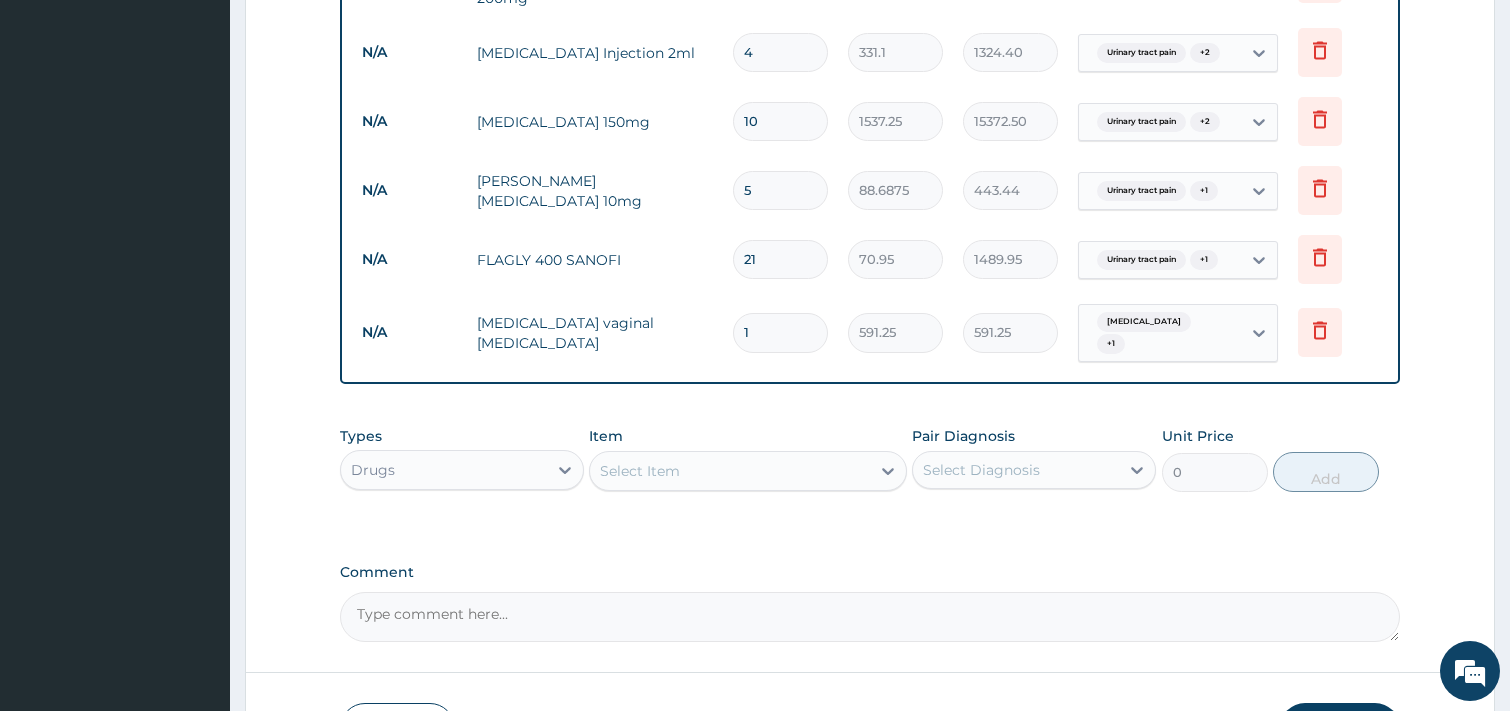 type on "0.00" 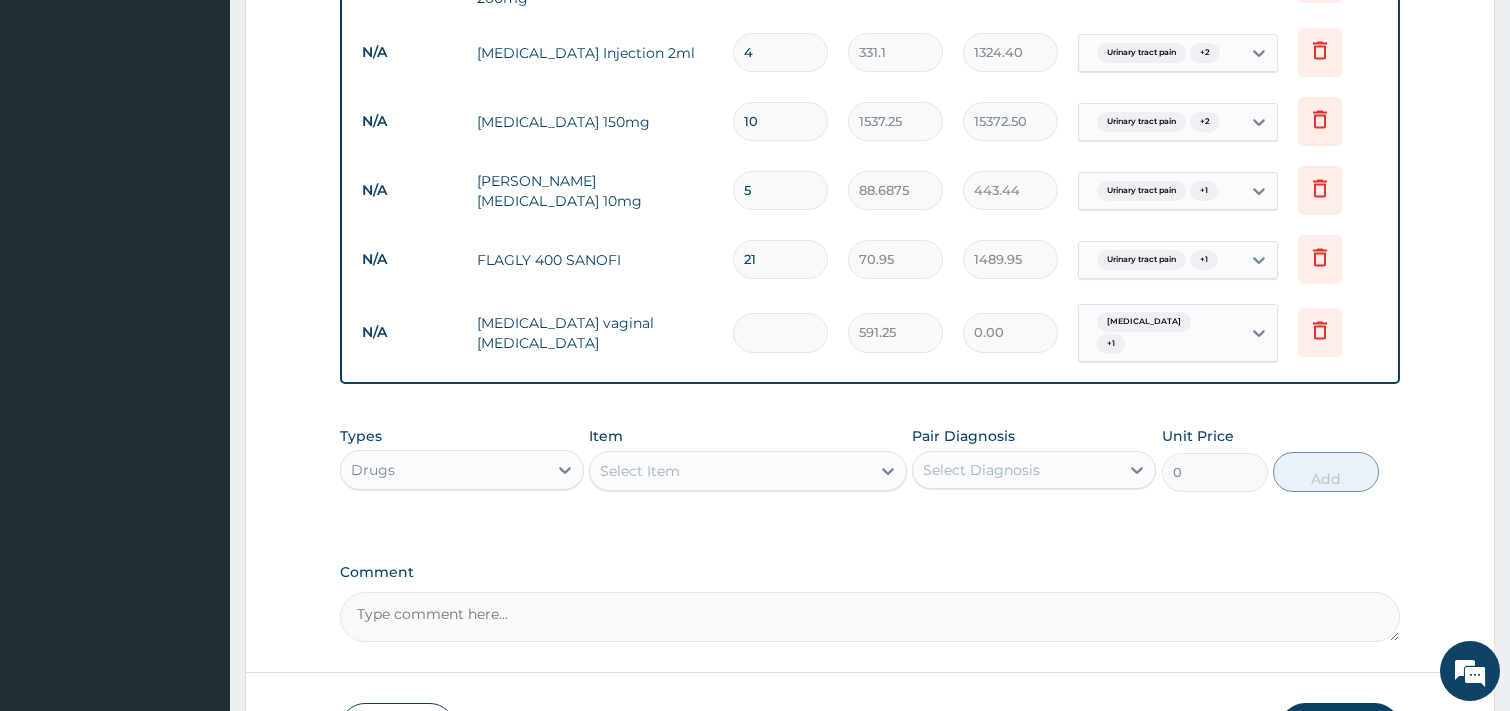 type on "6" 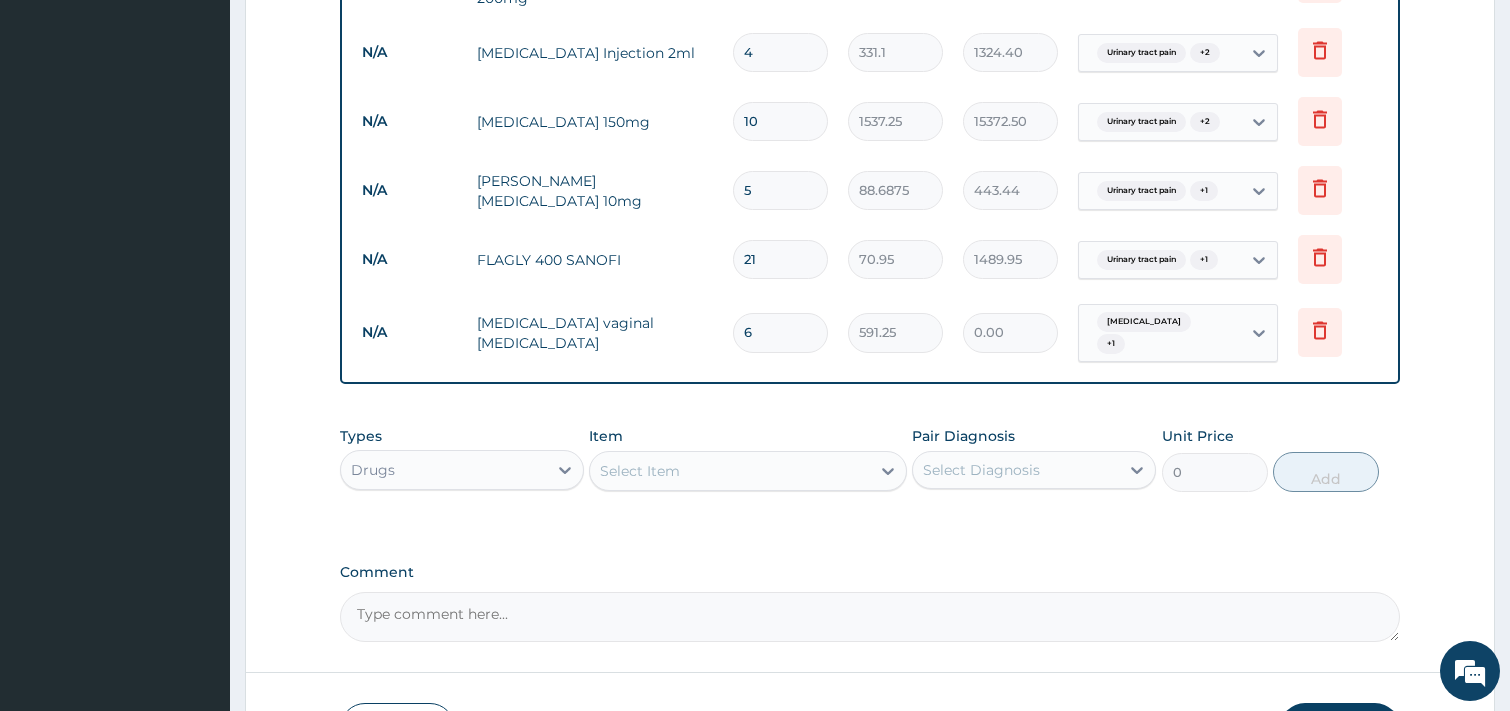 type on "3547.50" 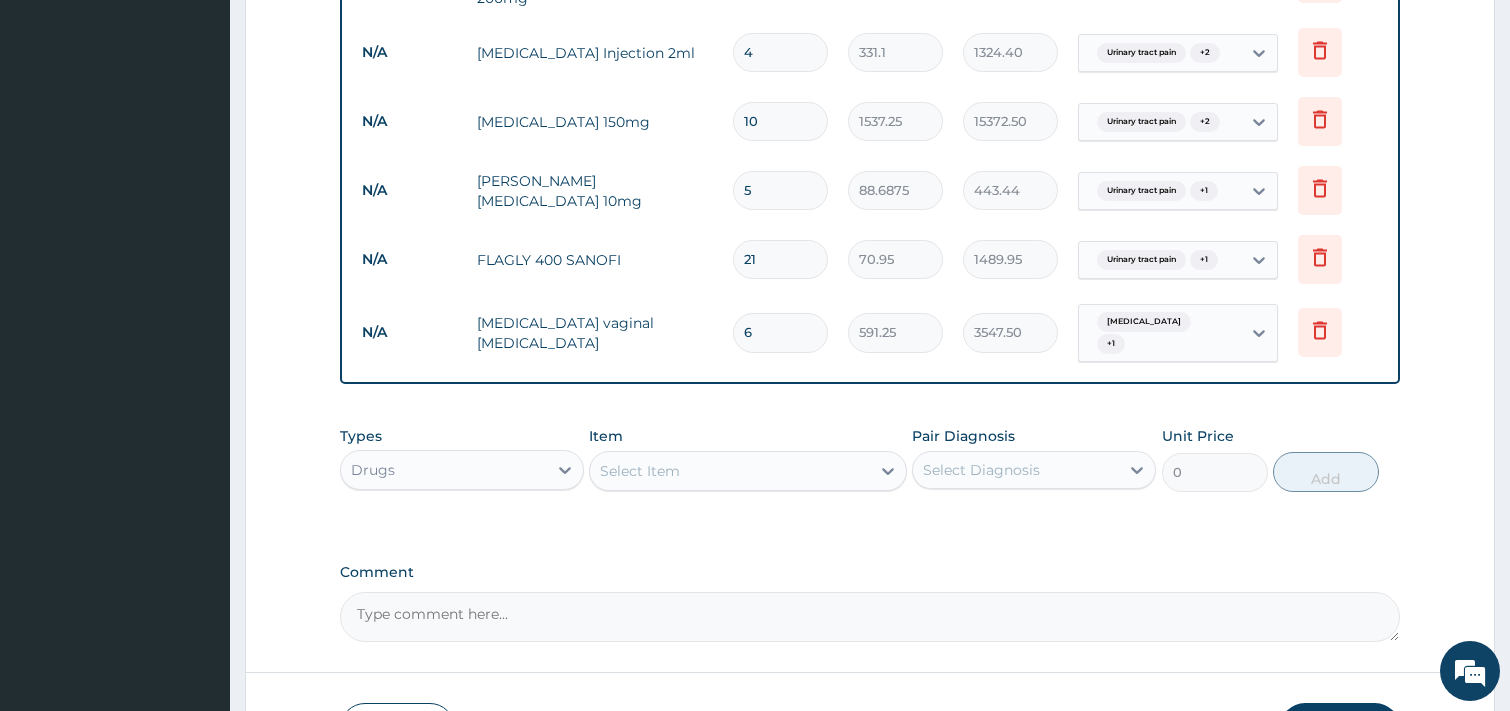 type on "6" 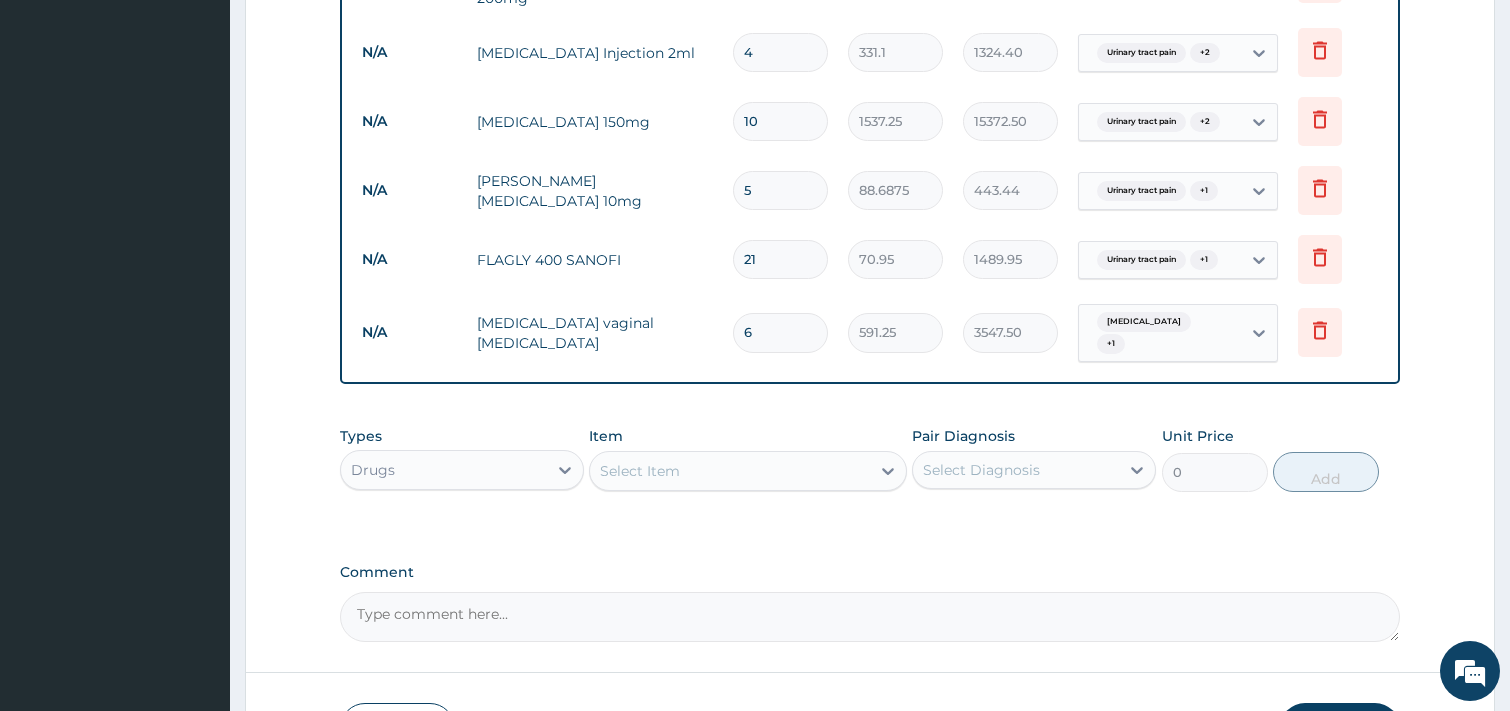 click on "Select Item" at bounding box center [730, 471] 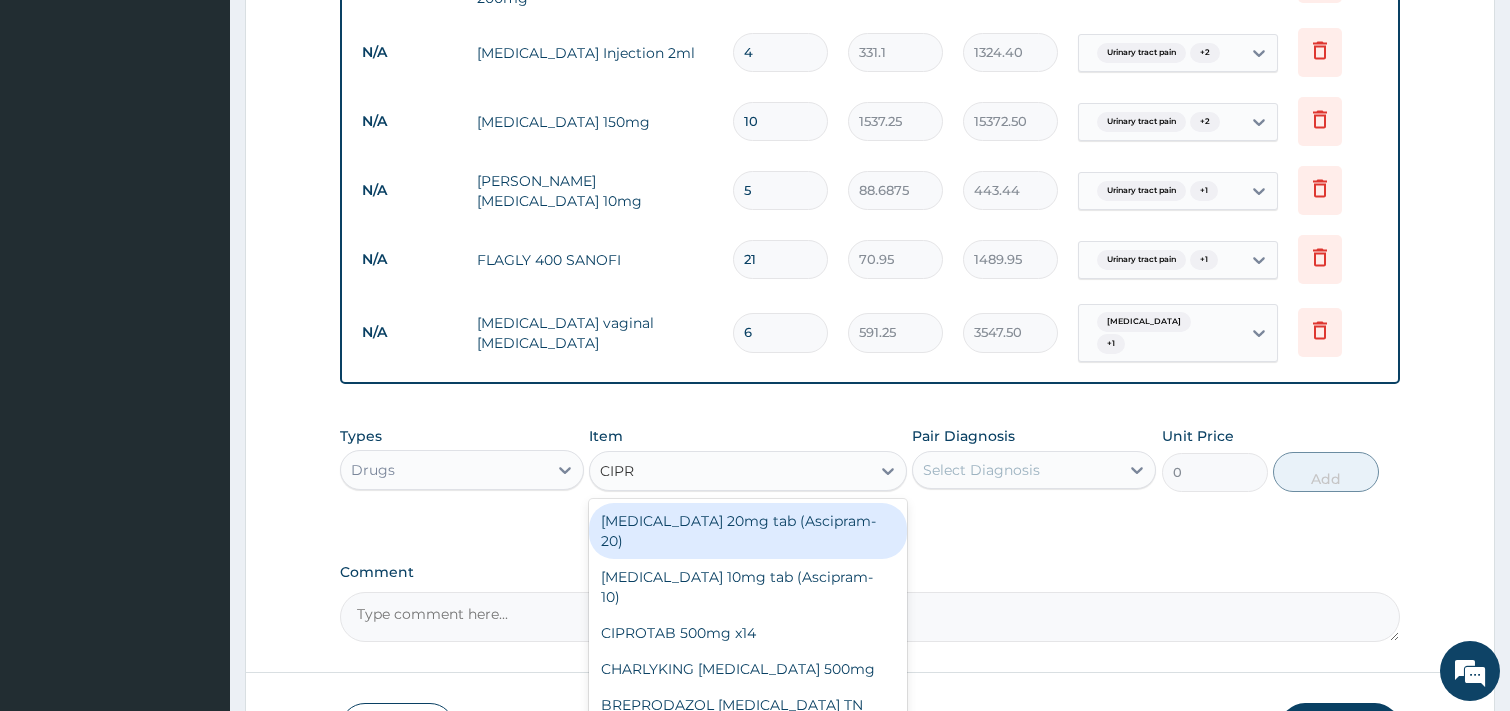 type on "[MEDICAL_DATA]" 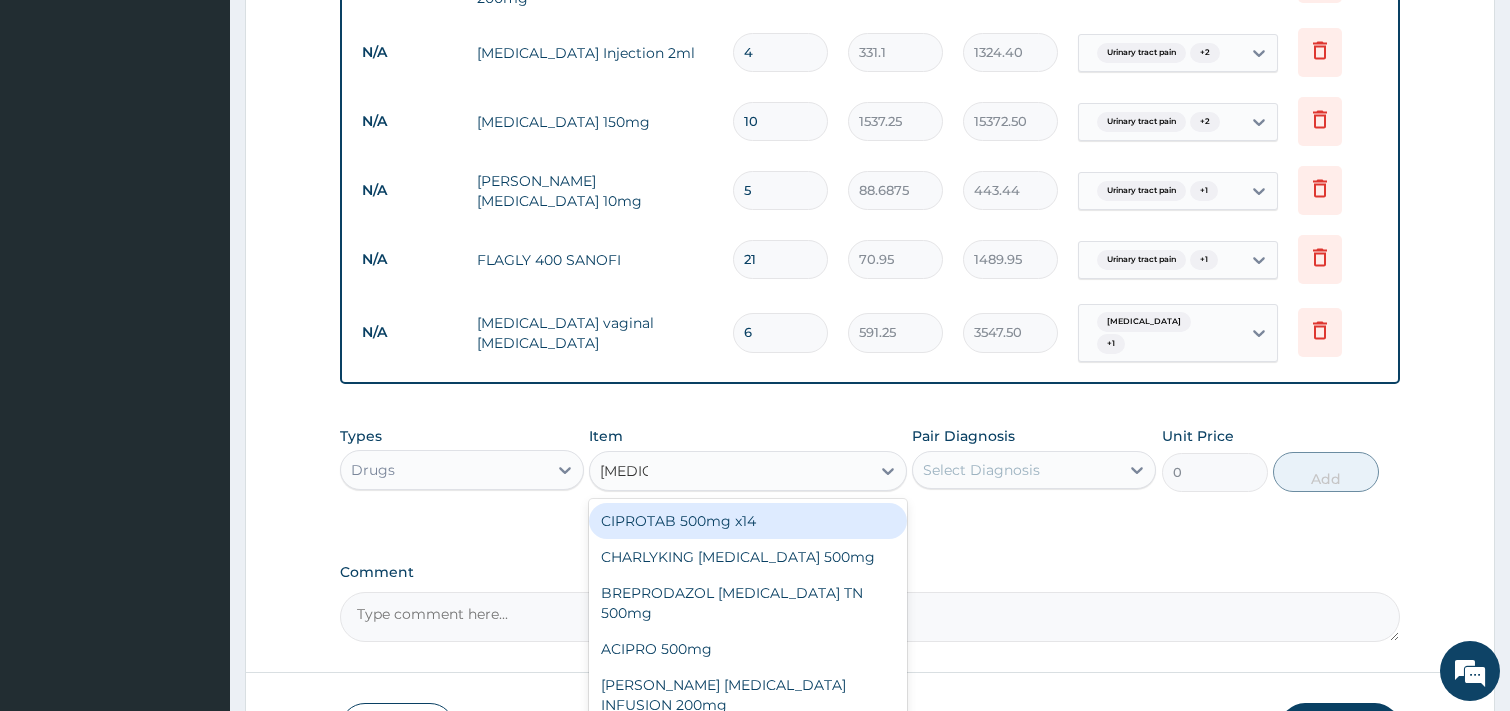 click on "CIPROTAB 500mg x14" at bounding box center [748, 521] 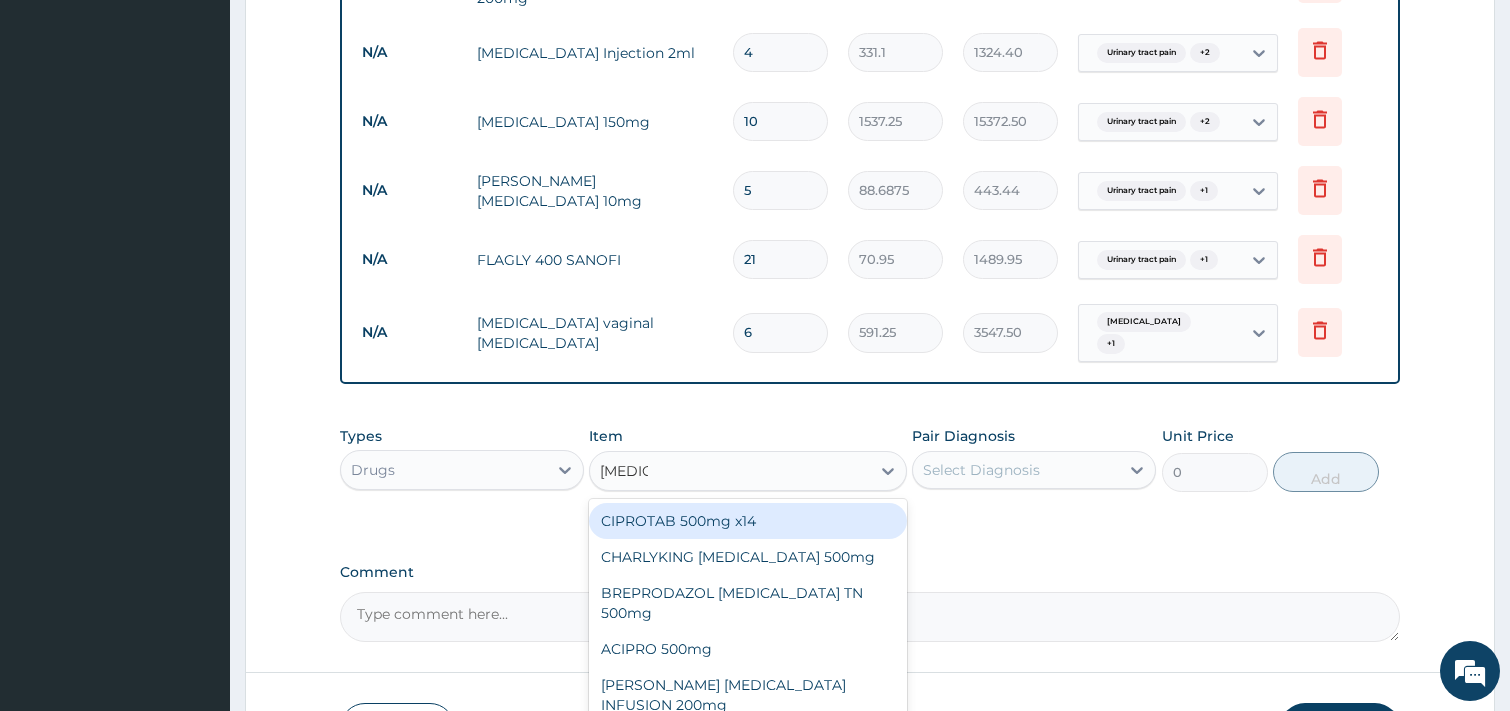 type 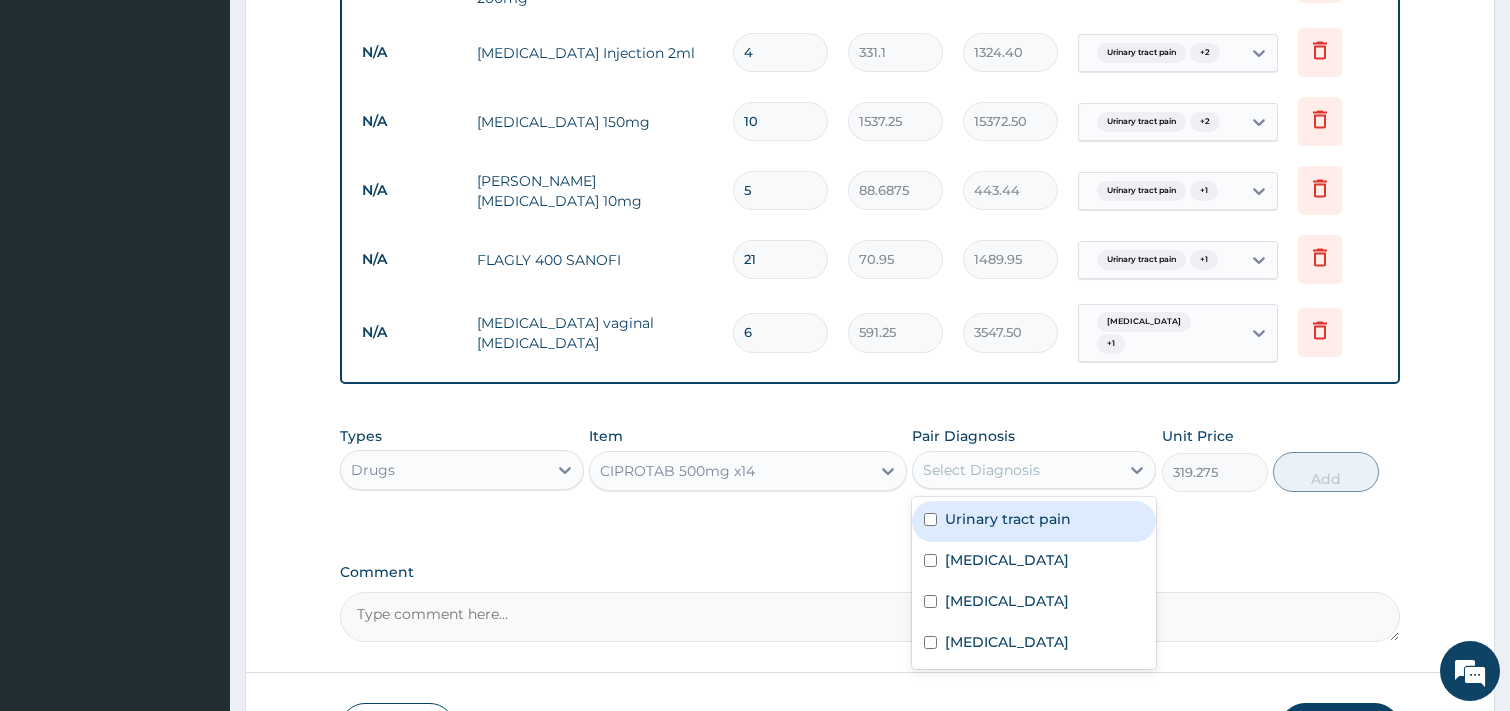 click on "Select Diagnosis" at bounding box center (981, 470) 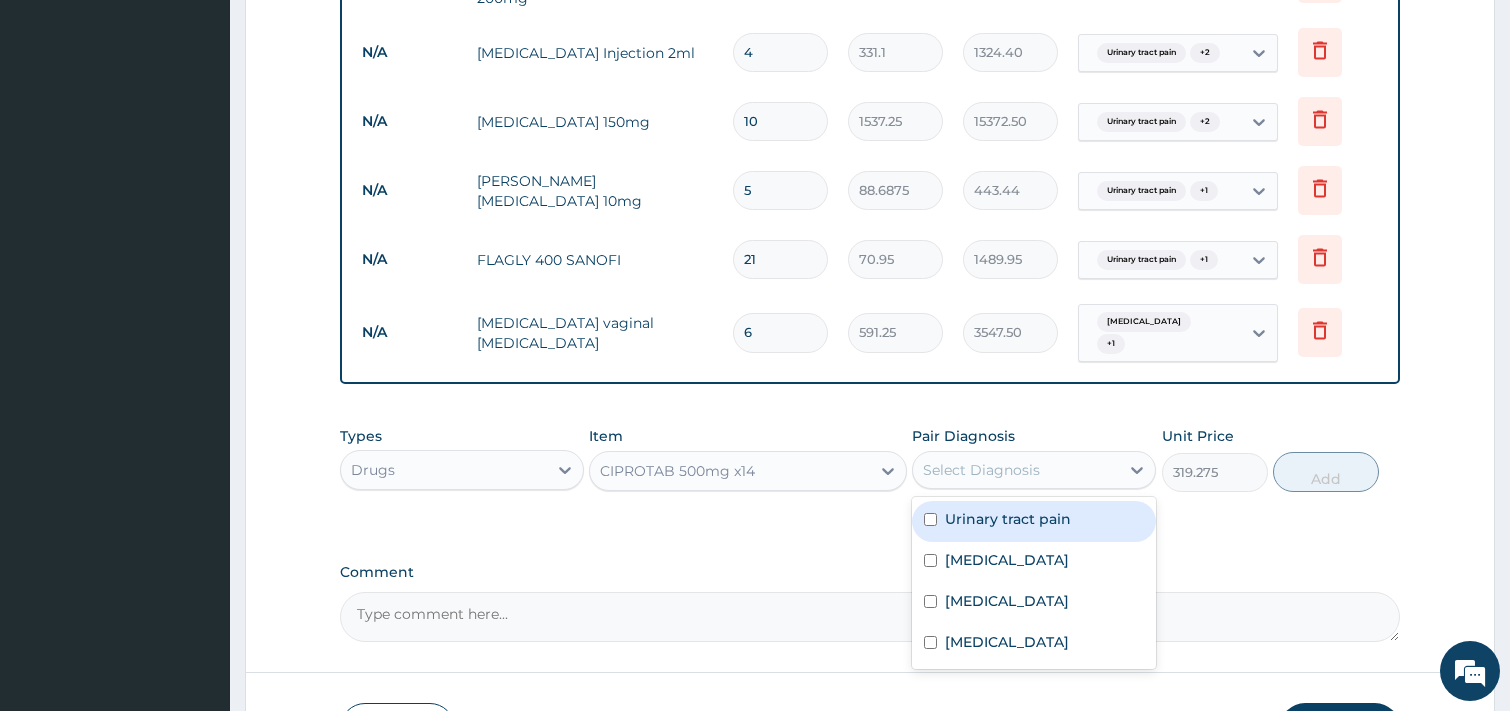 click on "Urinary tract pain" at bounding box center [1008, 519] 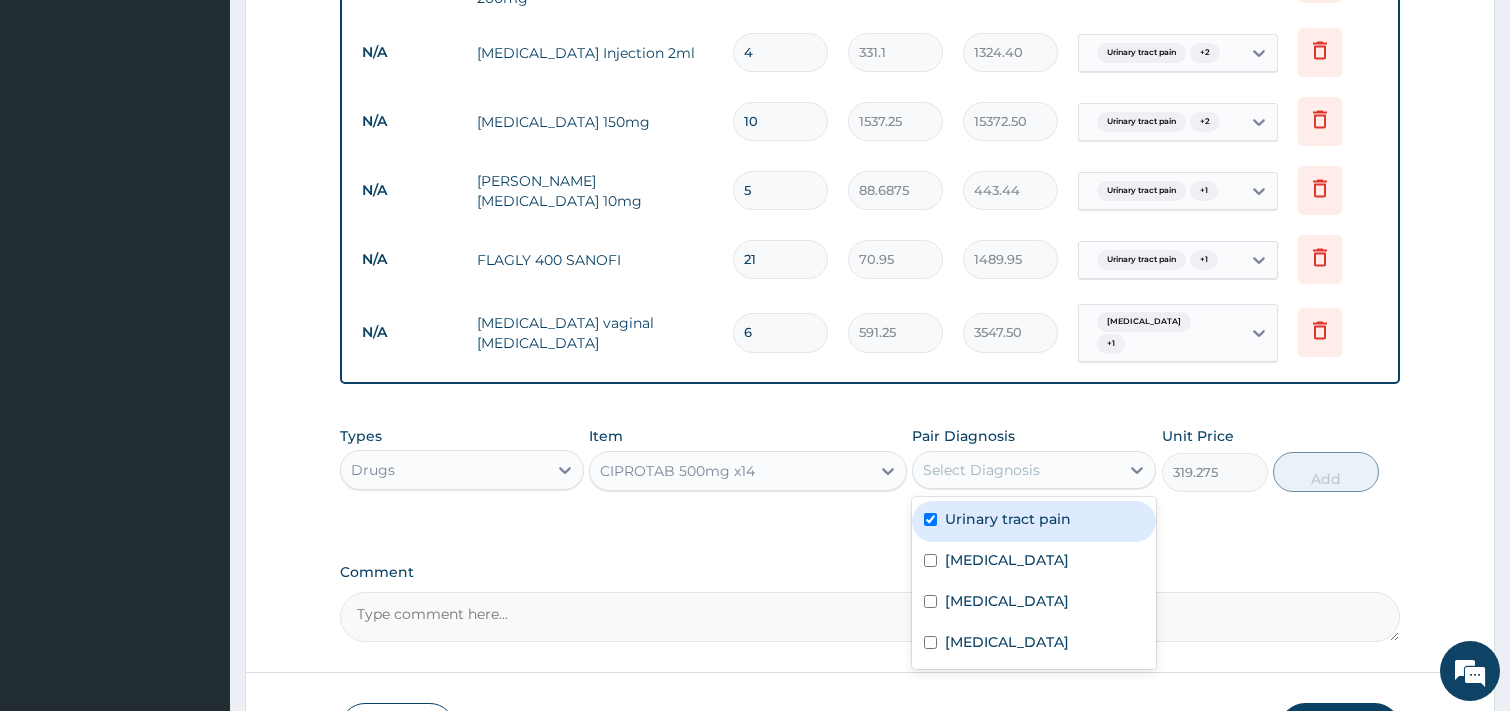 checkbox on "true" 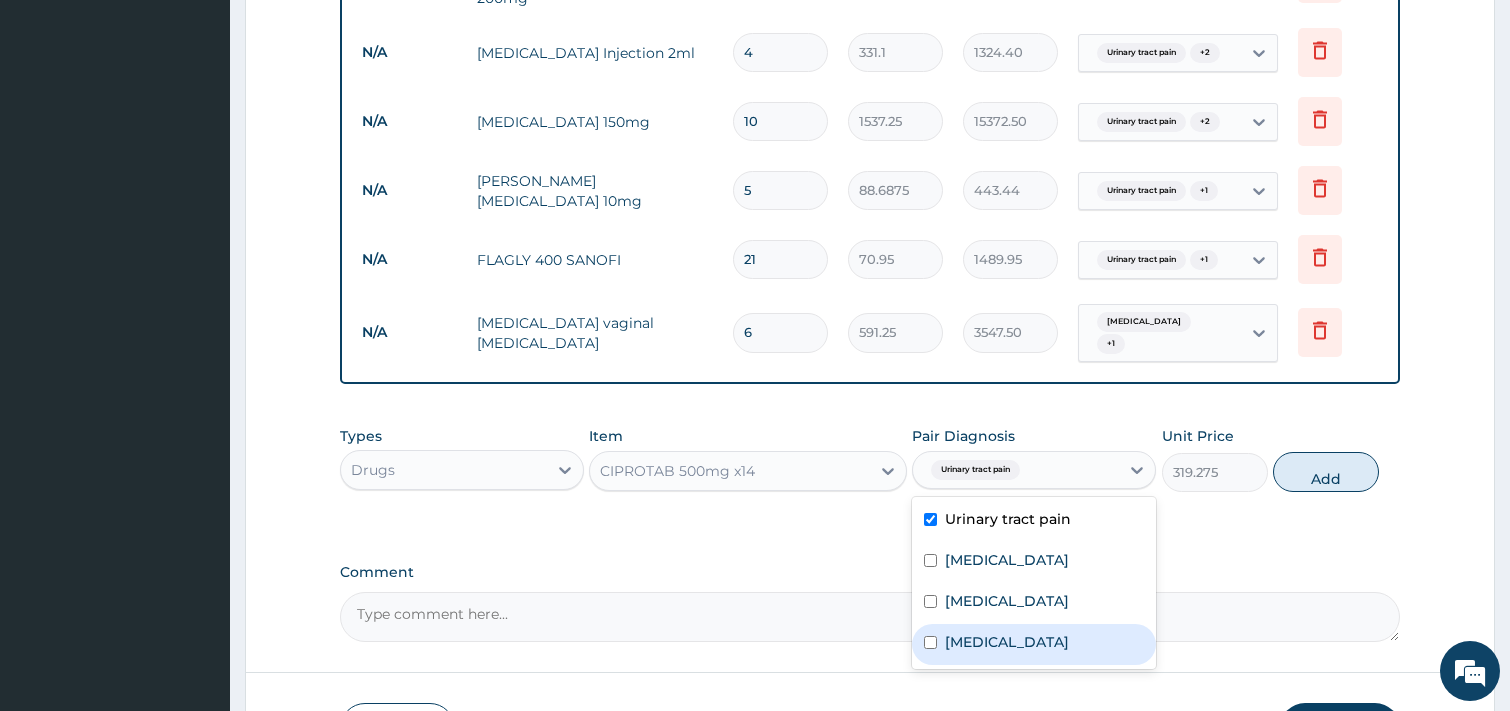 click on "[MEDICAL_DATA]" at bounding box center (1007, 642) 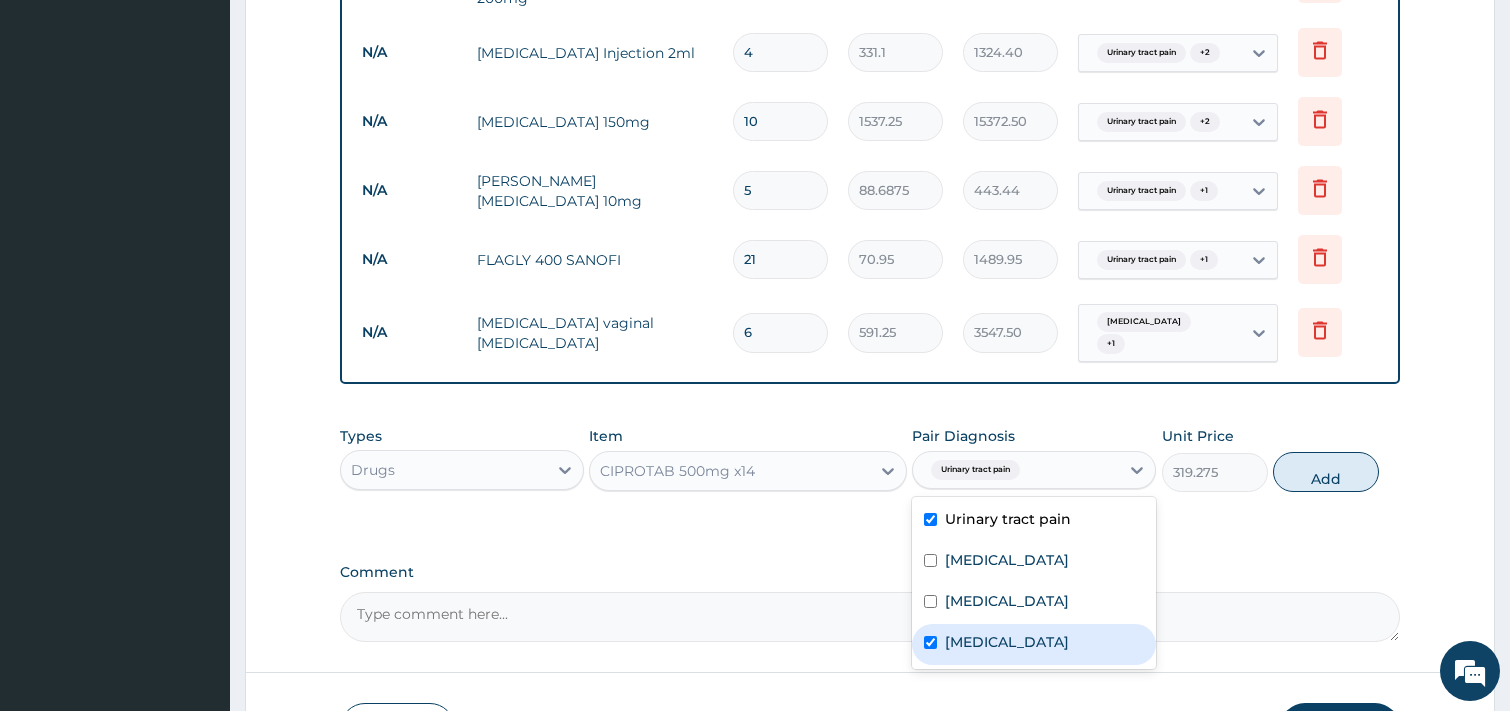 checkbox on "true" 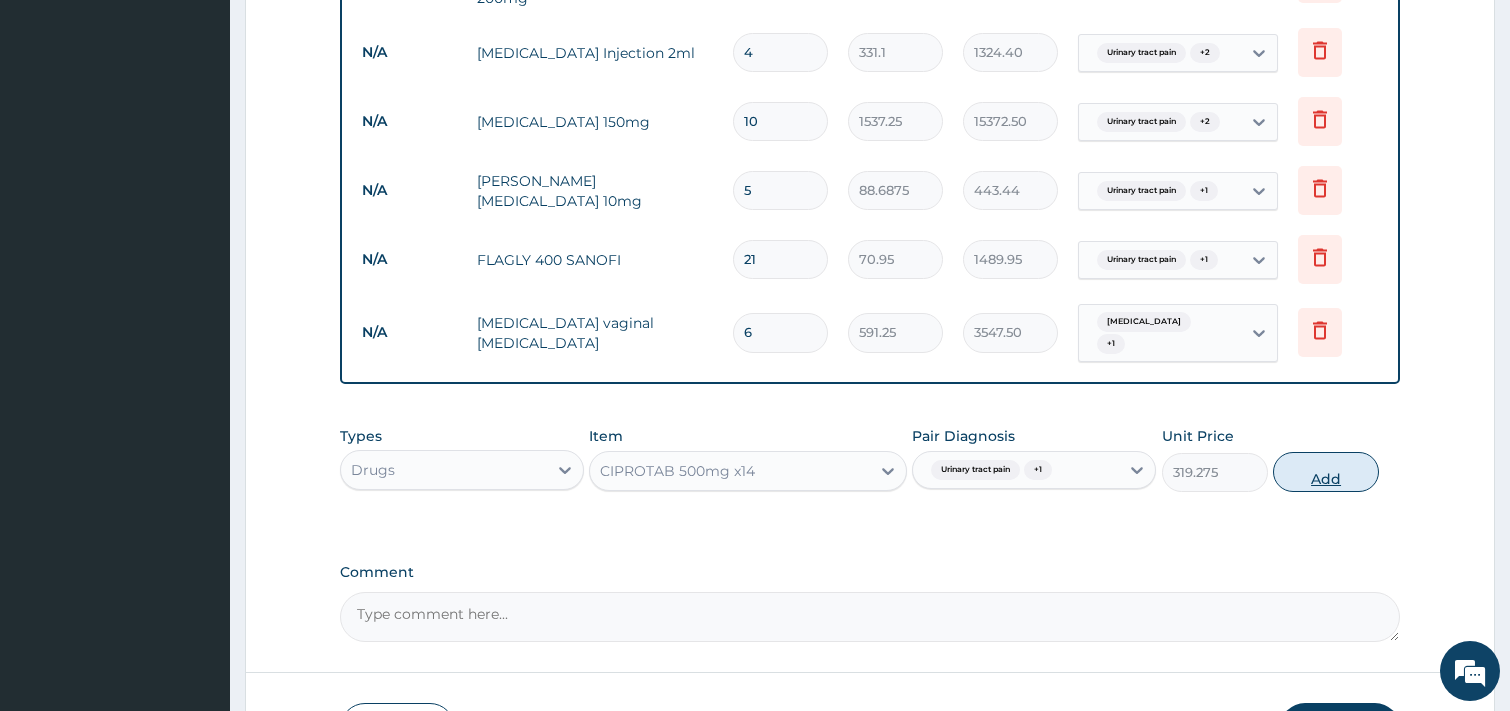 click on "Add" at bounding box center (1326, 472) 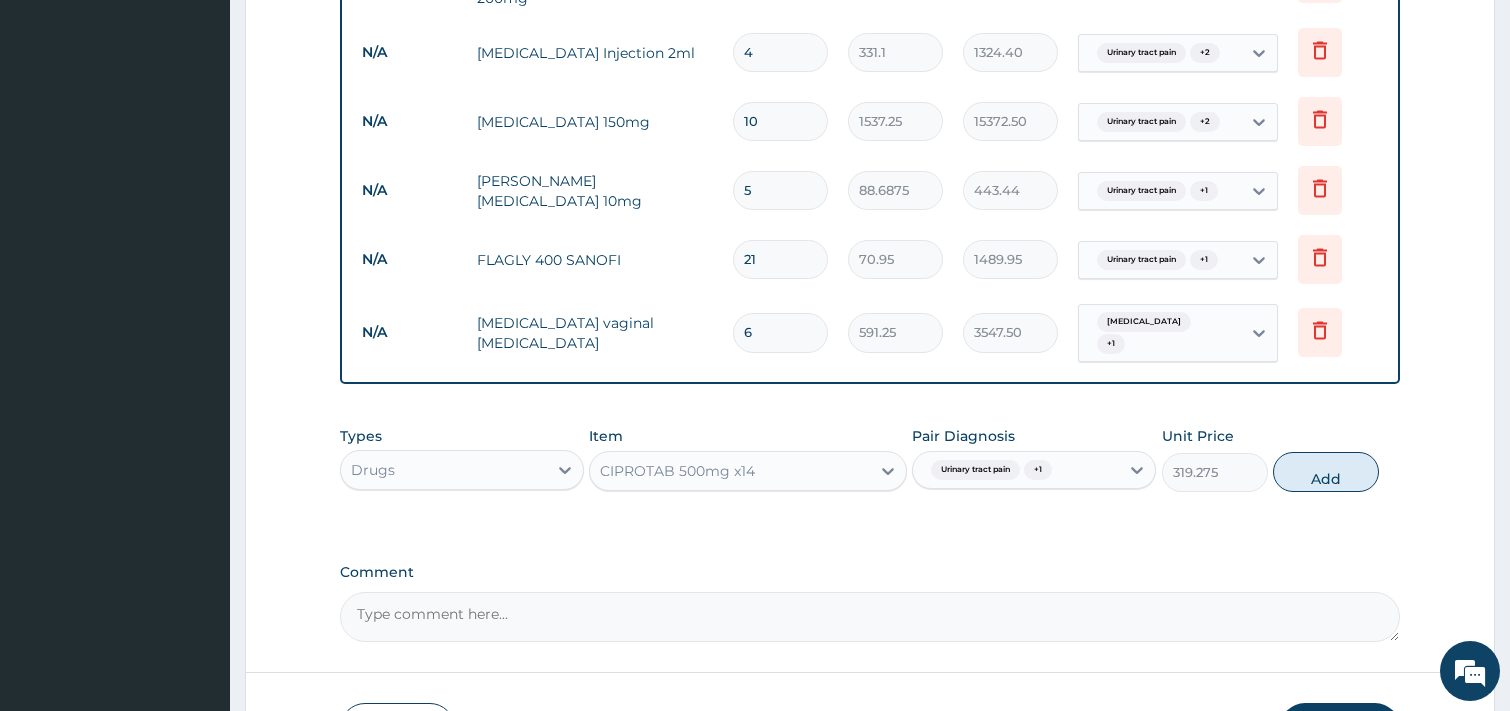 type on "0" 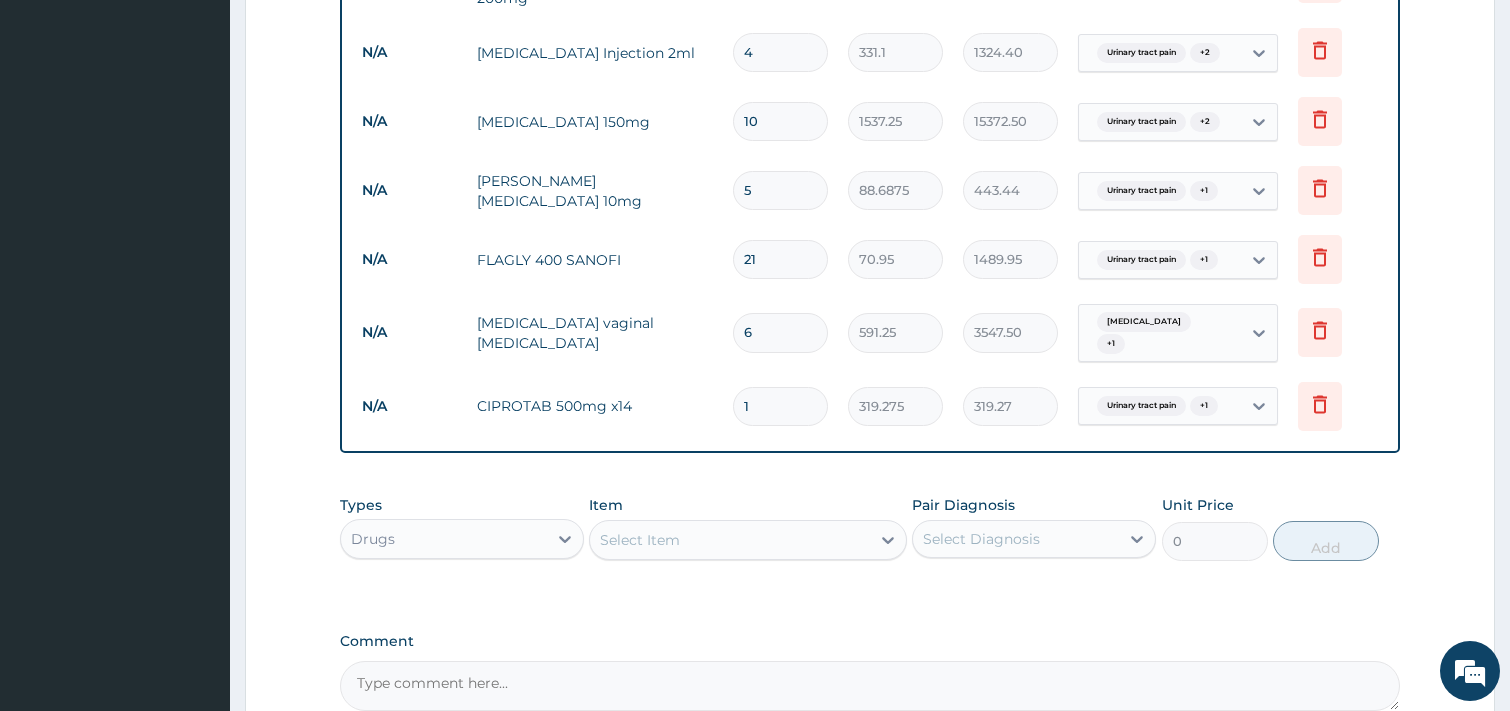 type on "10" 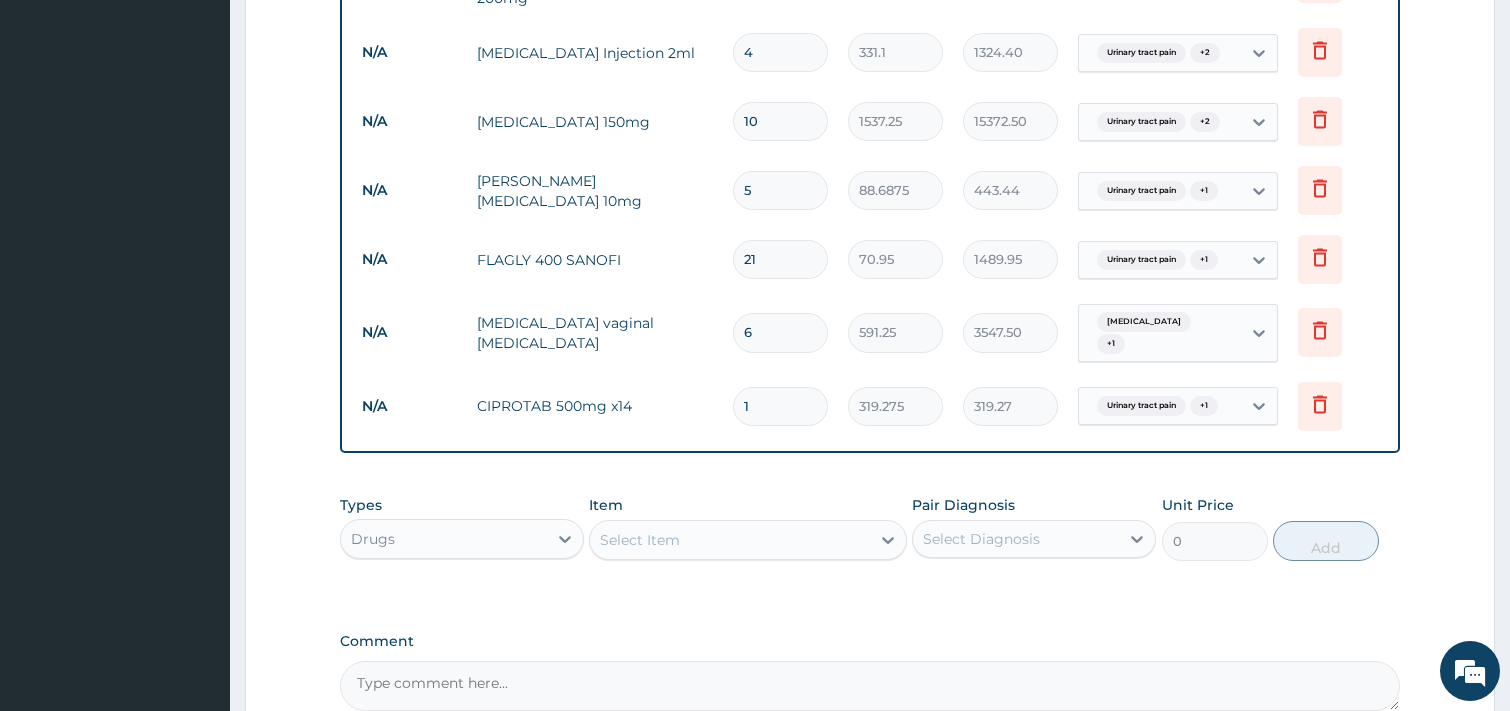type on "3192.75" 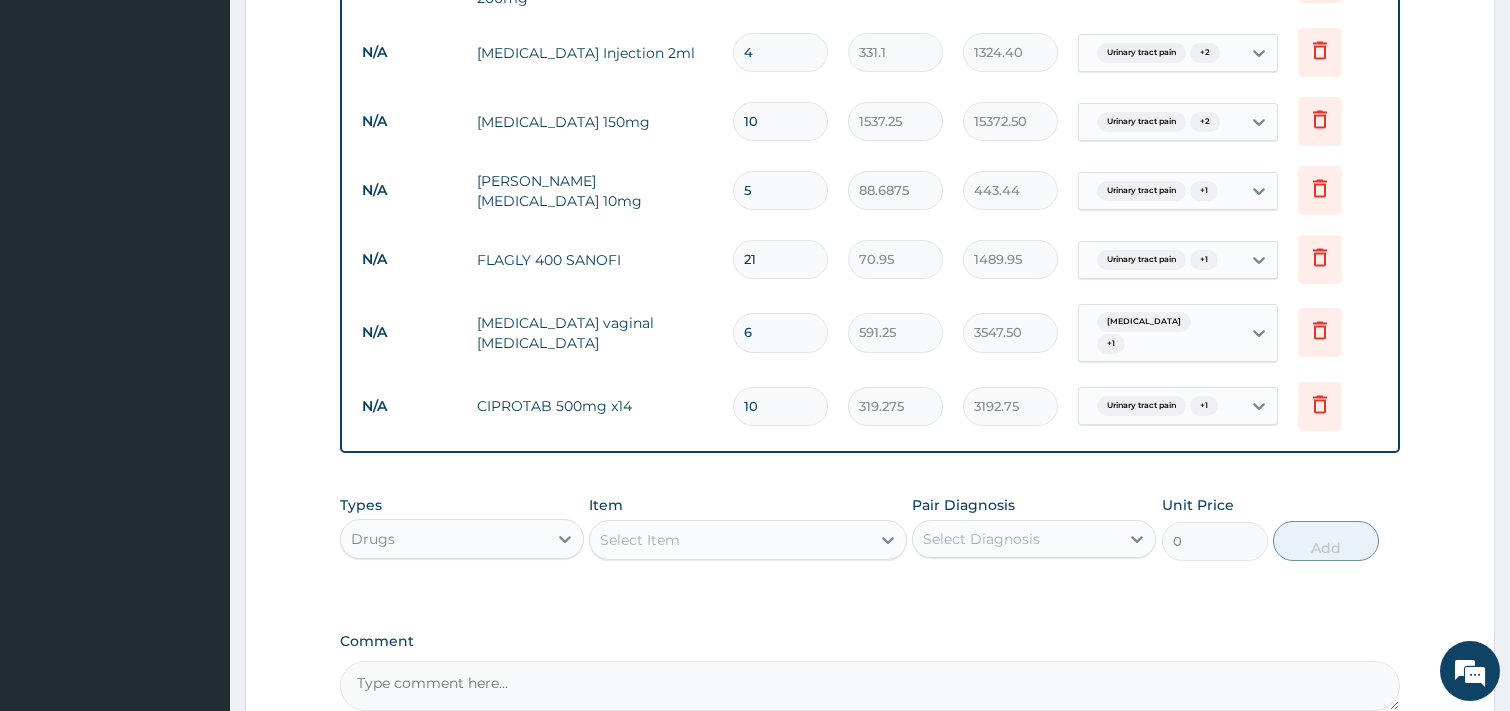 scroll, scrollTop: 1627, scrollLeft: 0, axis: vertical 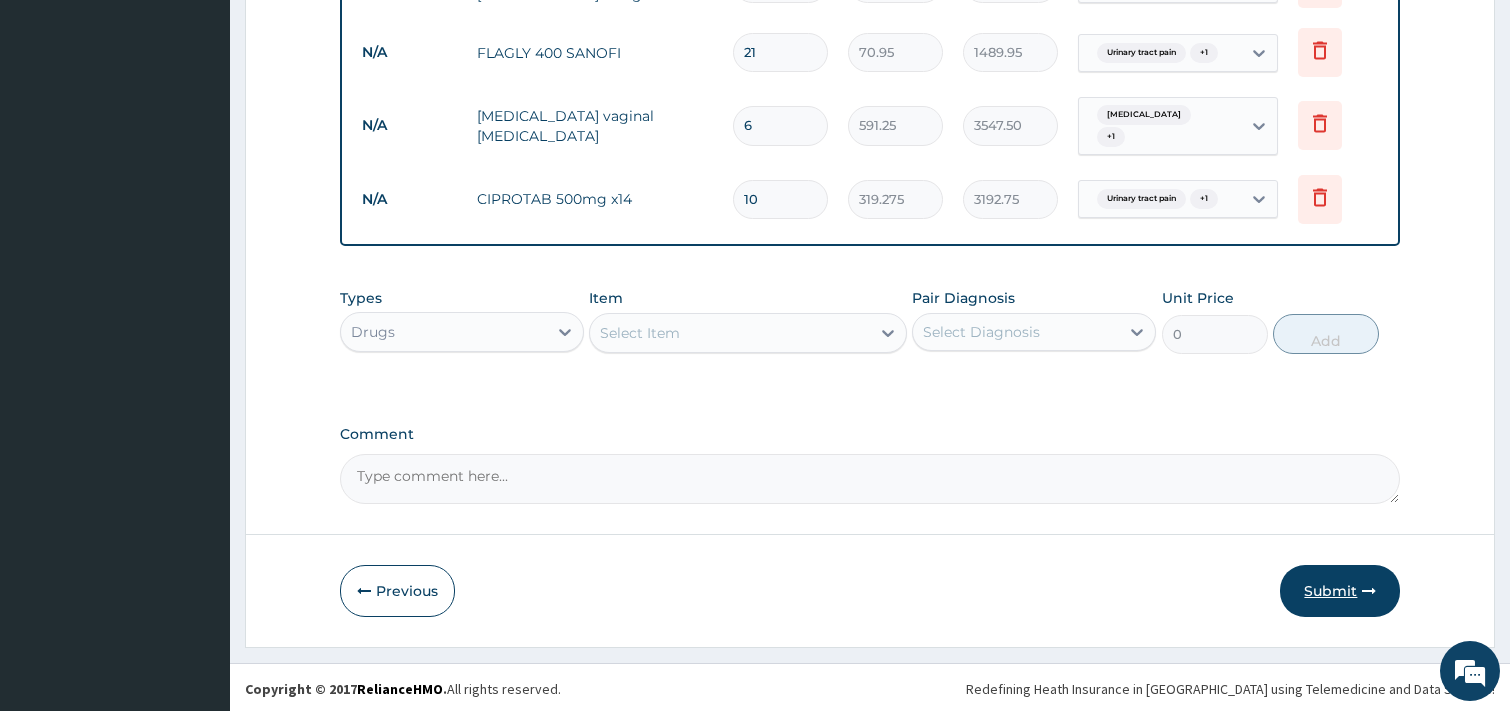 type on "10" 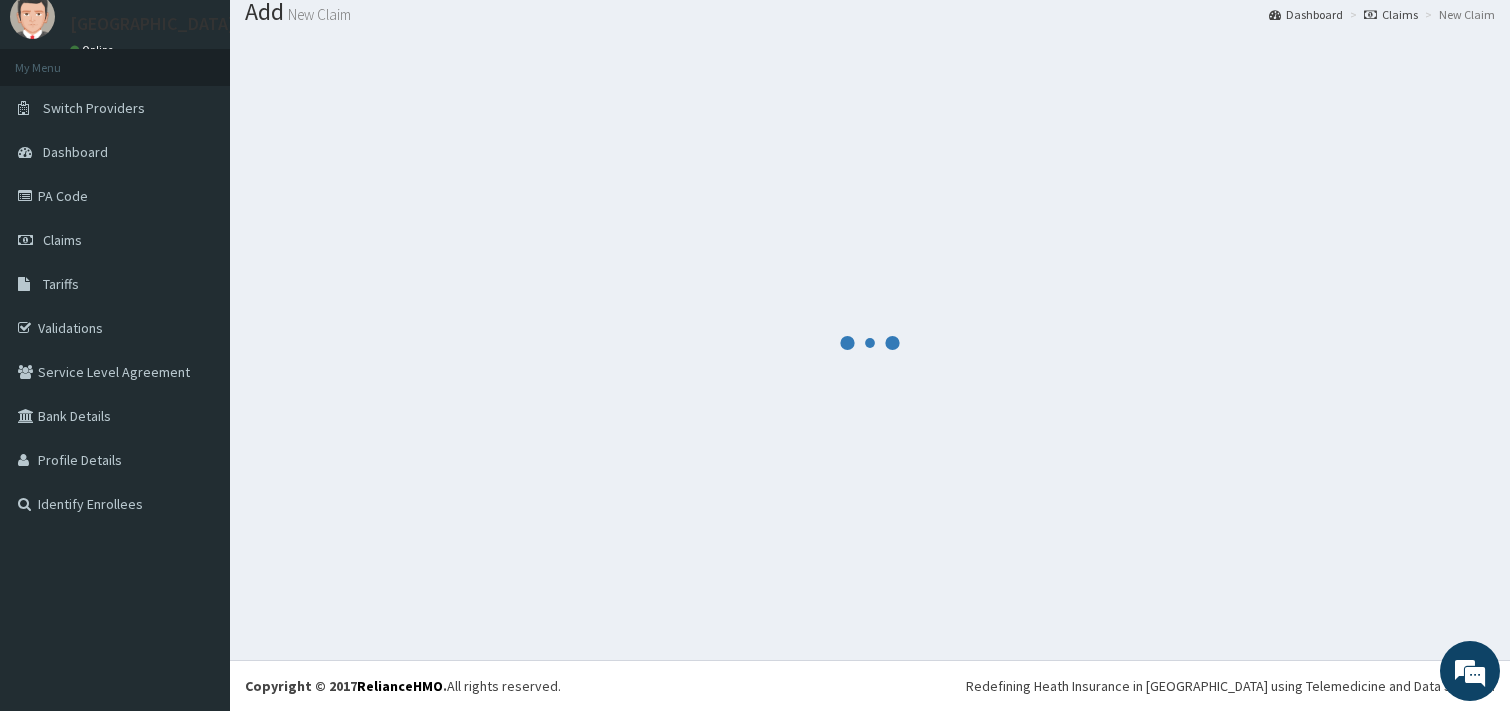 scroll, scrollTop: 66, scrollLeft: 0, axis: vertical 